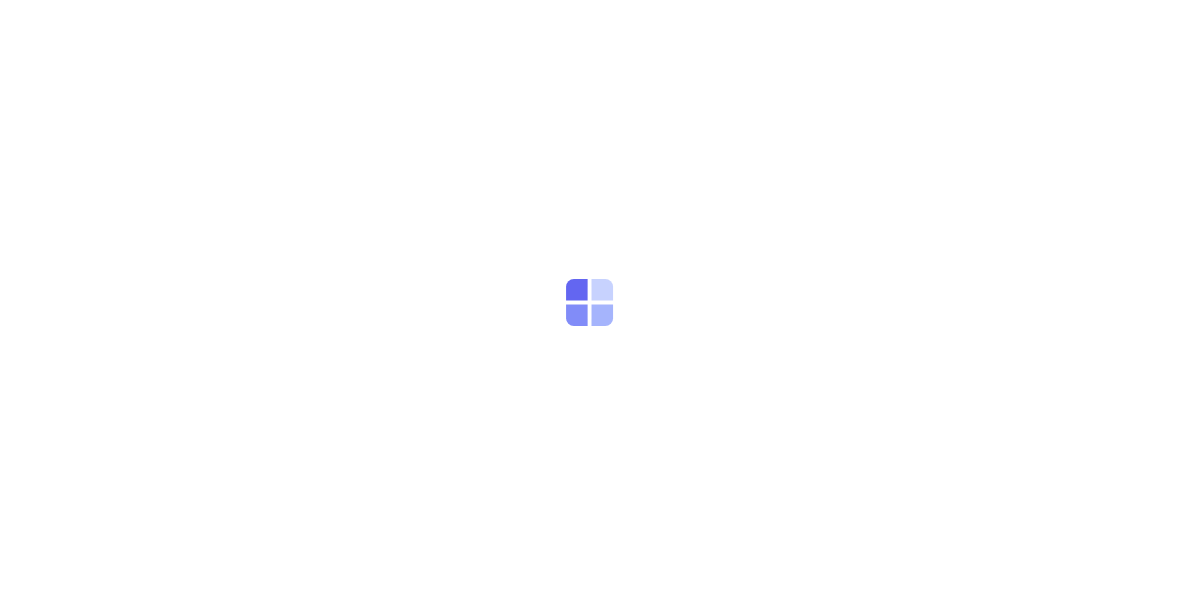 scroll, scrollTop: 0, scrollLeft: 17, axis: horizontal 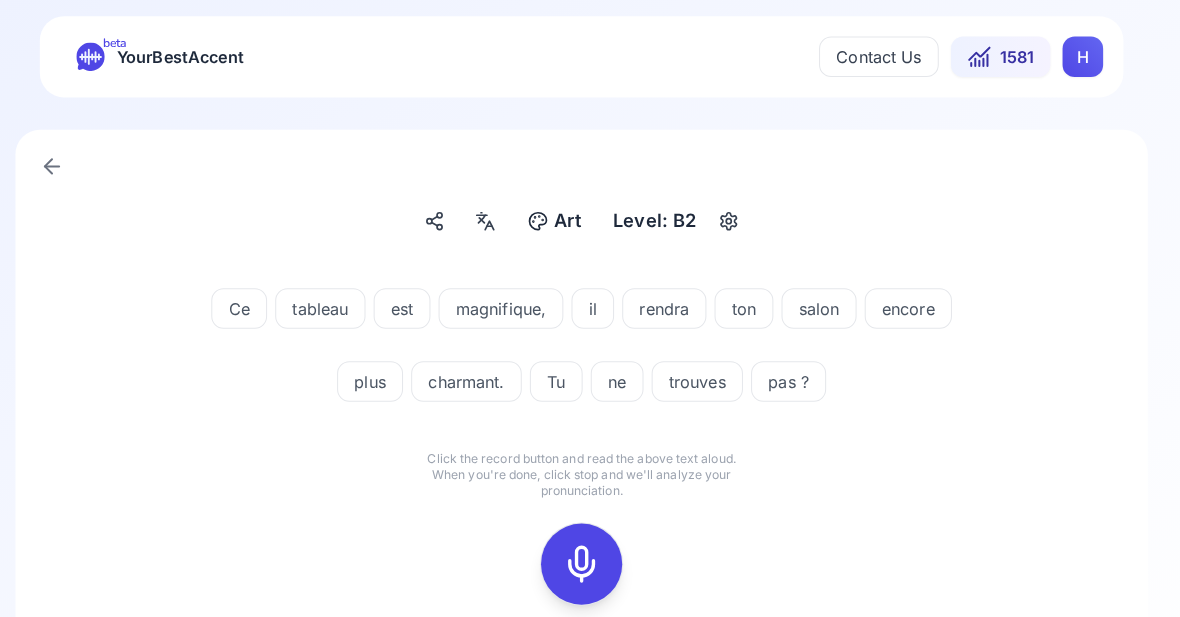 click 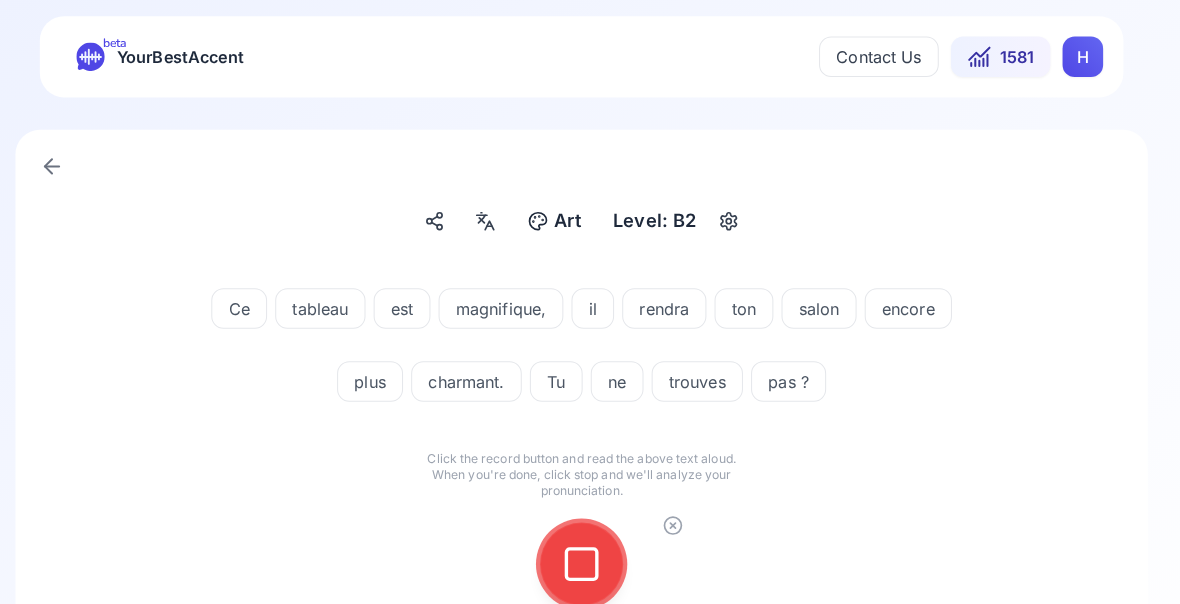 click at bounding box center (590, 556) 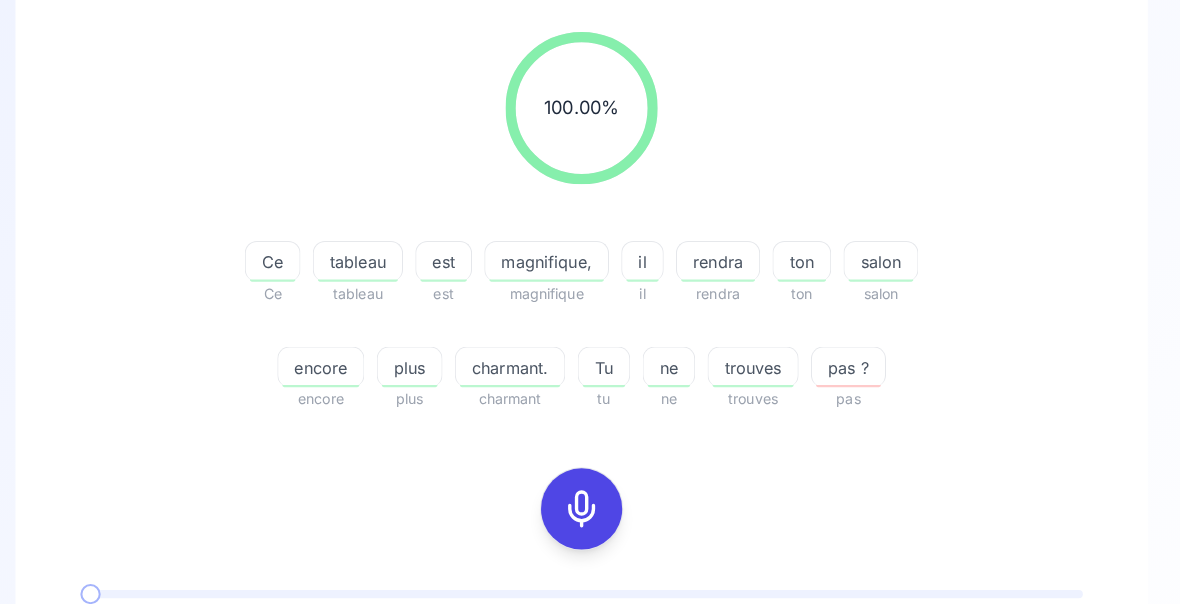 scroll, scrollTop: 245, scrollLeft: 0, axis: vertical 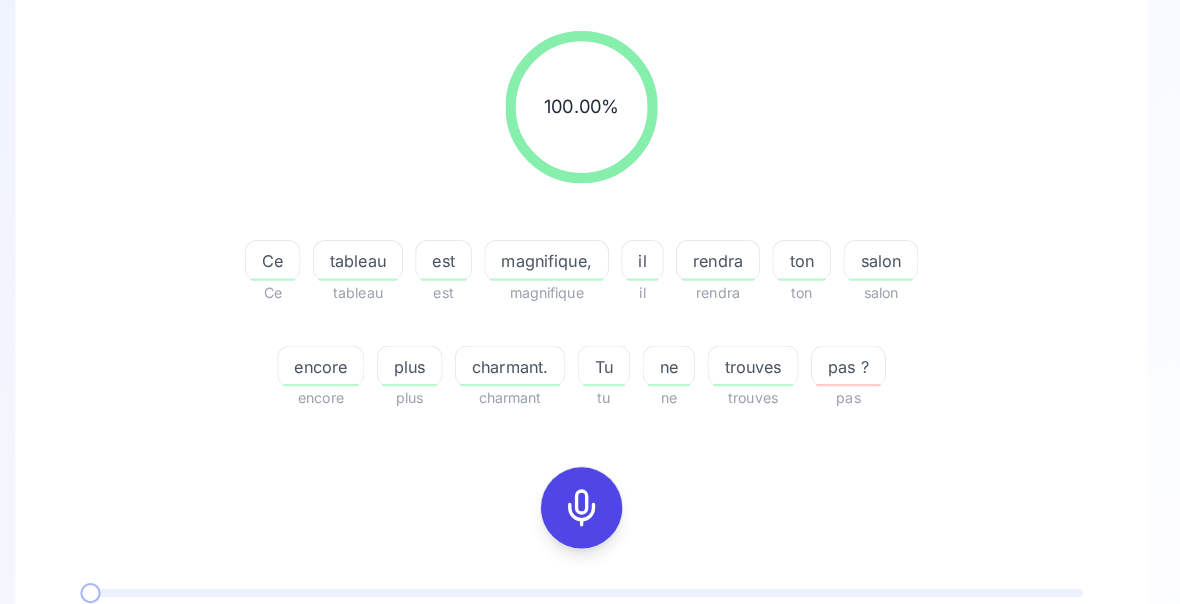 click on "rendra" at bounding box center [724, 258] 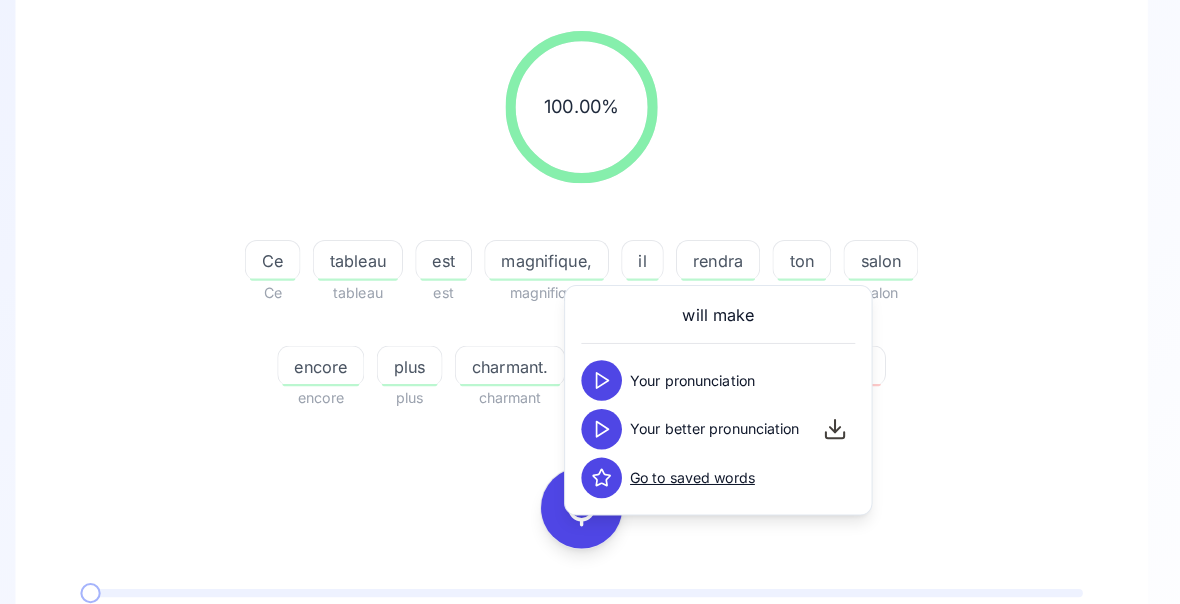 click on "100.00 % 100.00 % Ce Ce tableau tableau est est magnifique, magnifique il il rendra rendra ton ton salon salon encore encore plus plus charmant. charmant Tu tu ne ne trouves trouves pas ? pas" at bounding box center (590, 218) 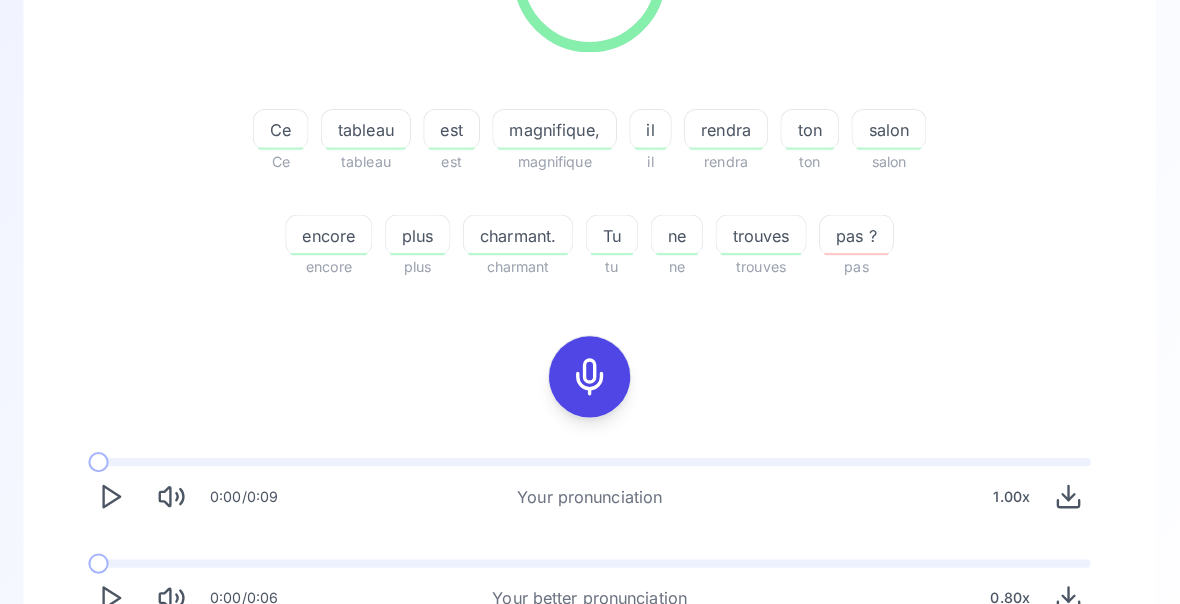 scroll, scrollTop: 376, scrollLeft: 0, axis: vertical 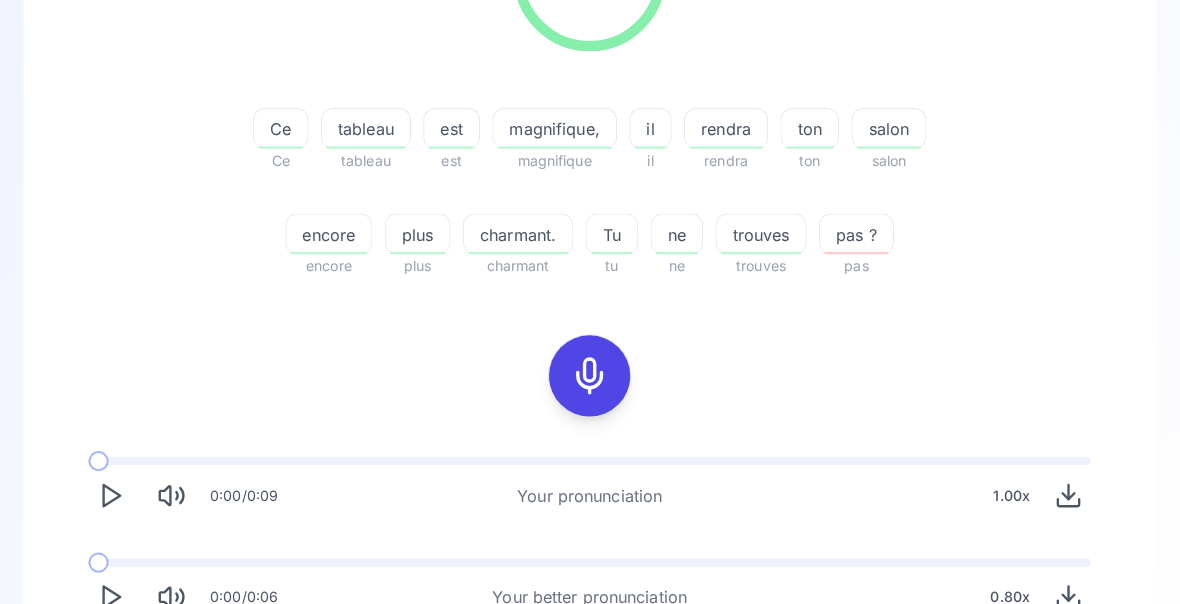 click 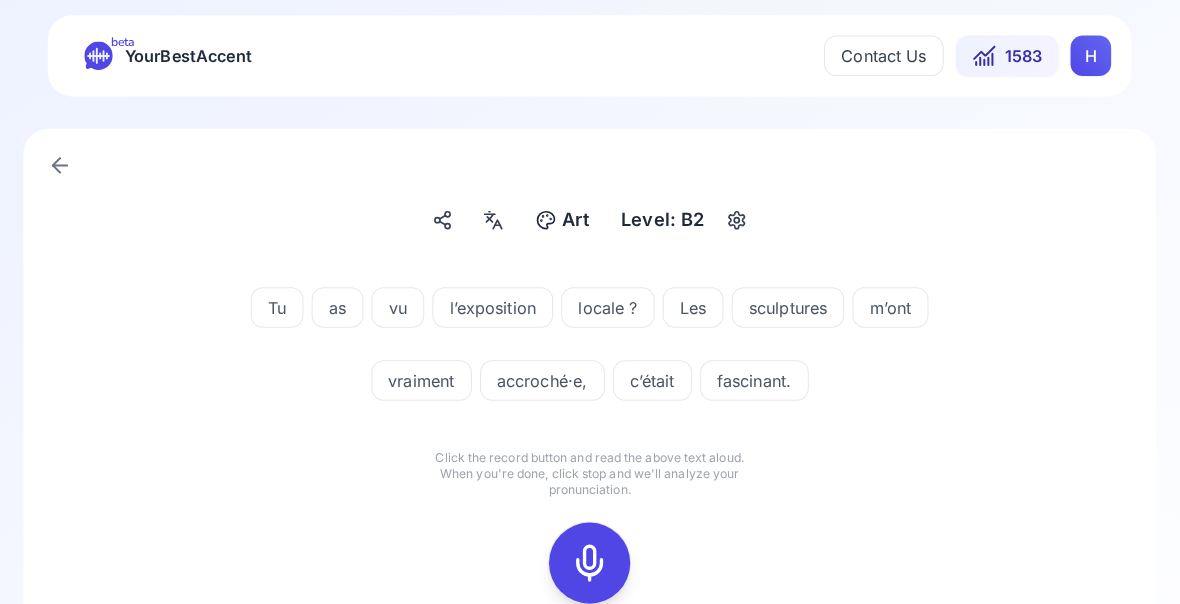 scroll, scrollTop: 1, scrollLeft: 0, axis: vertical 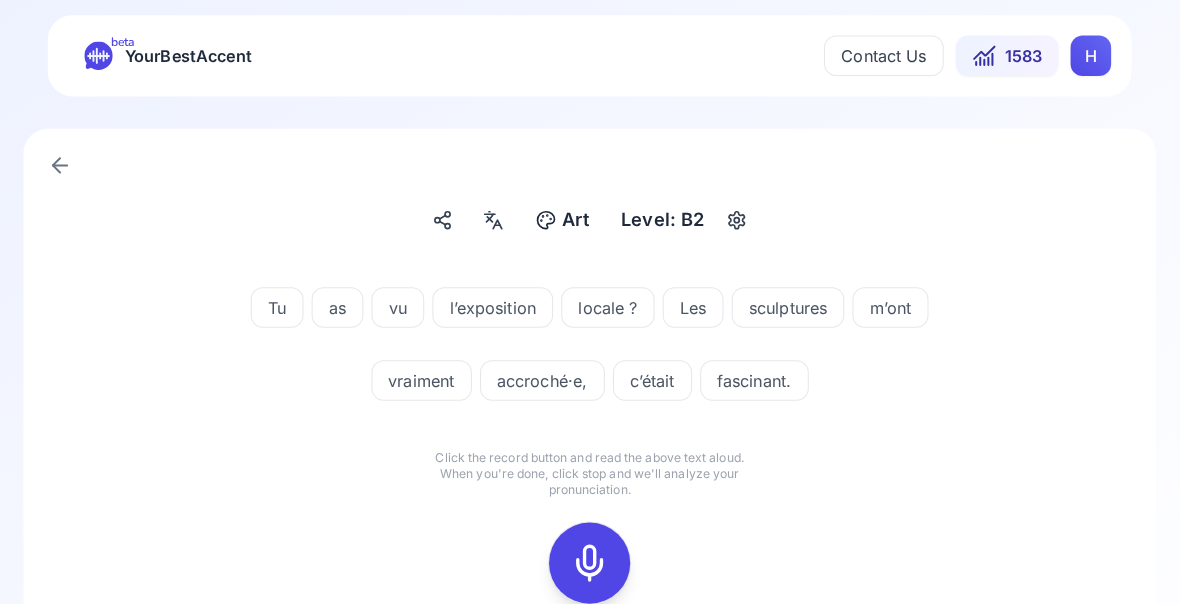 click 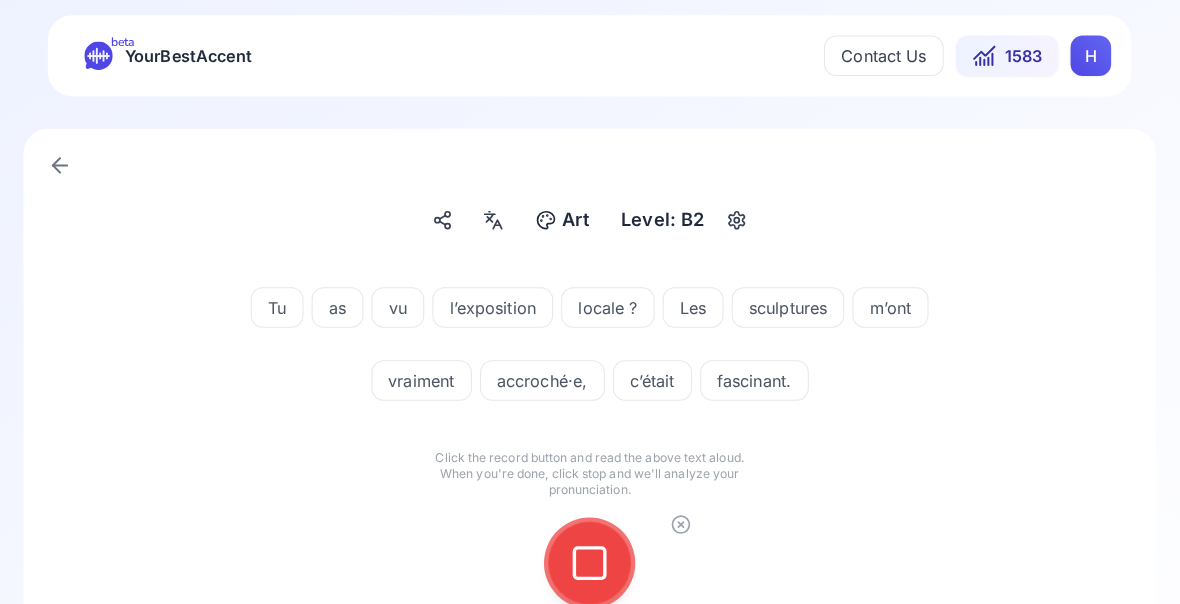 click 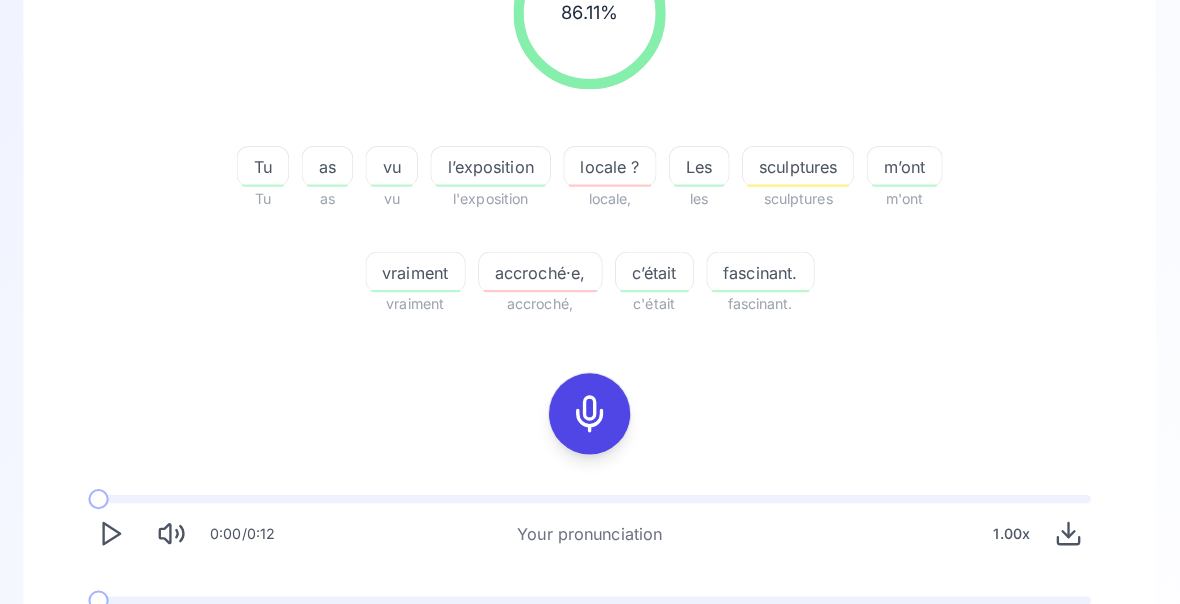 click on "accroché·e," at bounding box center (541, 269) 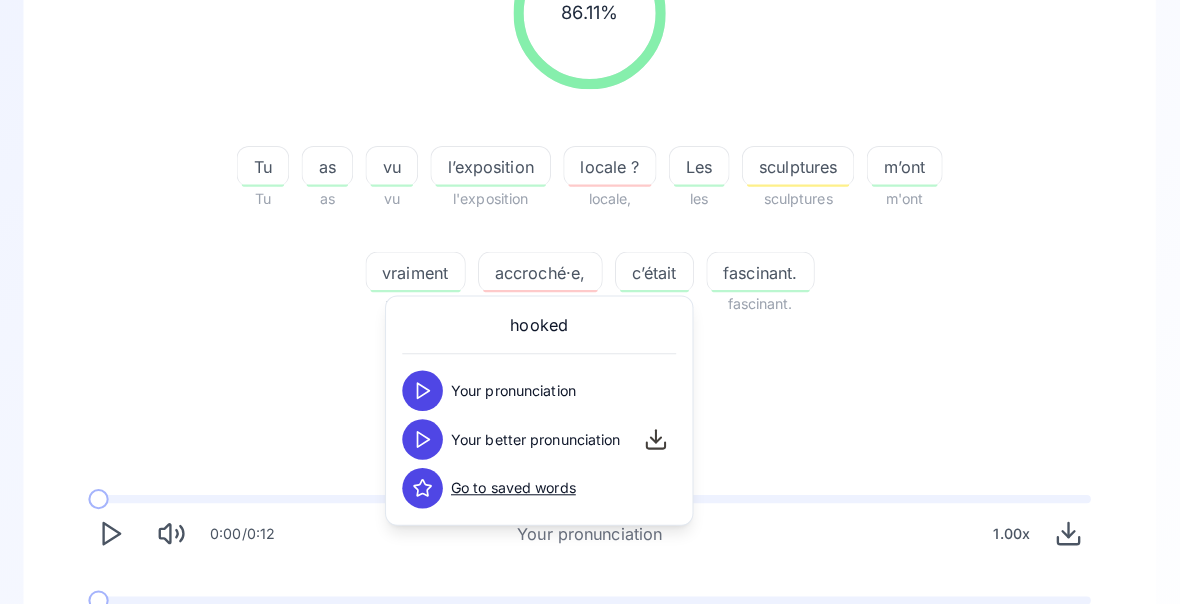 click 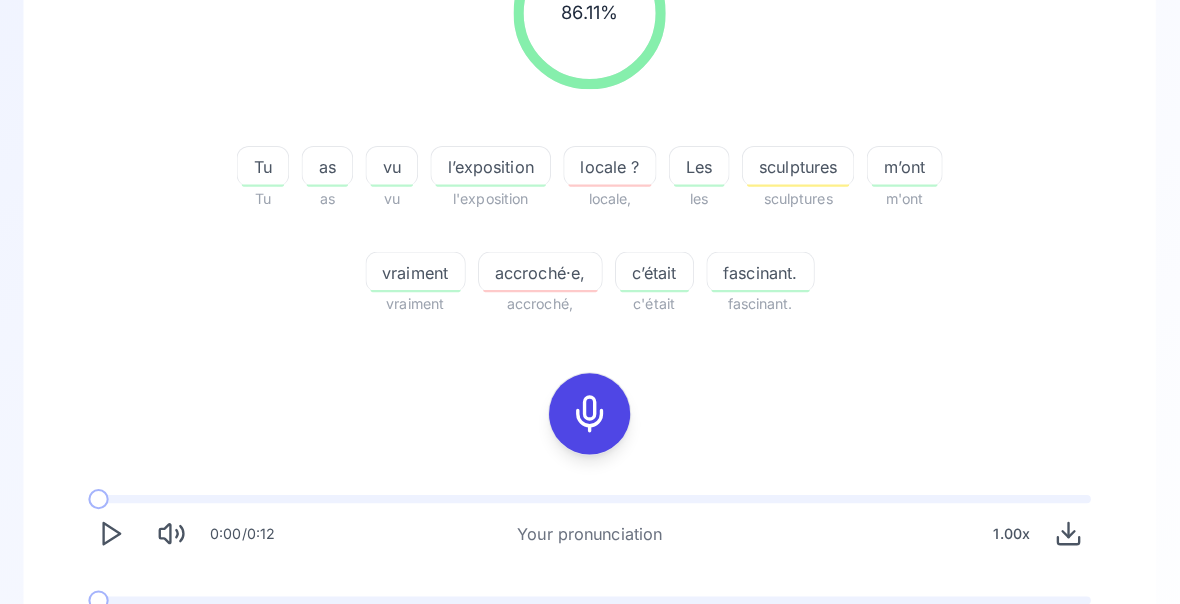 click 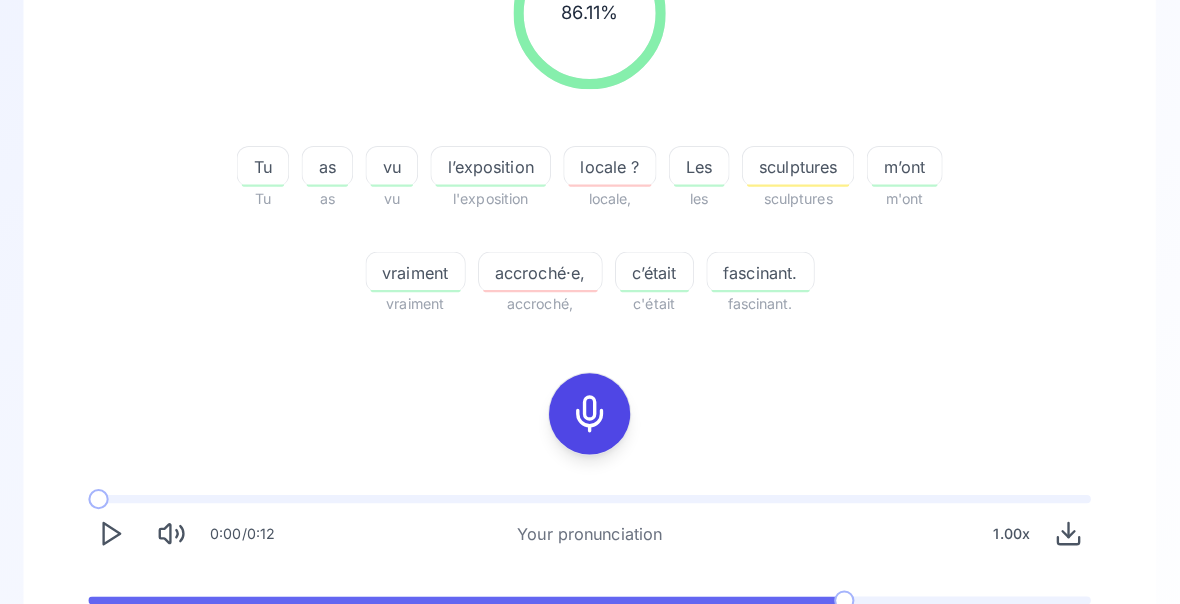 click on "sculptures" at bounding box center [795, 165] 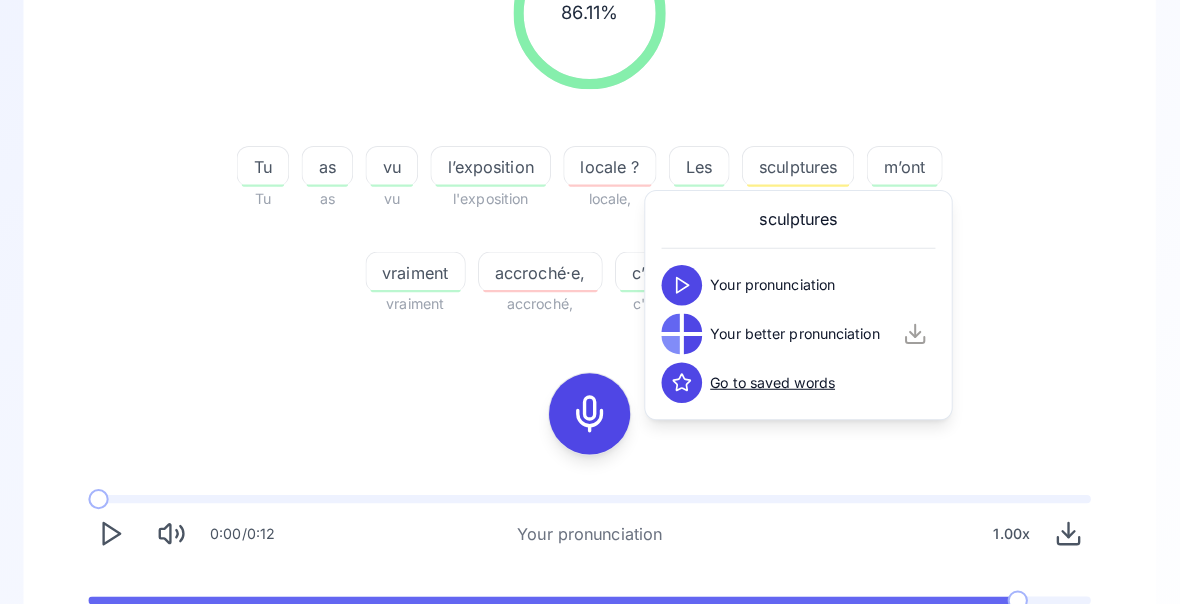 click on "86.11 % 86.11 % Tu Tu as as vu vu l’exposition l'exposition locale ? locale, Les les sculptures sculptures m’ont m'ont vraiment vraiment accroché·e, accroché, c’était c'était fascinant. fascinant." at bounding box center [590, 125] 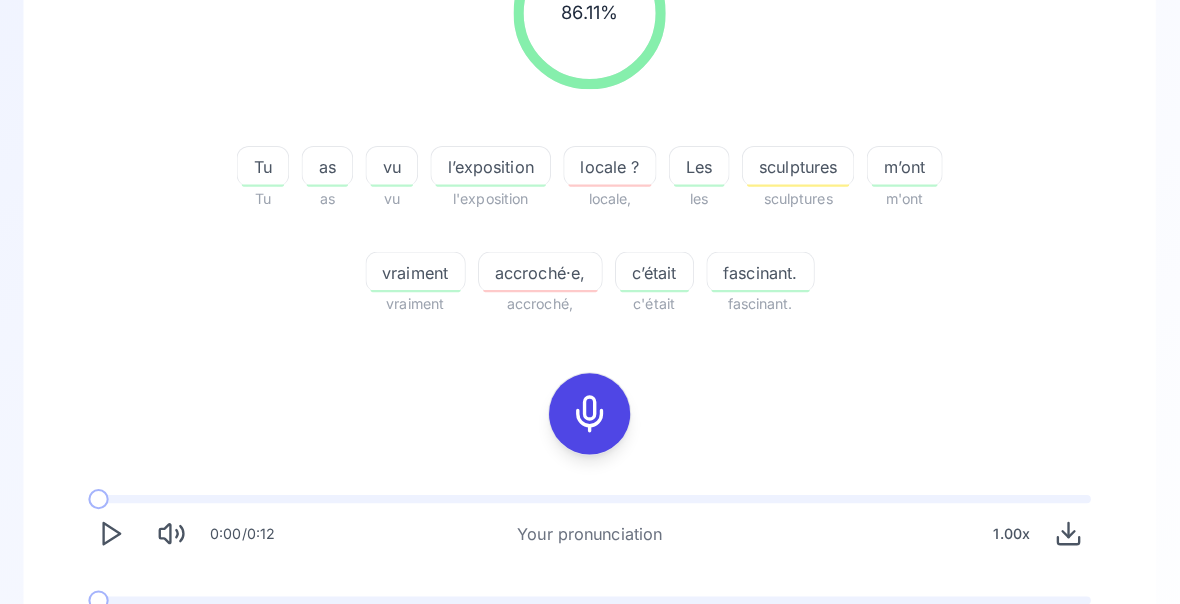 click on "sculptures" at bounding box center [795, 165] 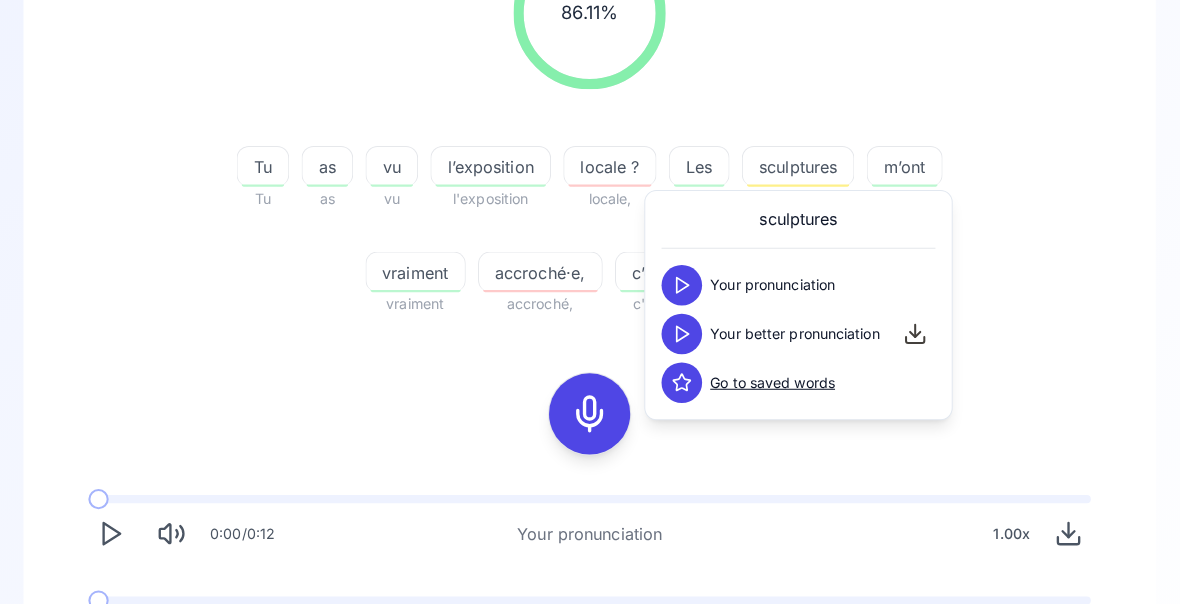 click 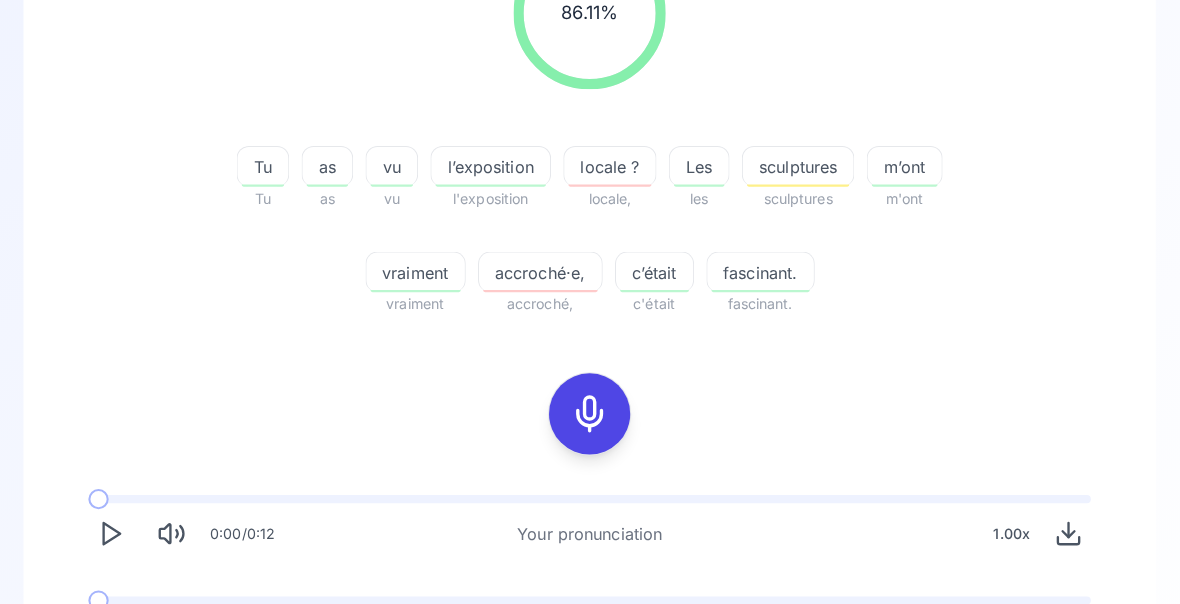 click 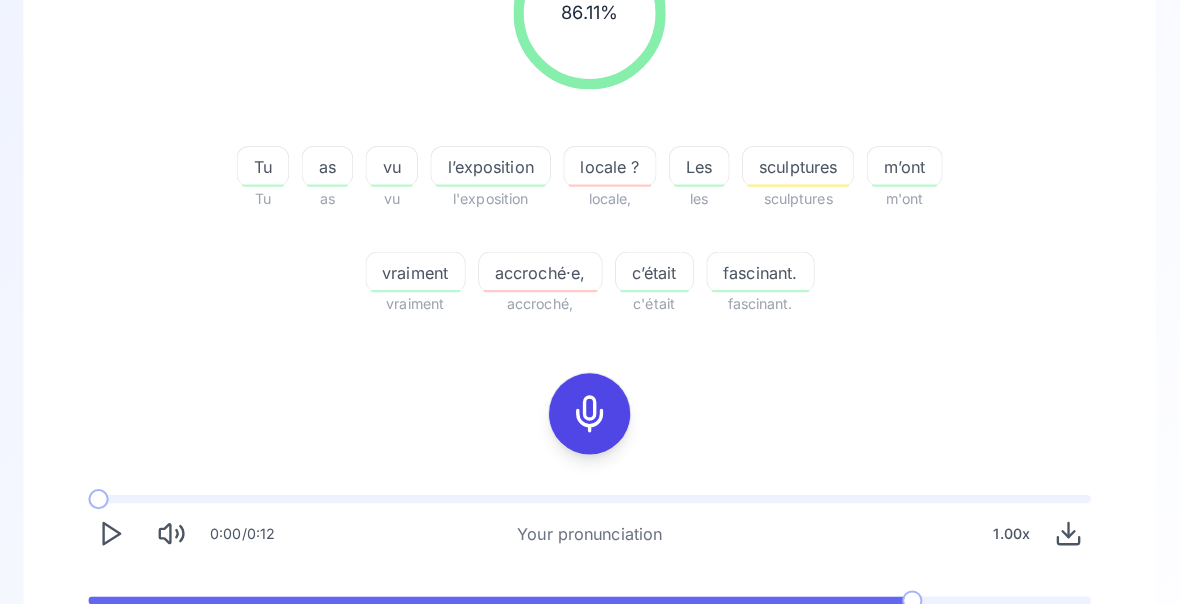 click on "Try another sentence" at bounding box center [604, 704] 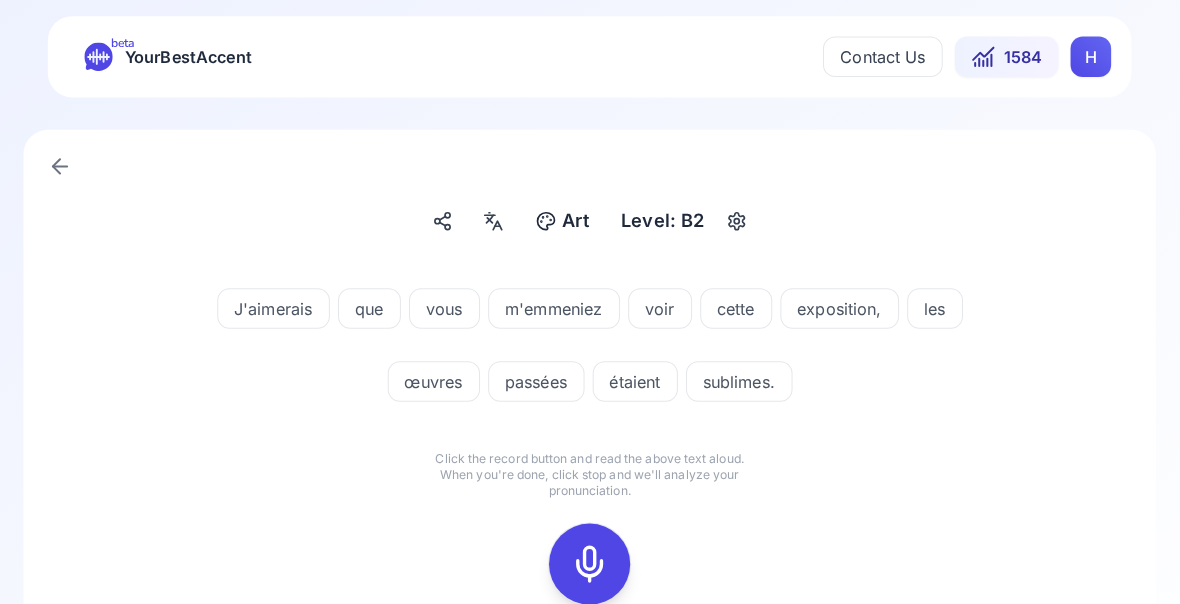 click 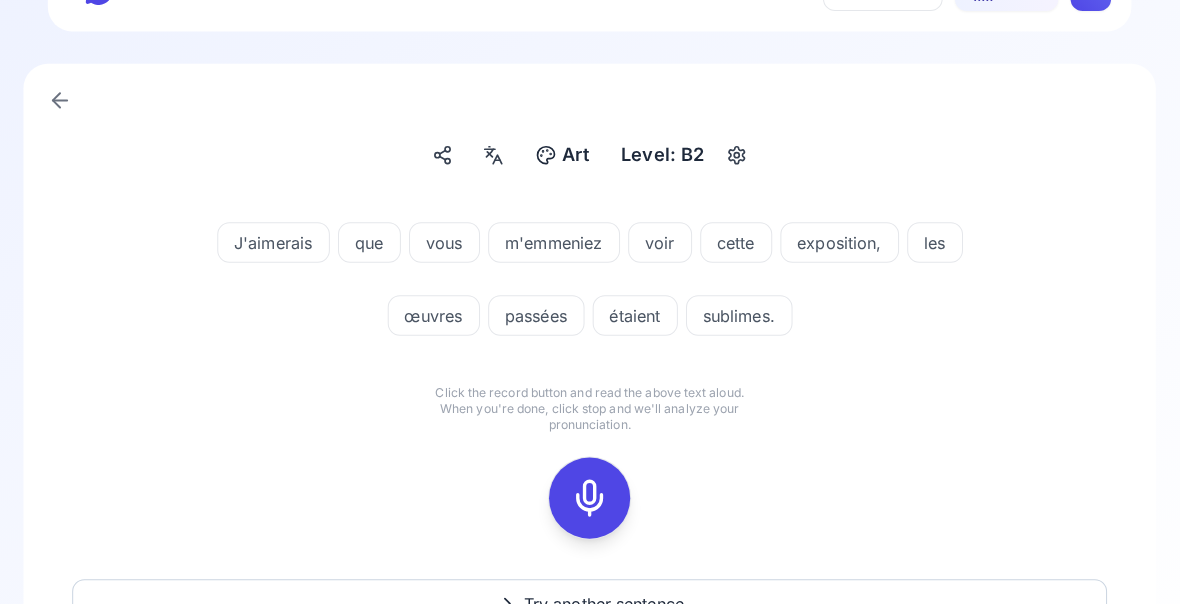 scroll, scrollTop: 65, scrollLeft: 0, axis: vertical 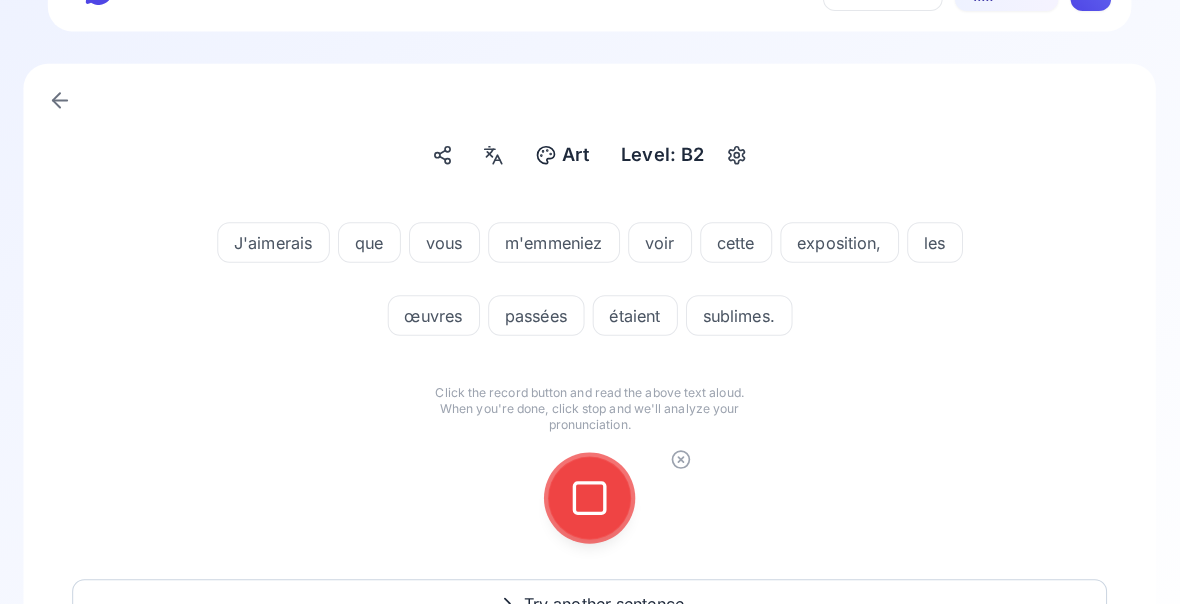 click 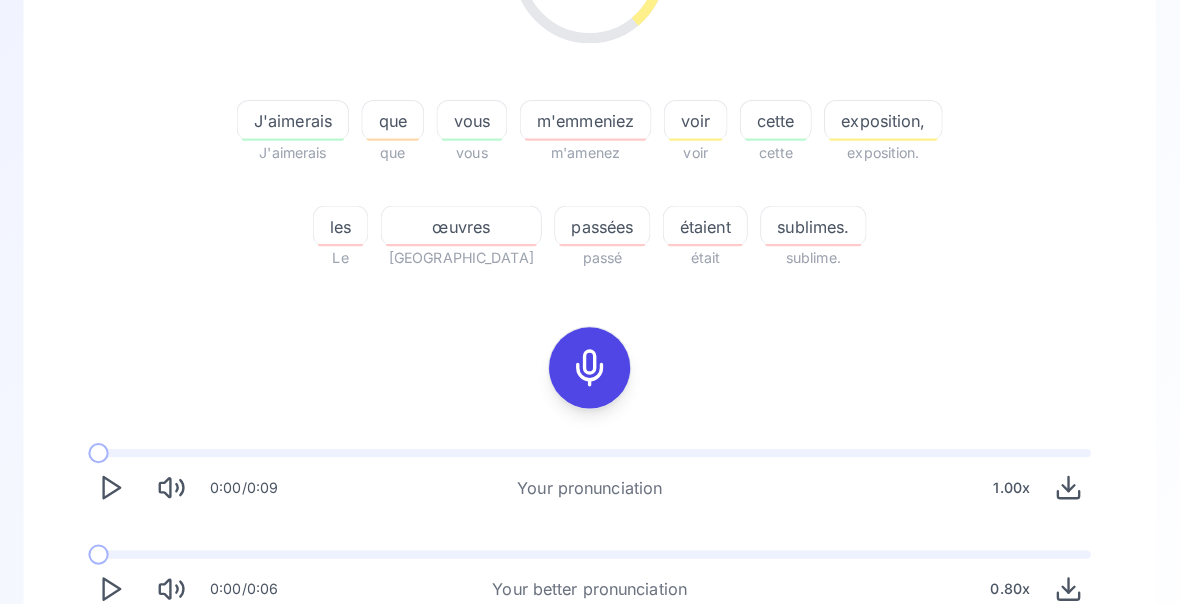 scroll, scrollTop: 383, scrollLeft: 0, axis: vertical 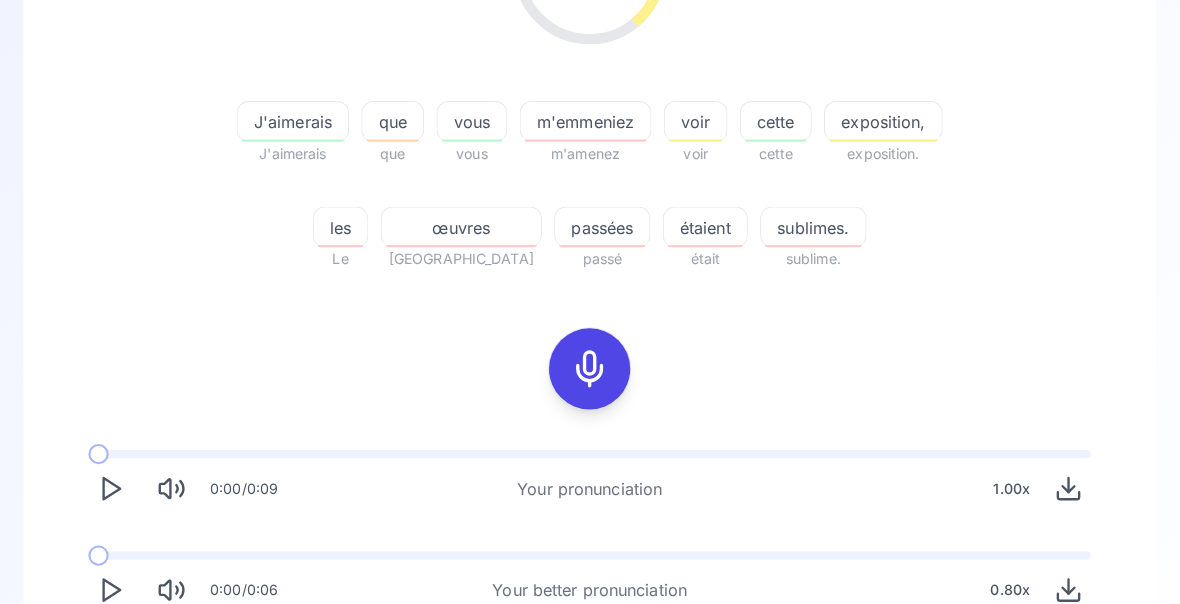 click on "m'emmeniez" at bounding box center [586, 120] 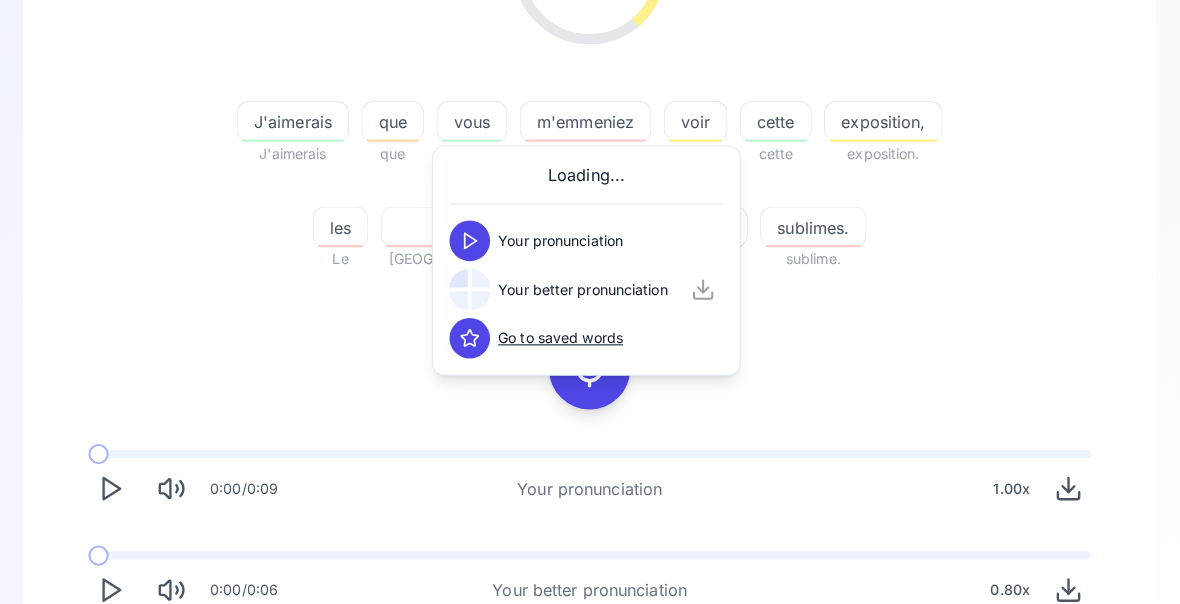 scroll, scrollTop: 383, scrollLeft: 0, axis: vertical 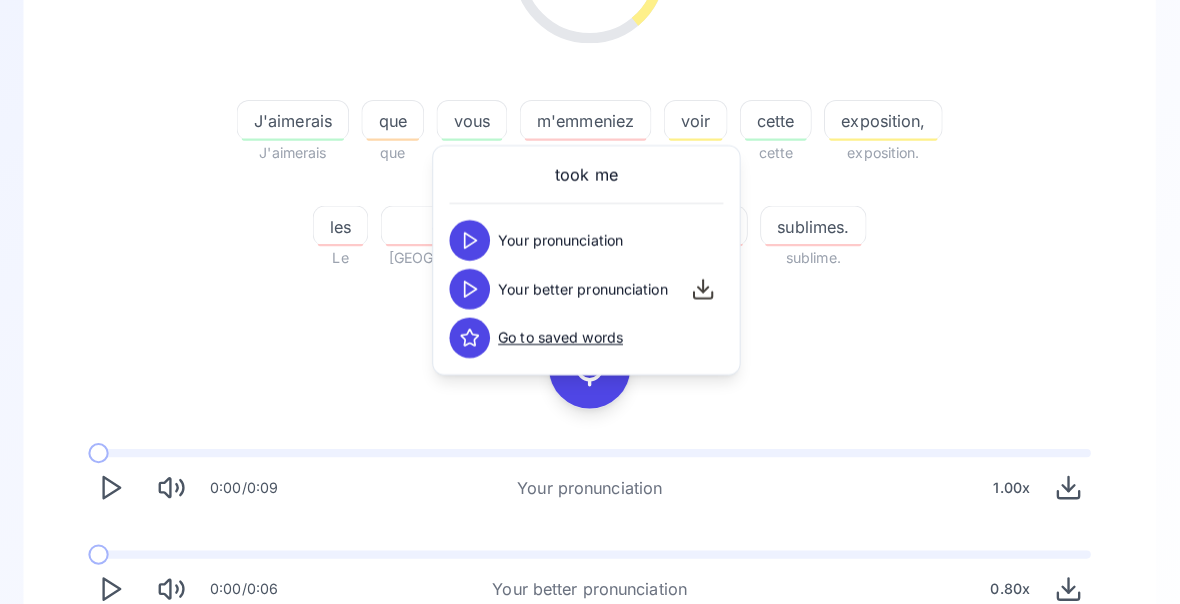click 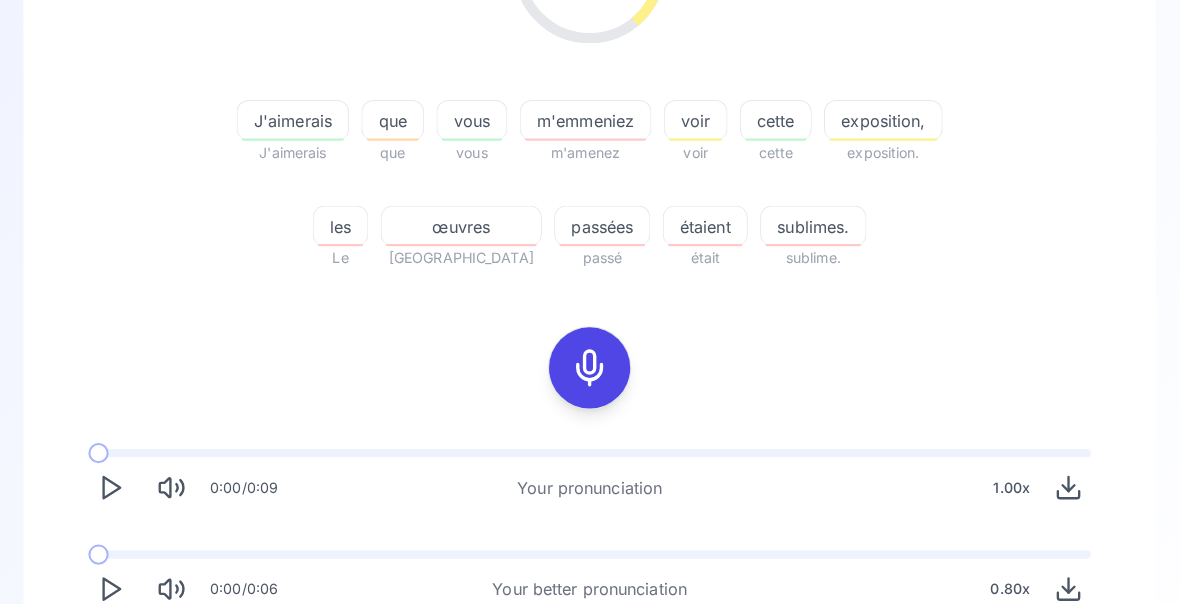 click 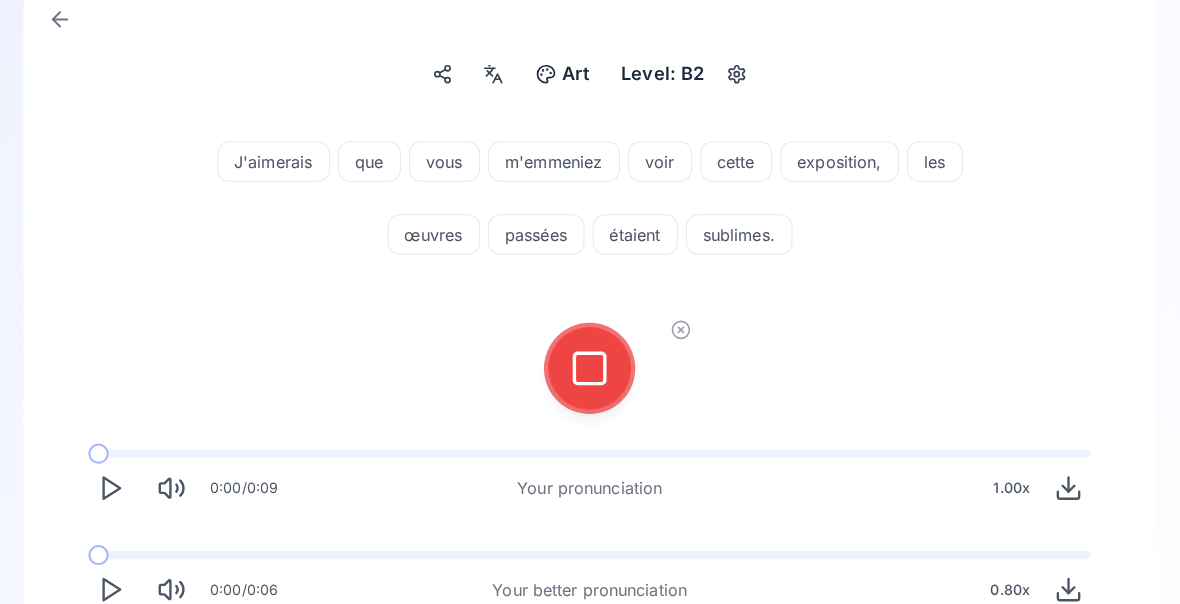 scroll, scrollTop: 145, scrollLeft: 0, axis: vertical 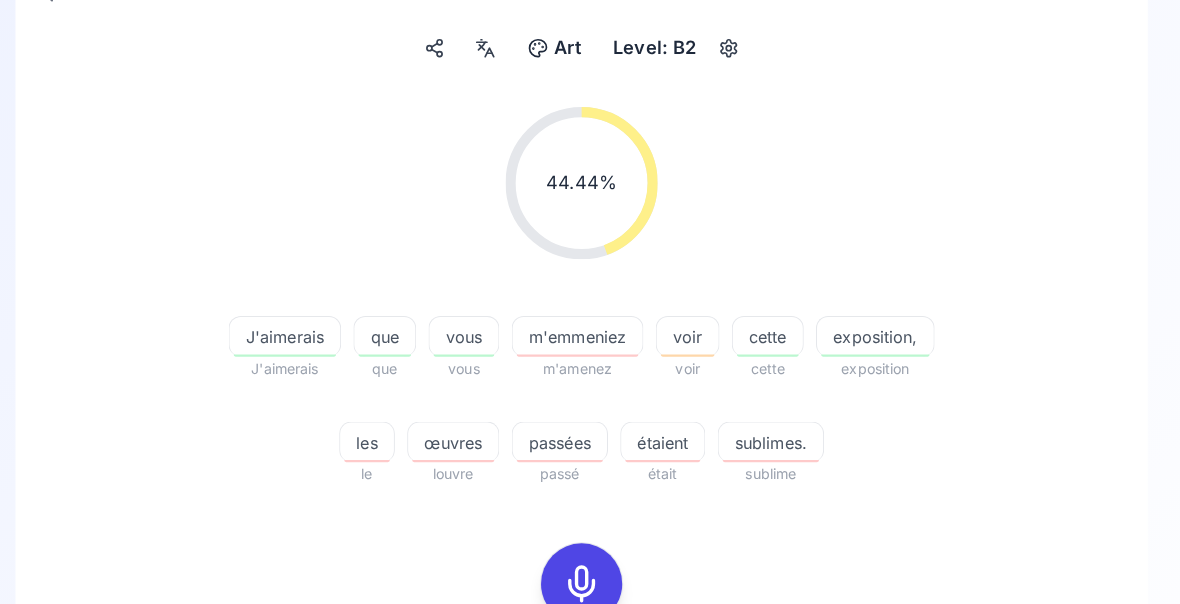 click on "Try another sentence" at bounding box center (604, 887) 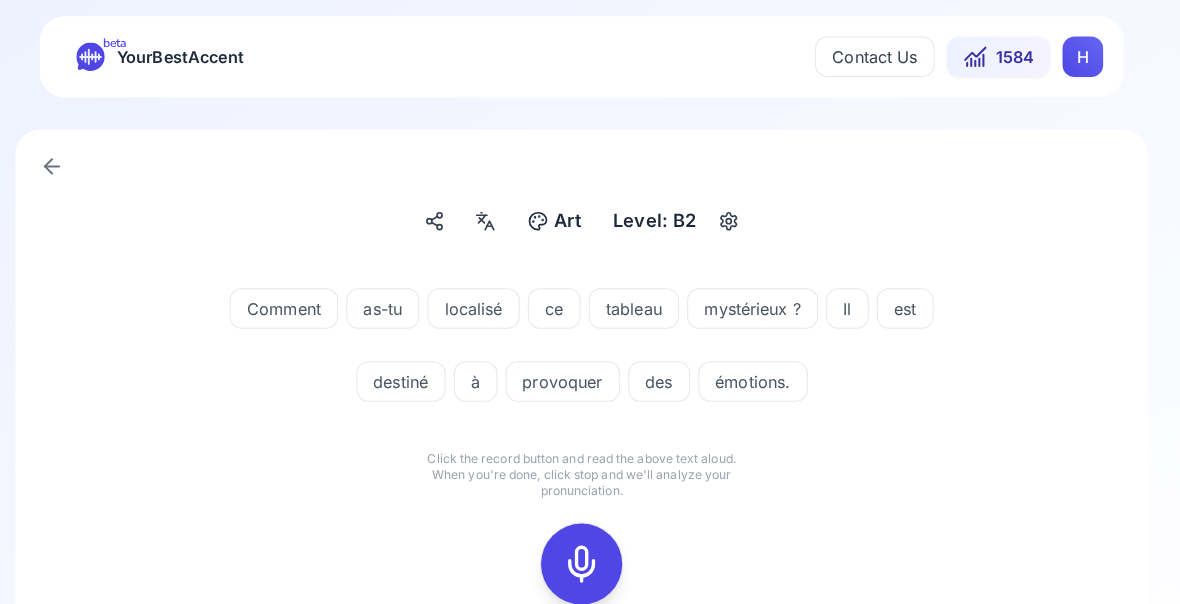 click 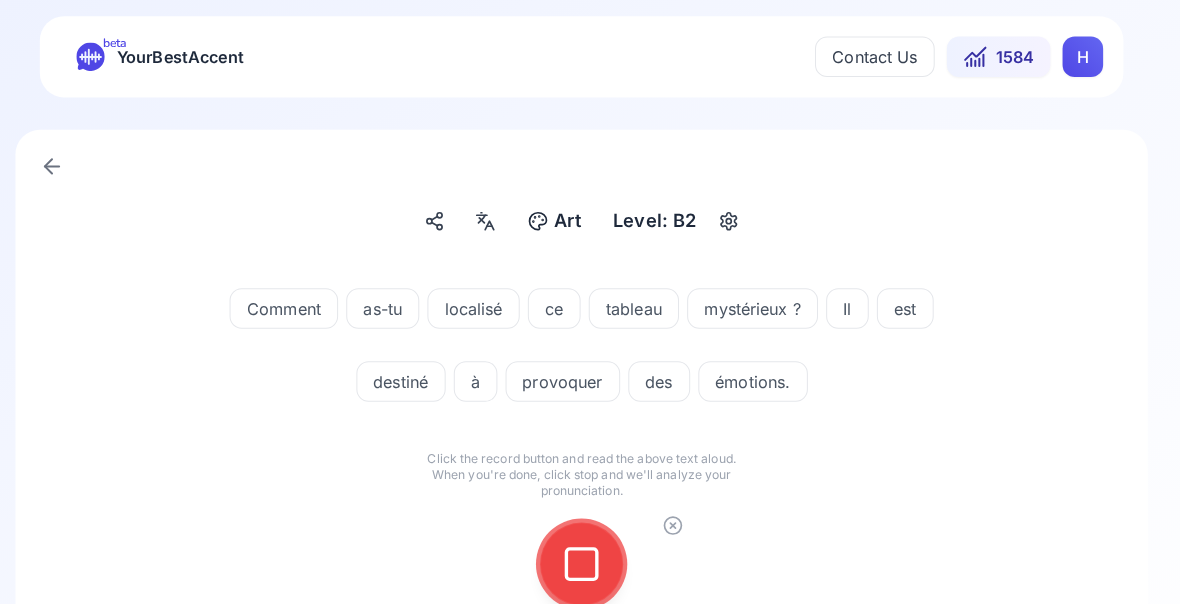 click 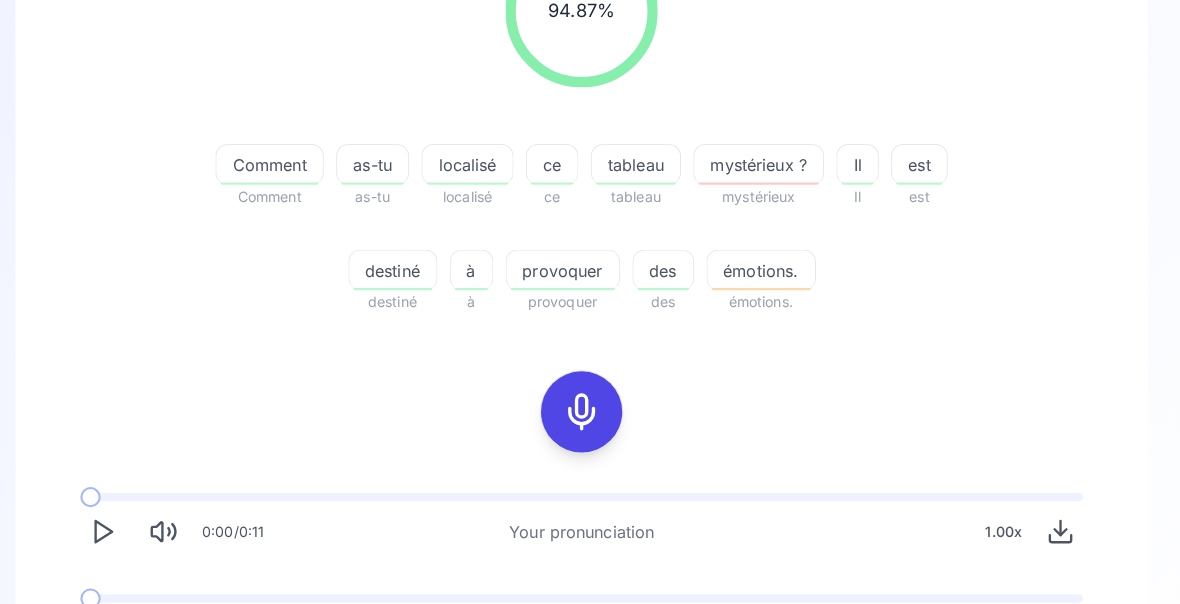 scroll, scrollTop: 341, scrollLeft: 0, axis: vertical 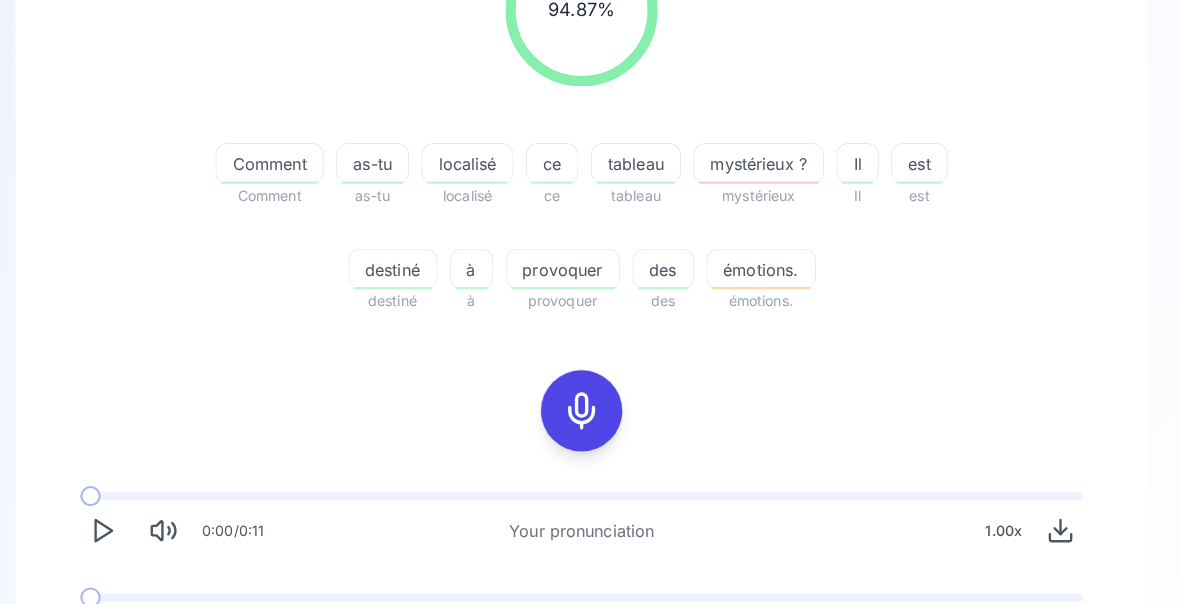 click at bounding box center (118, 623) 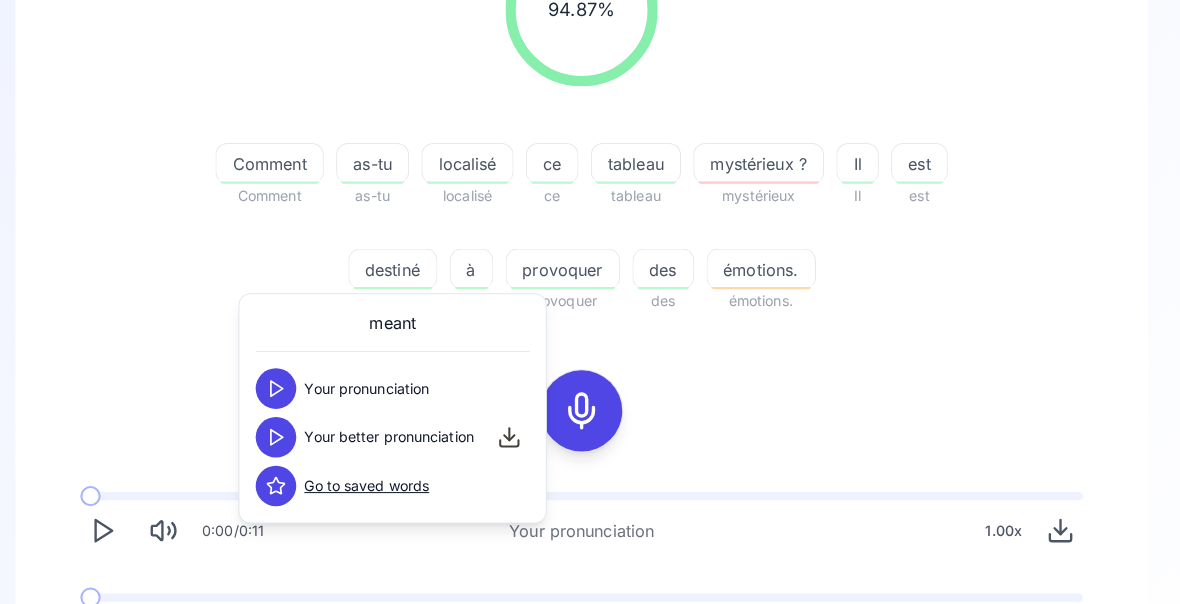 click on "94.87 % 94.87 % Comment Comment as-tu as-tu localisé localisé ce ce tableau tableau mystérieux ? mystérieux Il Il est est destiné destiné à à provoquer provoquer des des émotions. émotions. 0:00  /  0:11 Your pronunciation 1.00 x 0:00  /  0:07 Your better pronunciation 0.80 x" at bounding box center [590, 290] 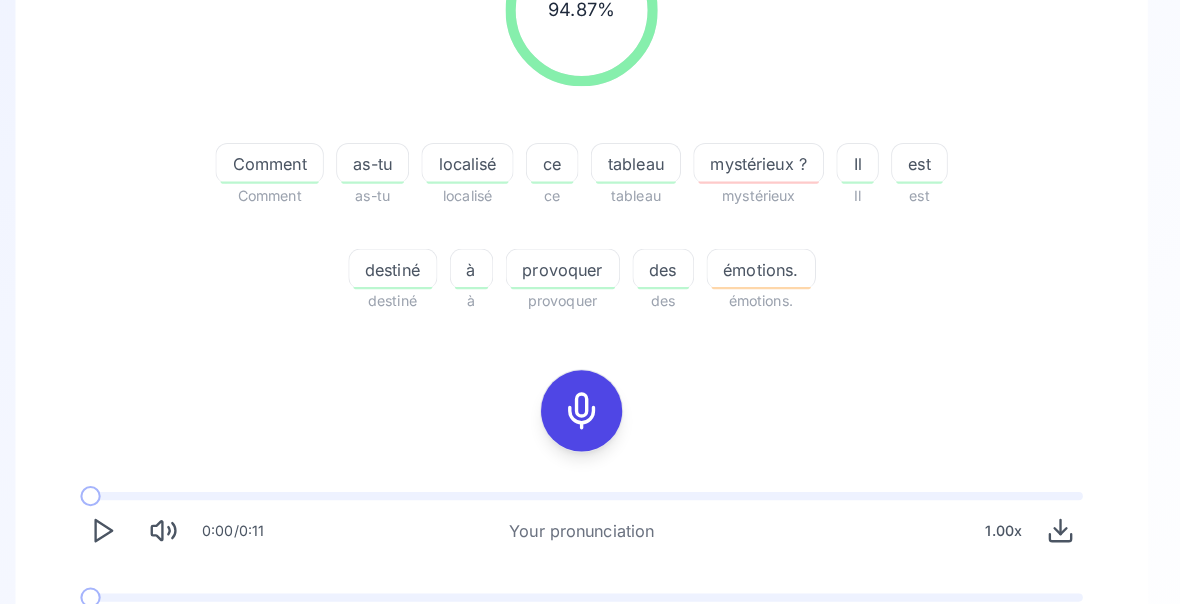 click 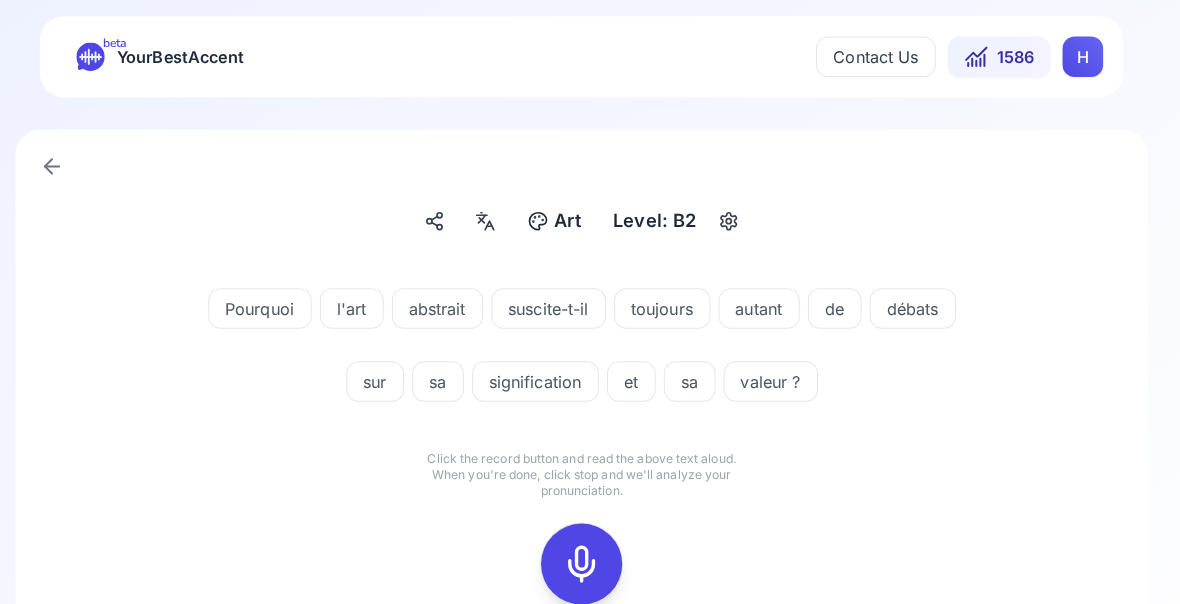 click 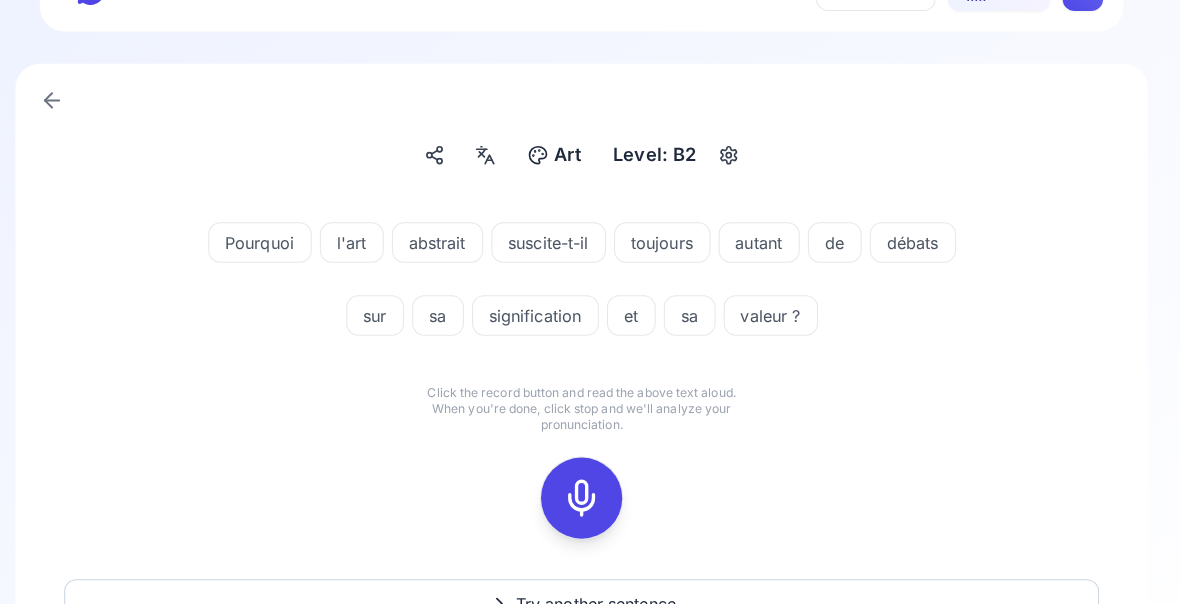 scroll, scrollTop: 65, scrollLeft: 0, axis: vertical 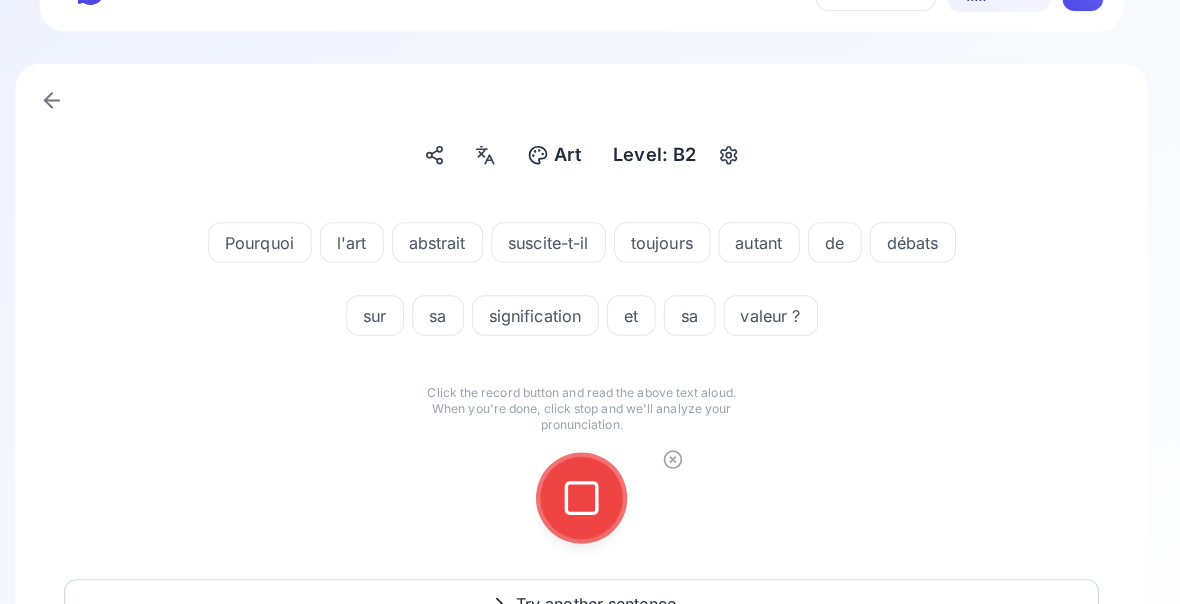 click at bounding box center (590, 491) 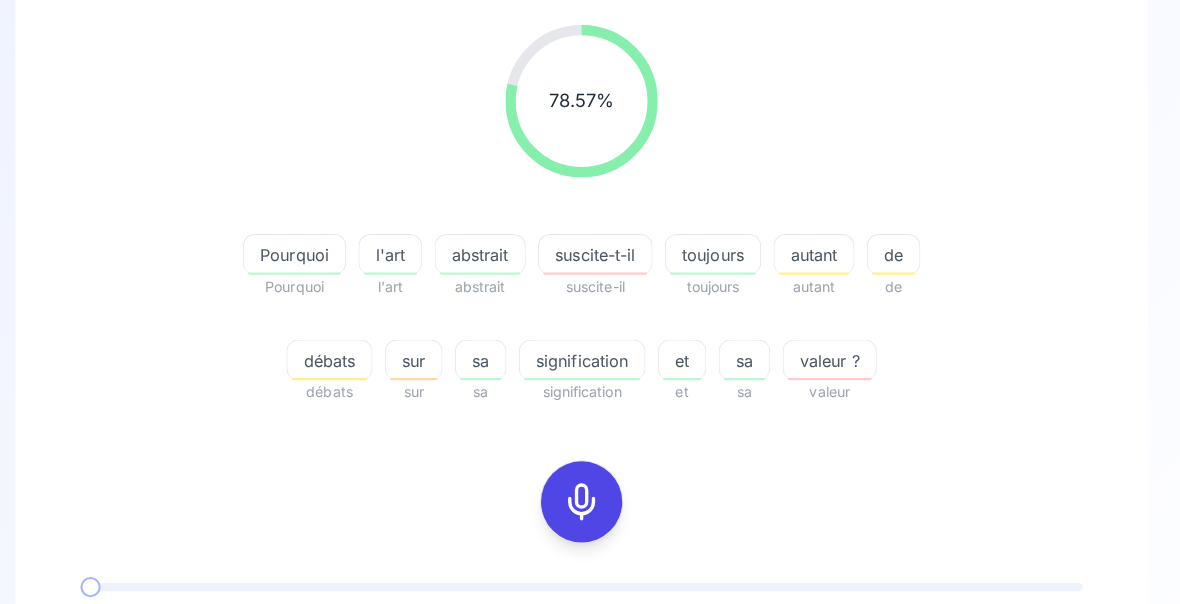 scroll, scrollTop: 255, scrollLeft: 0, axis: vertical 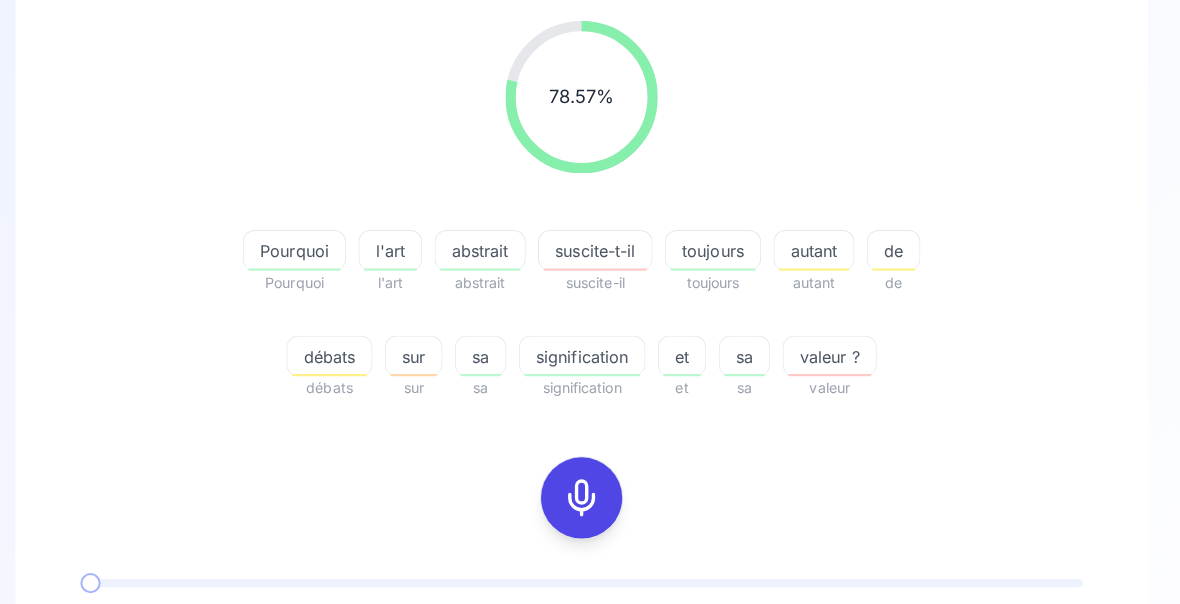 click on "suscite-t-il" at bounding box center (603, 248) 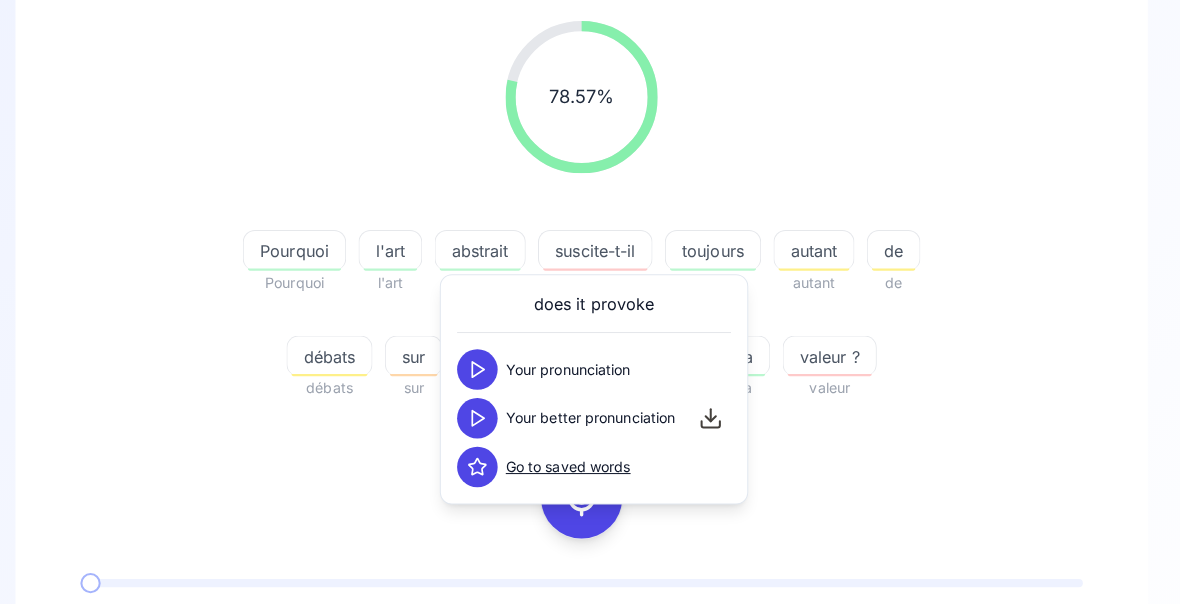 click at bounding box center (488, 413) 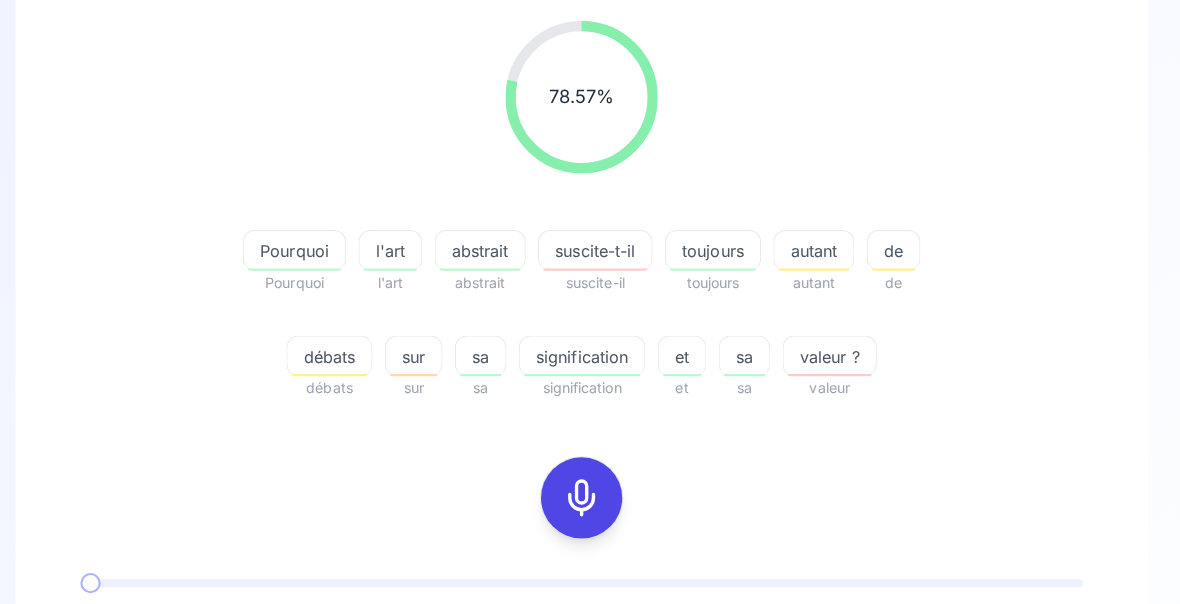 click on "autant" at bounding box center [819, 248] 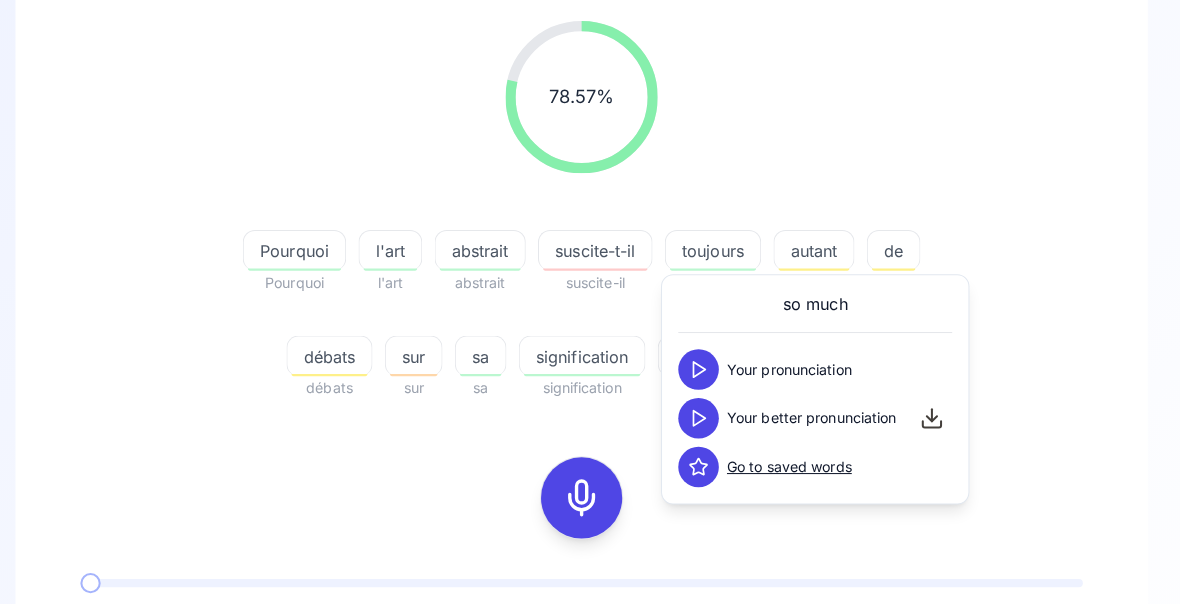 click on "78.57 % 78.57 % Pourquoi Pourquoi l'art l'art abstrait abstrait suscite-t-il suscite-il toujours toujours autant autant de de débats débats sur sur sa sa signification signification et et sa sa valeur ? valeur 0:00  /  0:12 Your pronunciation 1.00 x 0:00  /  0:07 Your better pronunciation 0.80 x" at bounding box center [590, 376] 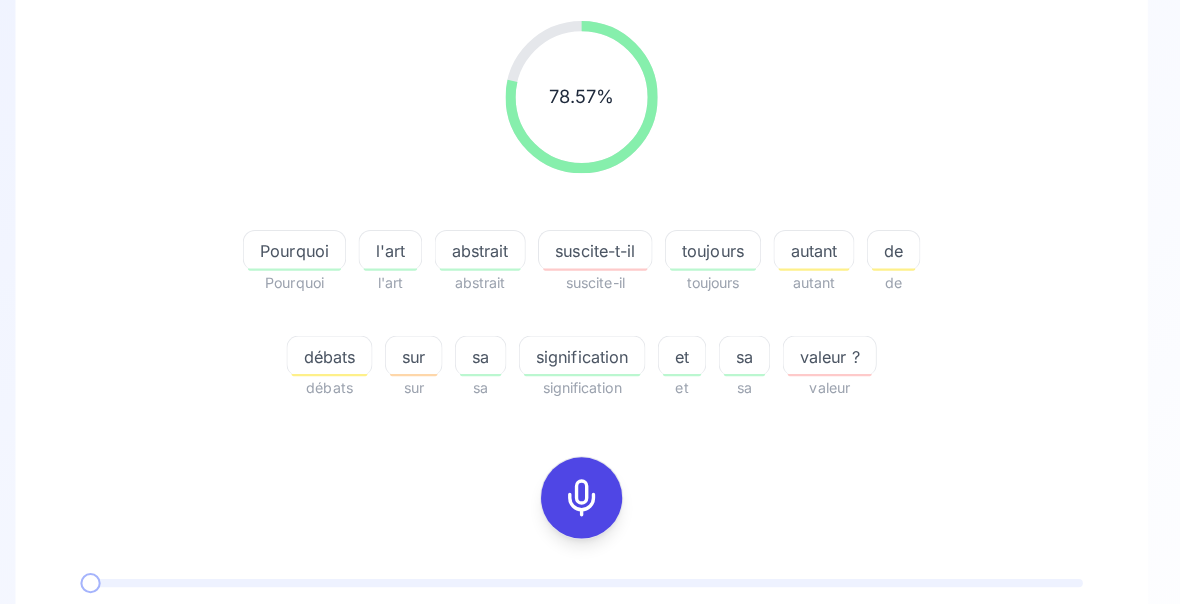 click at bounding box center (819, 266) 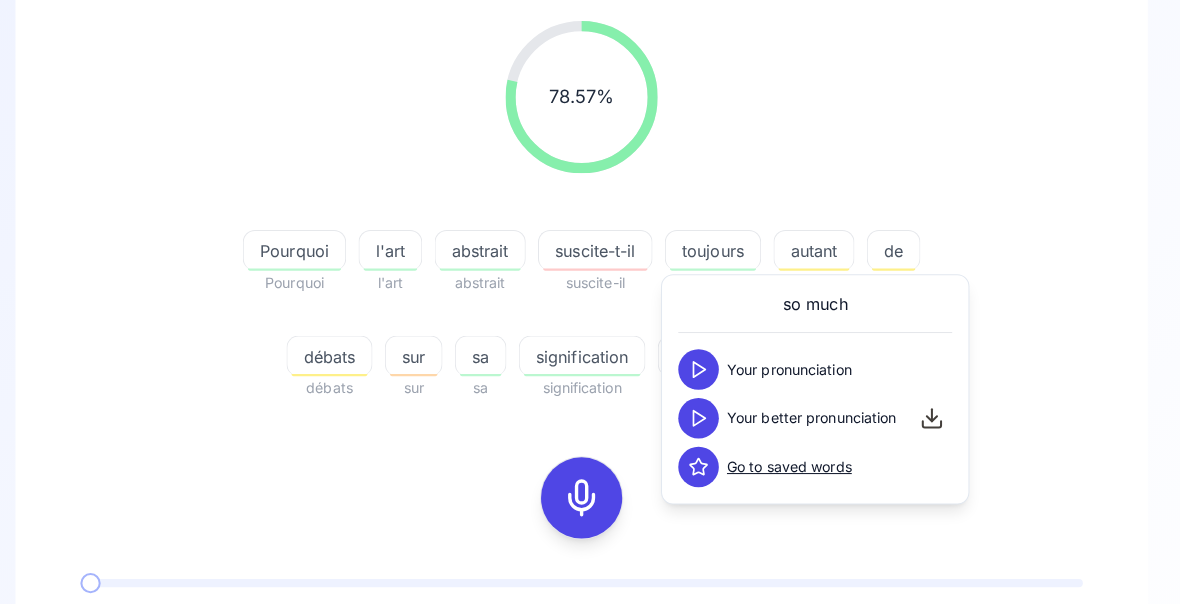 click on "78.57 % 78.57 % Pourquoi Pourquoi l'art l'art abstrait abstrait suscite-t-il suscite-il toujours toujours autant autant de de débats débats sur sur sa sa signification signification et et sa sa valeur ? valeur 0:00  /  0:12 Your pronunciation 1.00 x 0:00  /  0:07 Your better pronunciation 0.80 x Try another sentence" at bounding box center [590, 408] 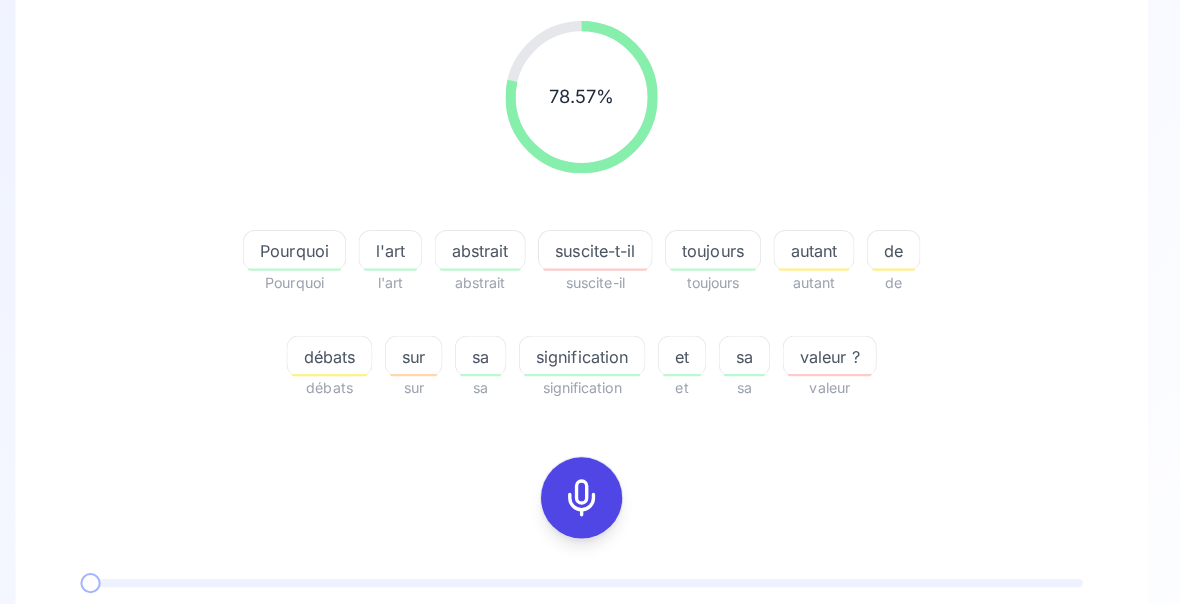 click 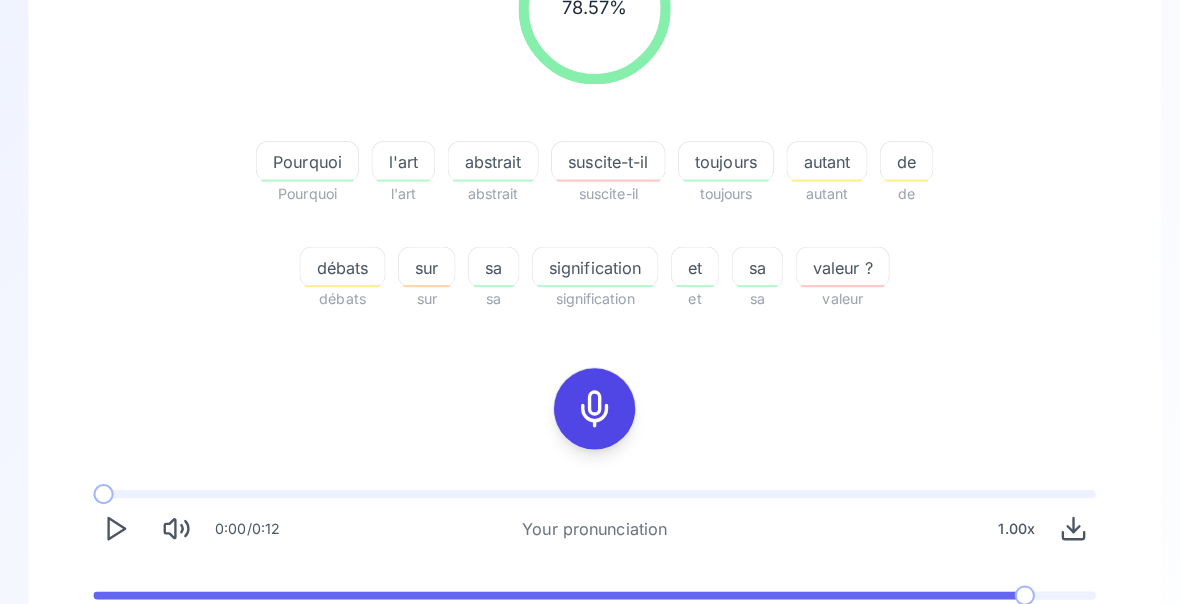 scroll, scrollTop: 354, scrollLeft: 0, axis: vertical 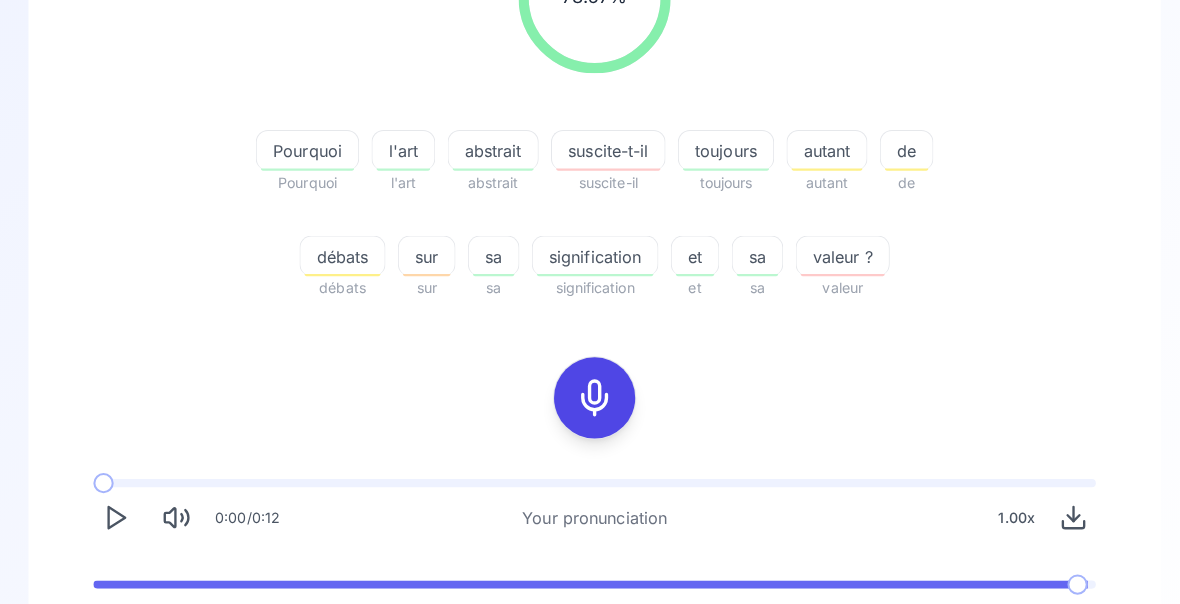 click on "Try another sentence" at bounding box center [604, 688] 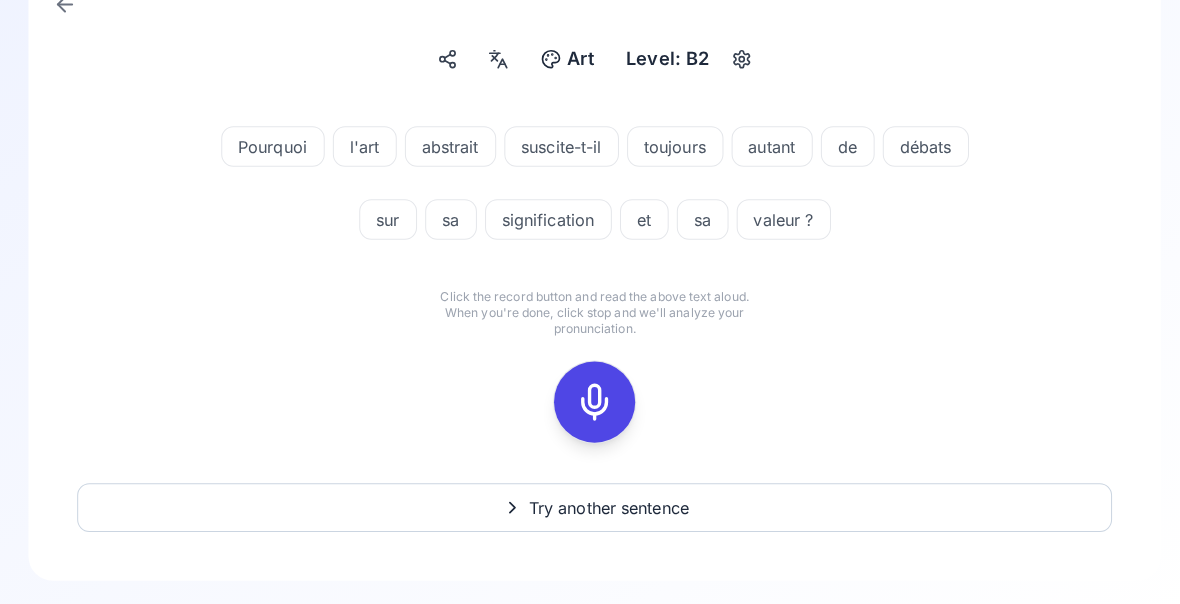 scroll, scrollTop: 0, scrollLeft: 0, axis: both 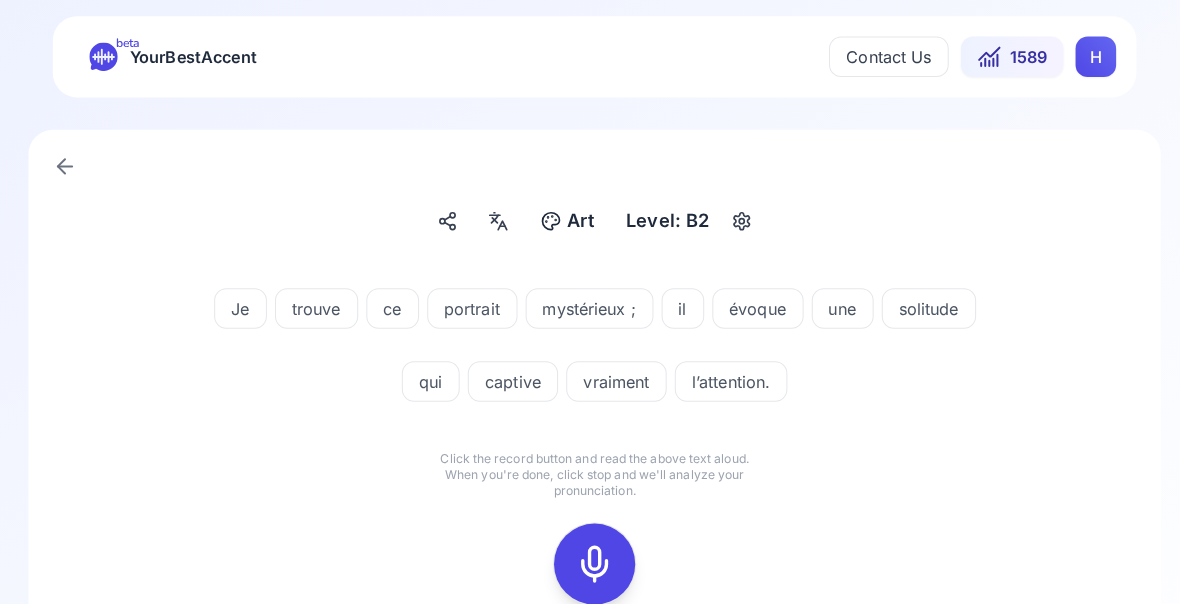 click 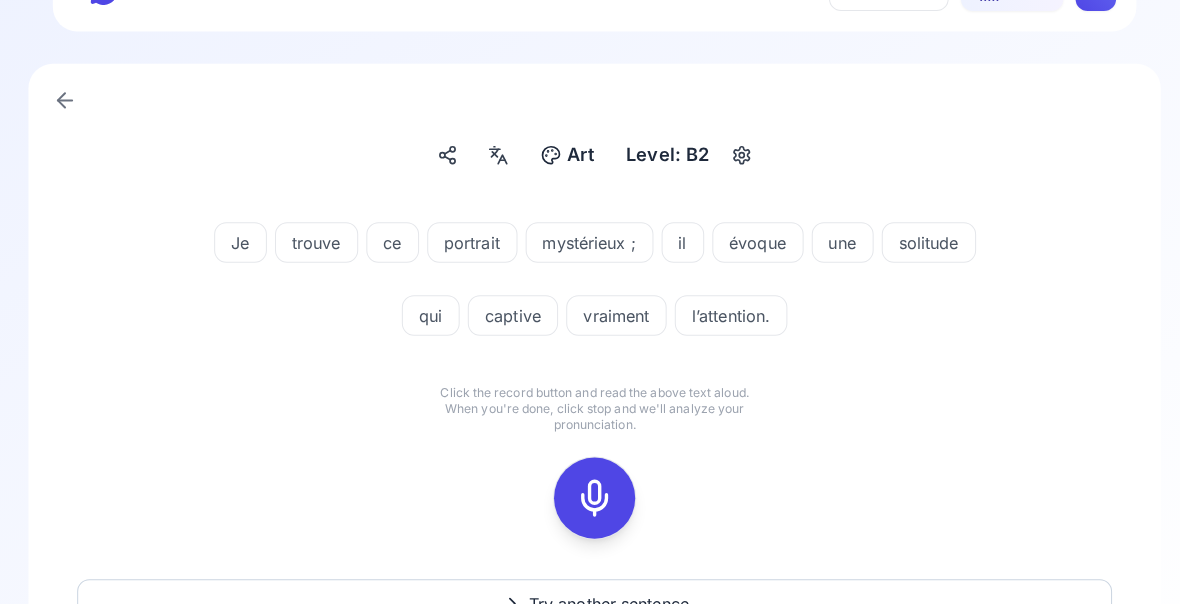 scroll, scrollTop: 65, scrollLeft: 0, axis: vertical 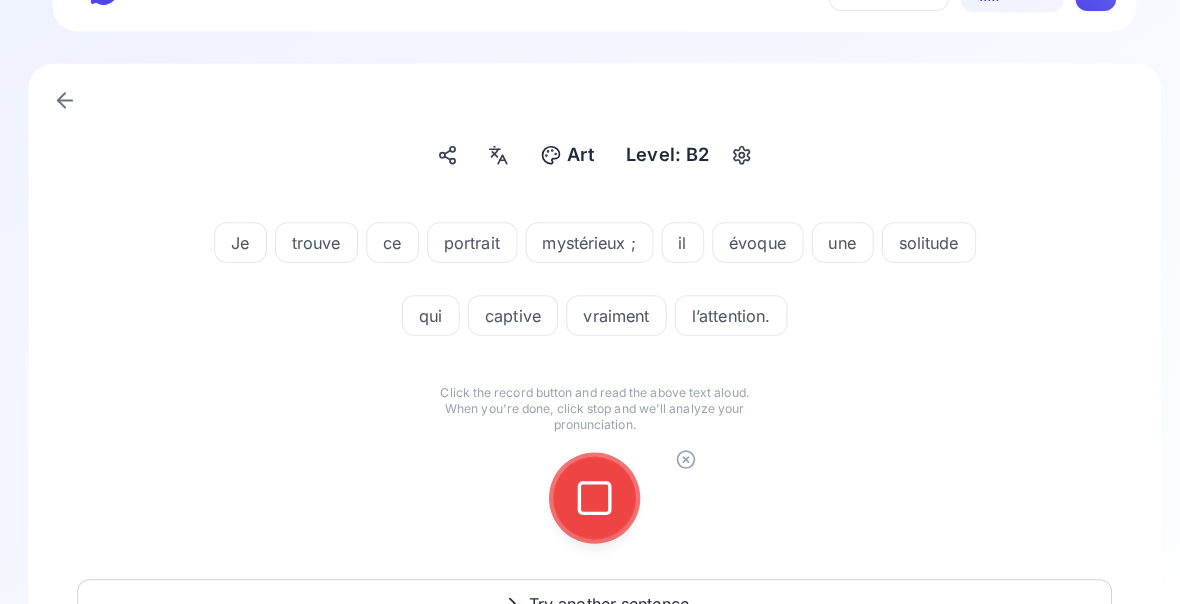 click 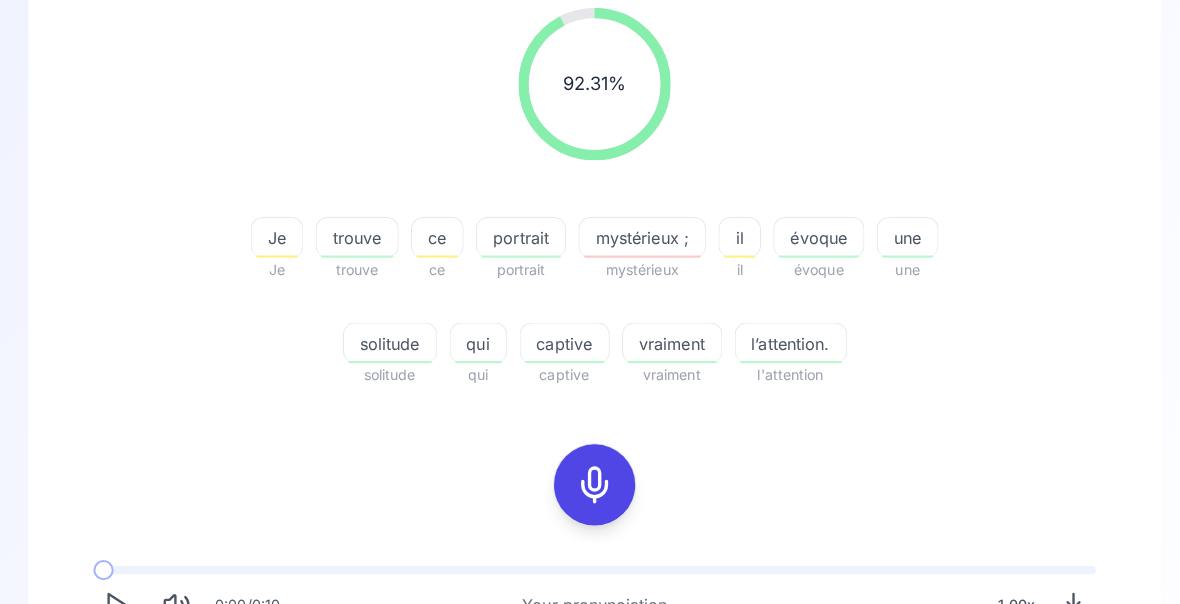 scroll, scrollTop: 268, scrollLeft: 0, axis: vertical 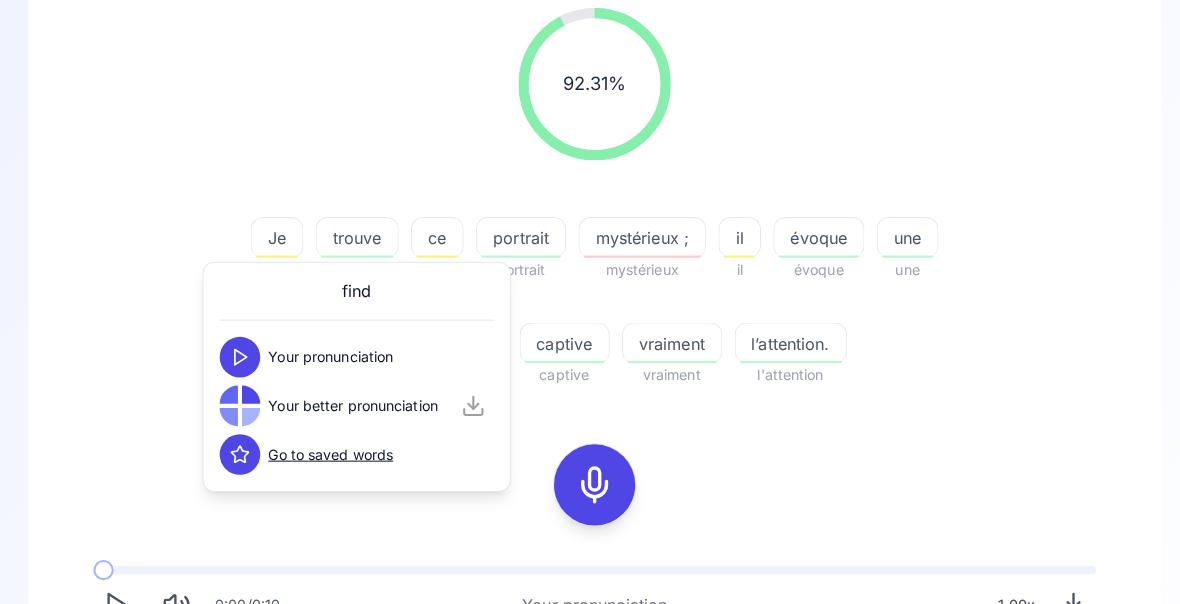 click on "92.31 % 92.31 % Je Je trouve trouve ce ce portrait portrait mystérieux ; mystérieux il il évoque évoque une une solitude solitude qui qui captive captive vraiment vraiment l’attention. l'attention 0:00  /  0:10 Your pronunciation 1.00 x 0:00  /  0:06 Your better pronunciation 0.80 x" at bounding box center (590, 363) 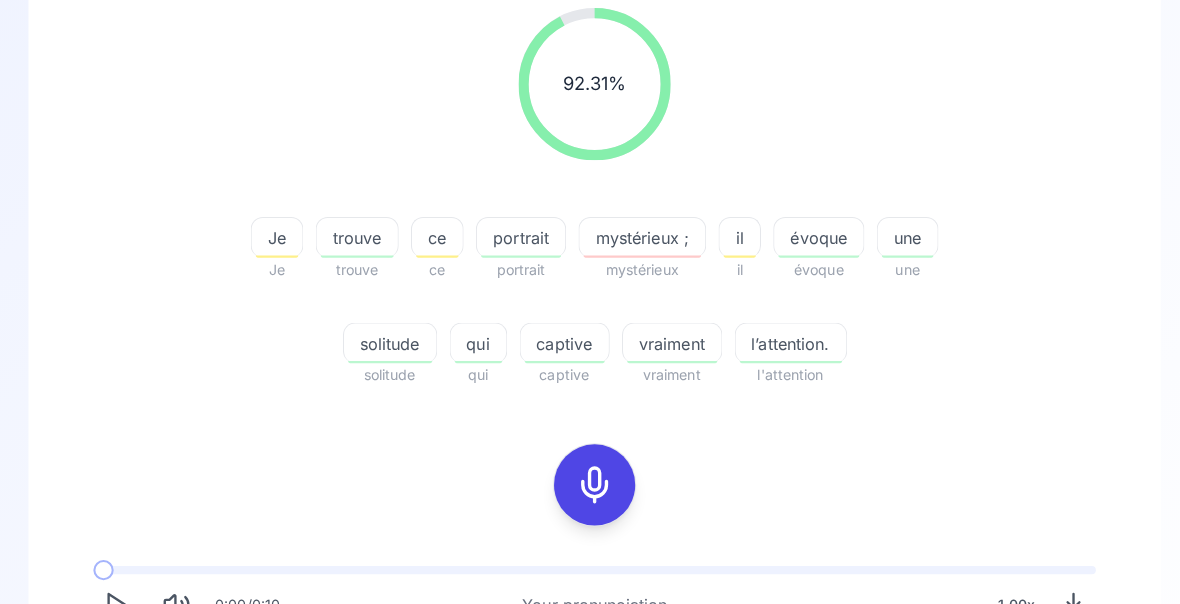 click 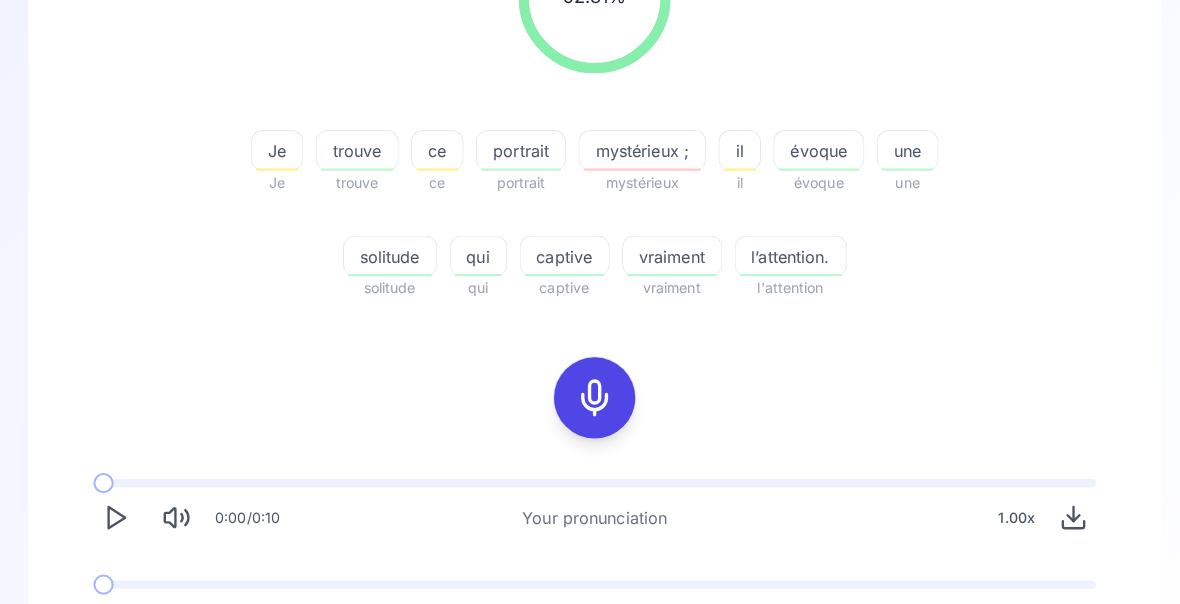 scroll, scrollTop: 355, scrollLeft: 0, axis: vertical 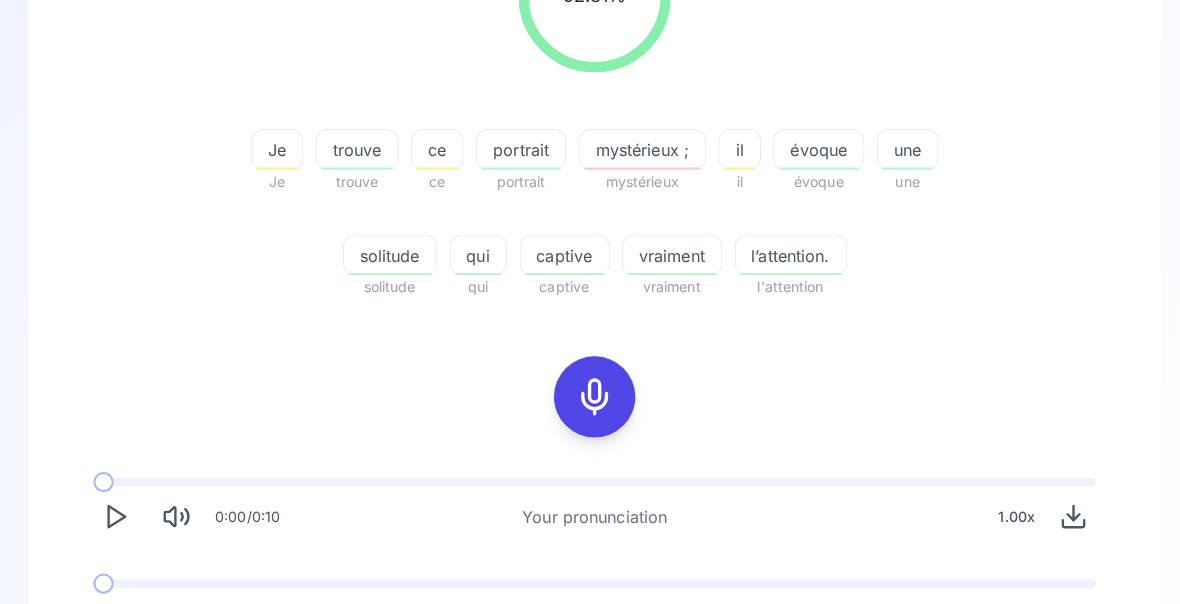 click on "Try another sentence" at bounding box center [604, 687] 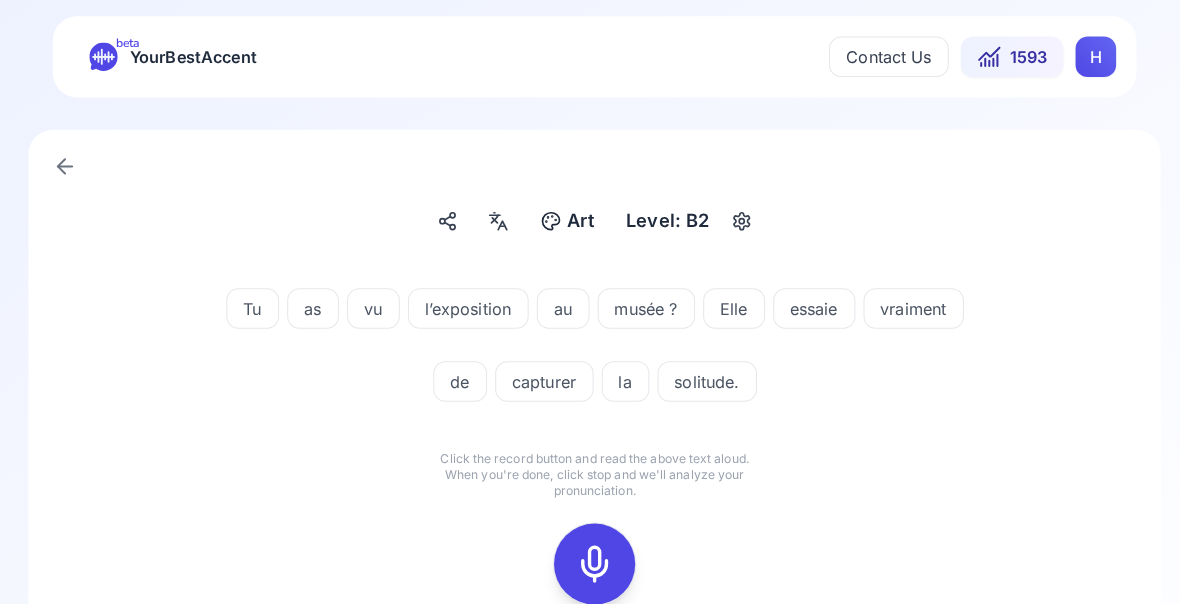 click 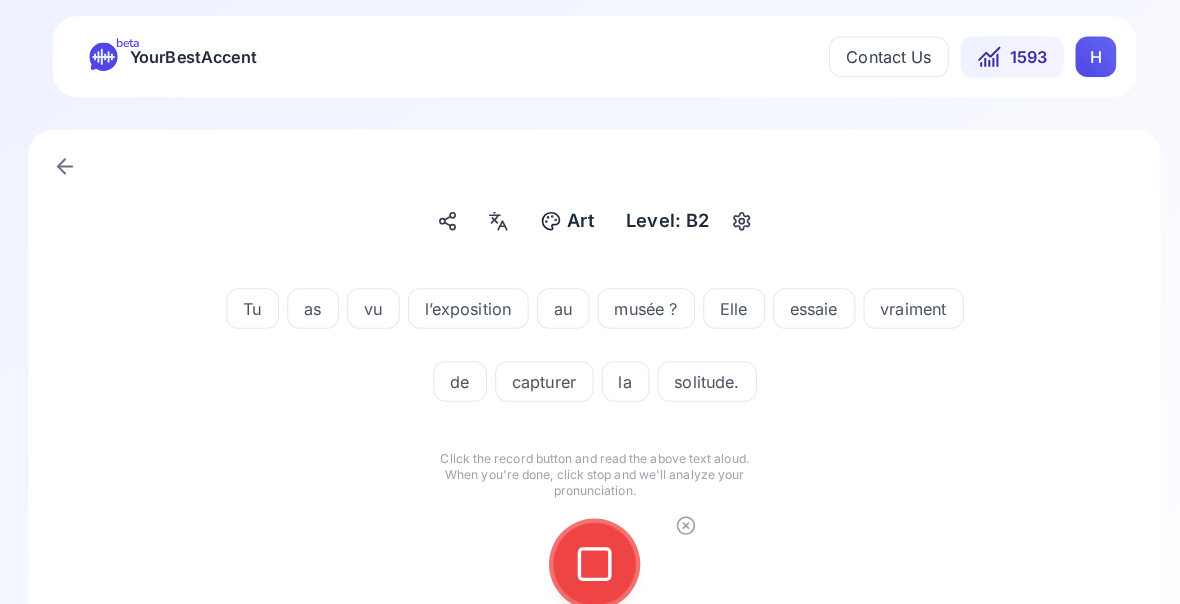 click 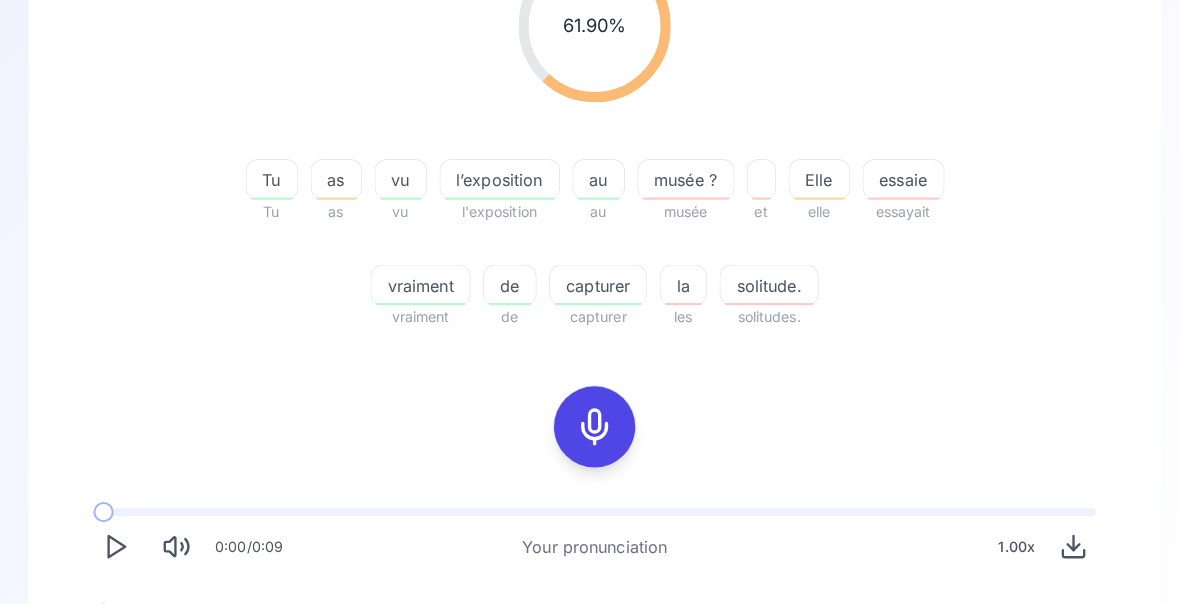 scroll, scrollTop: 326, scrollLeft: 0, axis: vertical 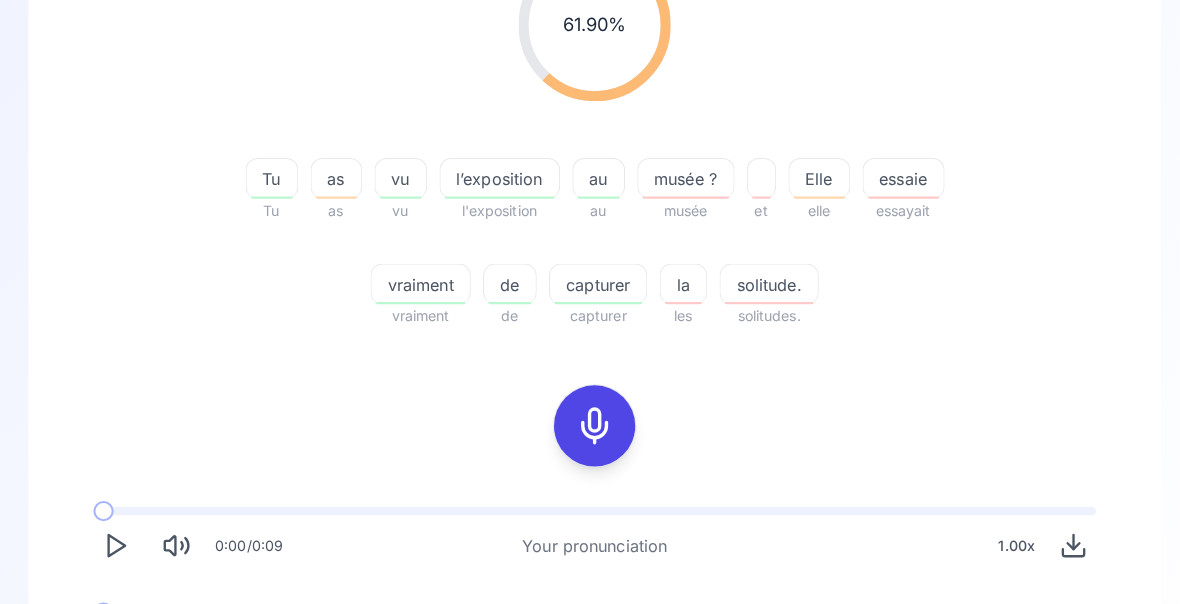 click 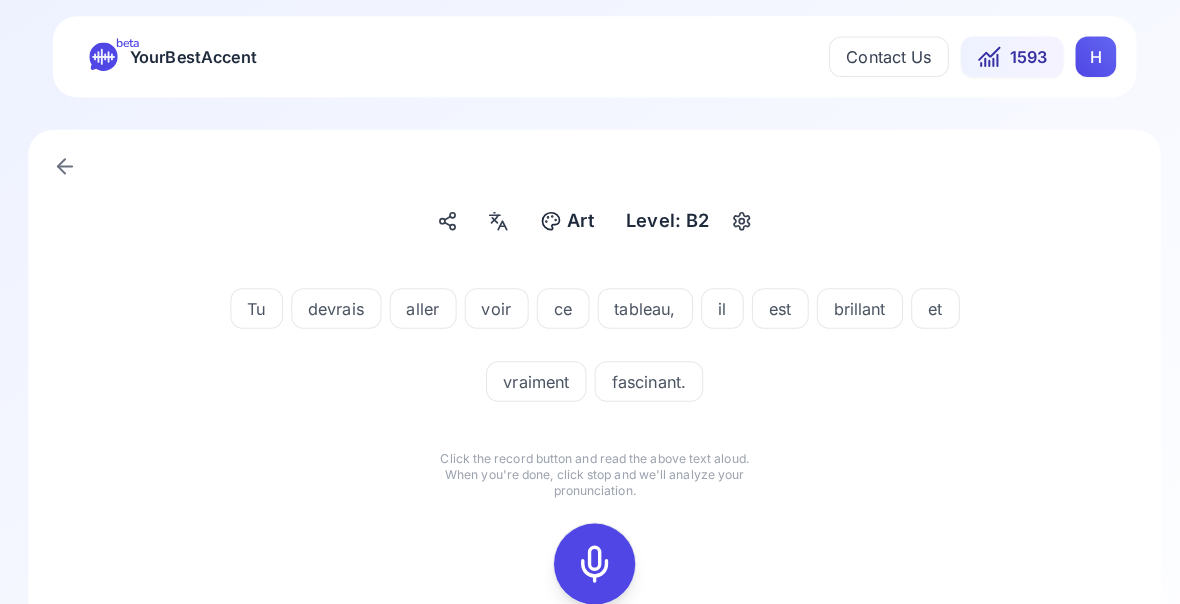 click 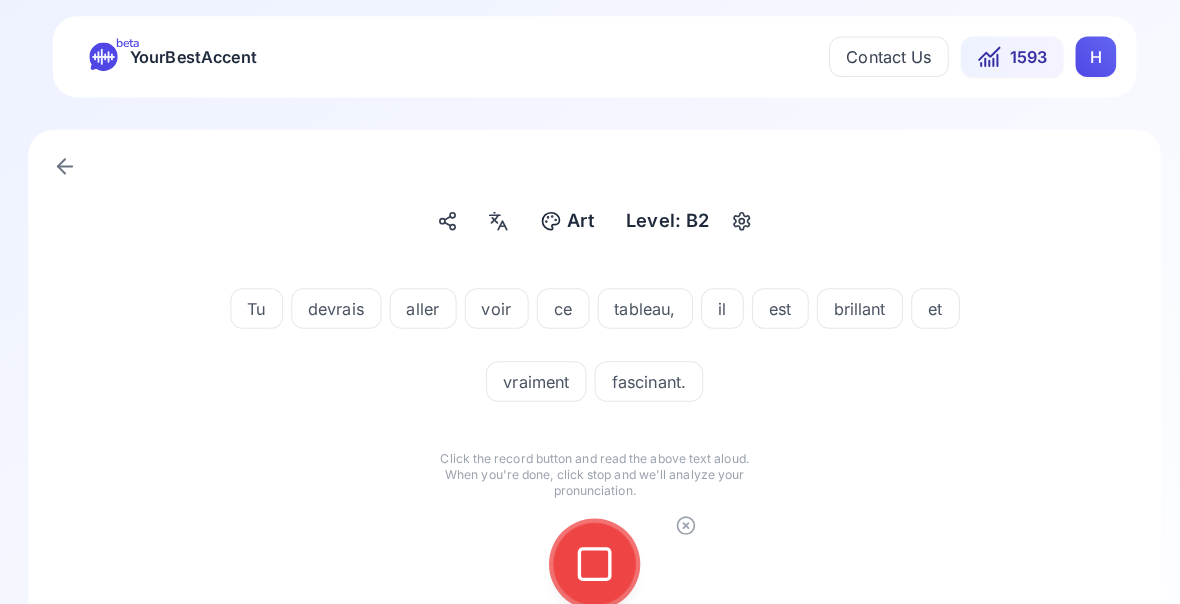 click 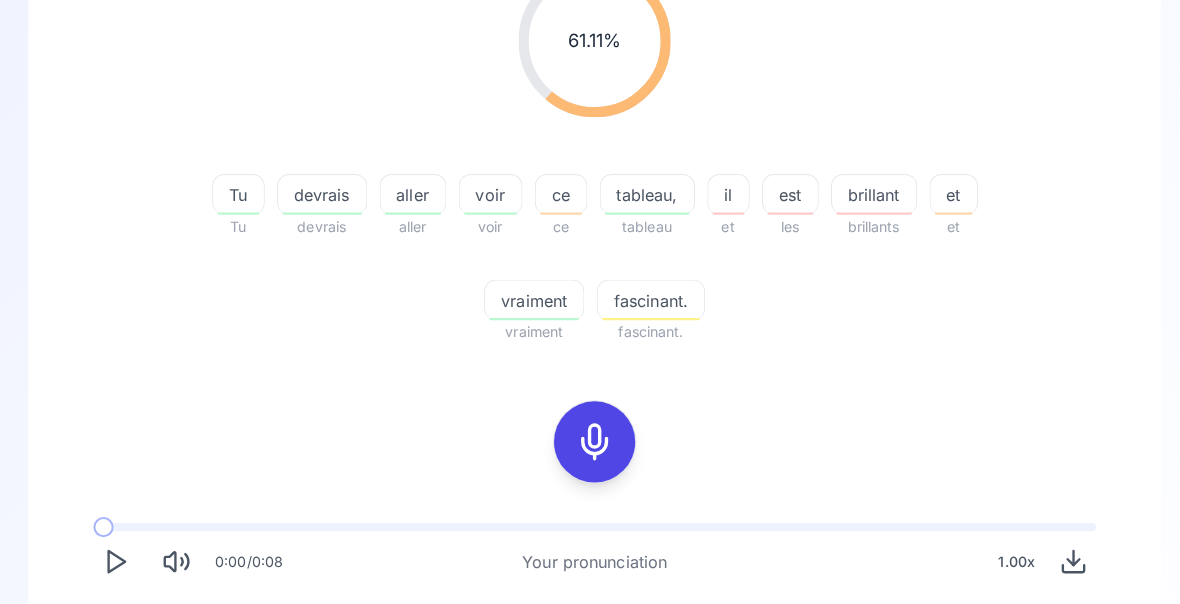 scroll, scrollTop: 316, scrollLeft: 0, axis: vertical 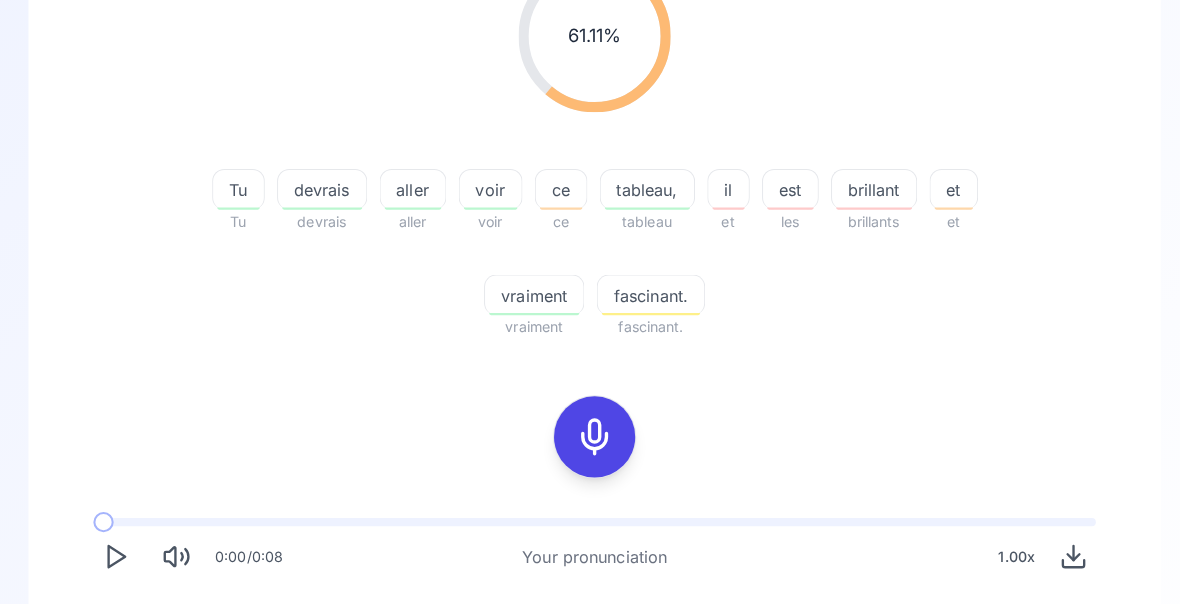 click 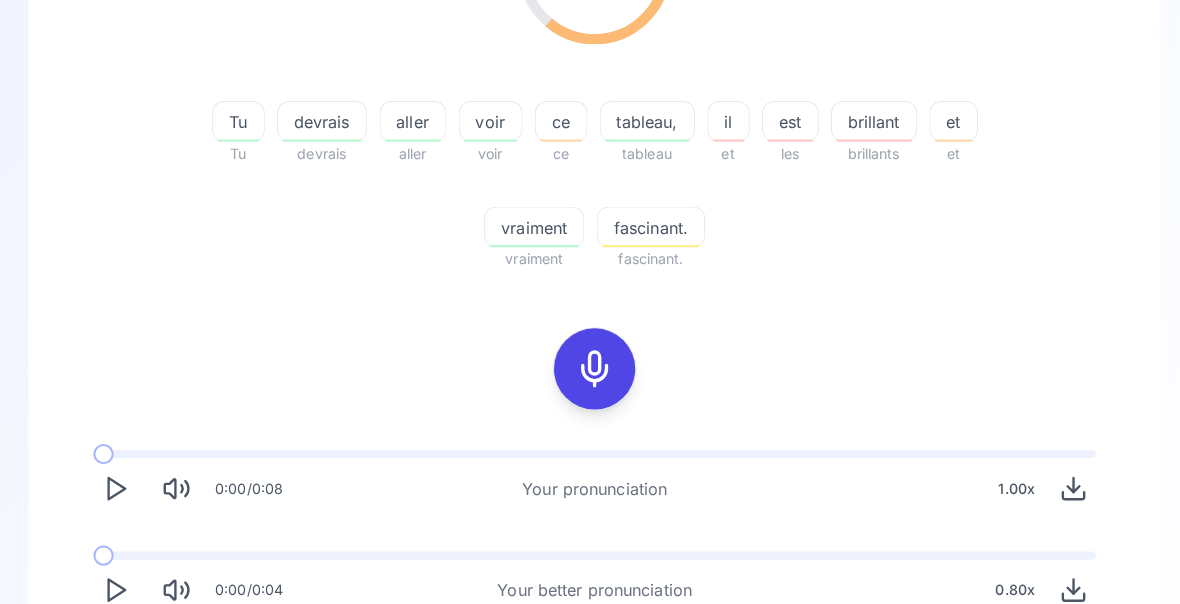 click 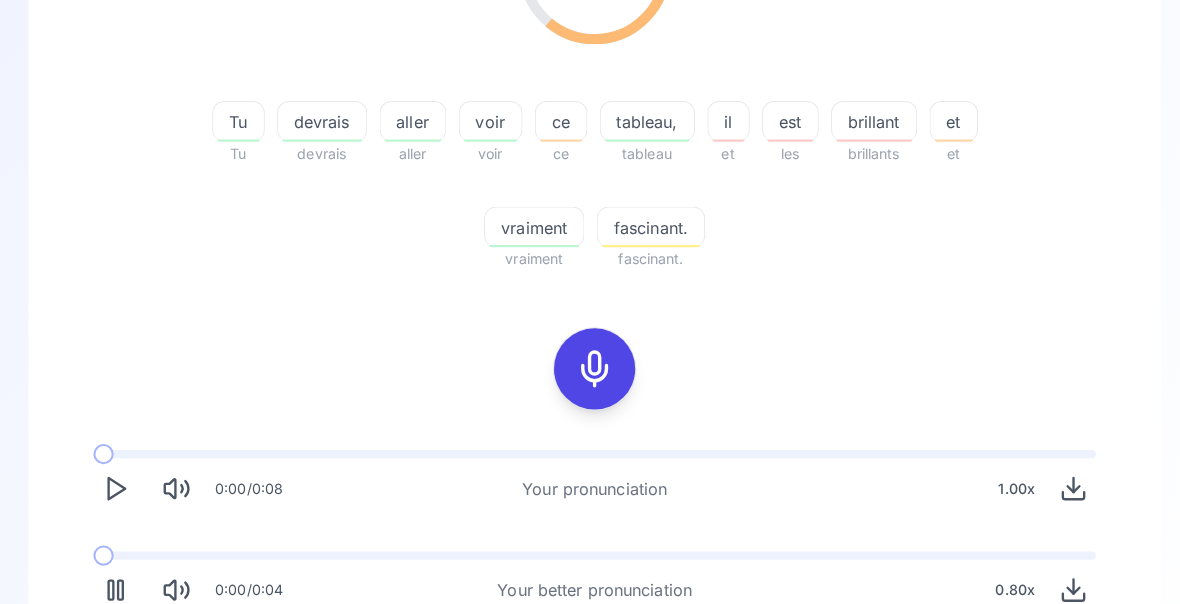 scroll, scrollTop: 383, scrollLeft: 0, axis: vertical 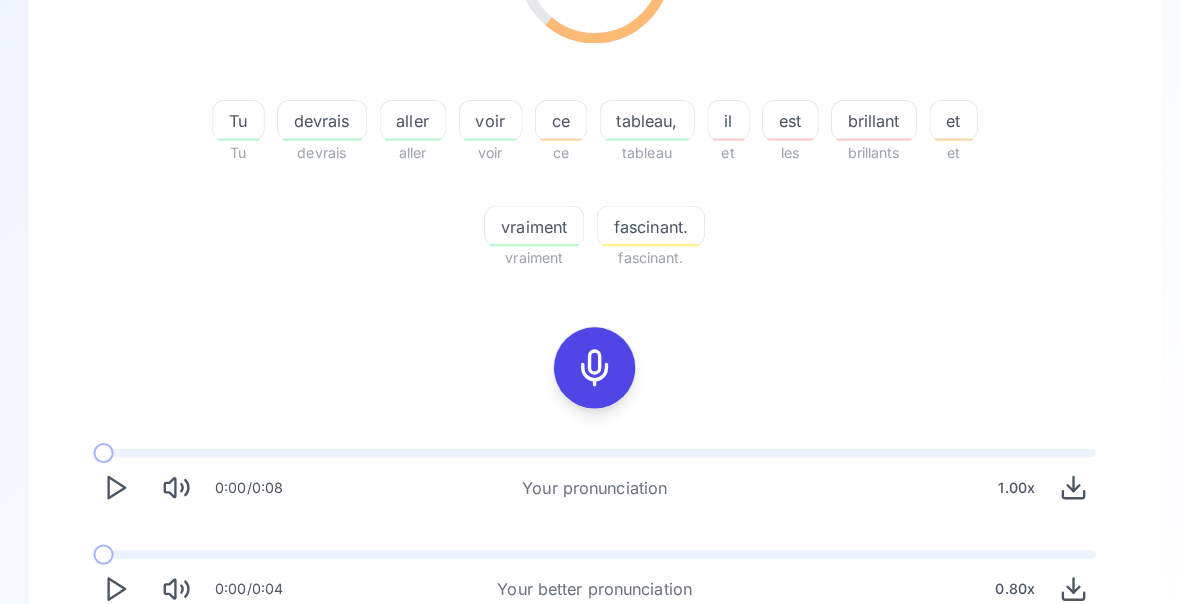 click on "Try another sentence" at bounding box center (604, 659) 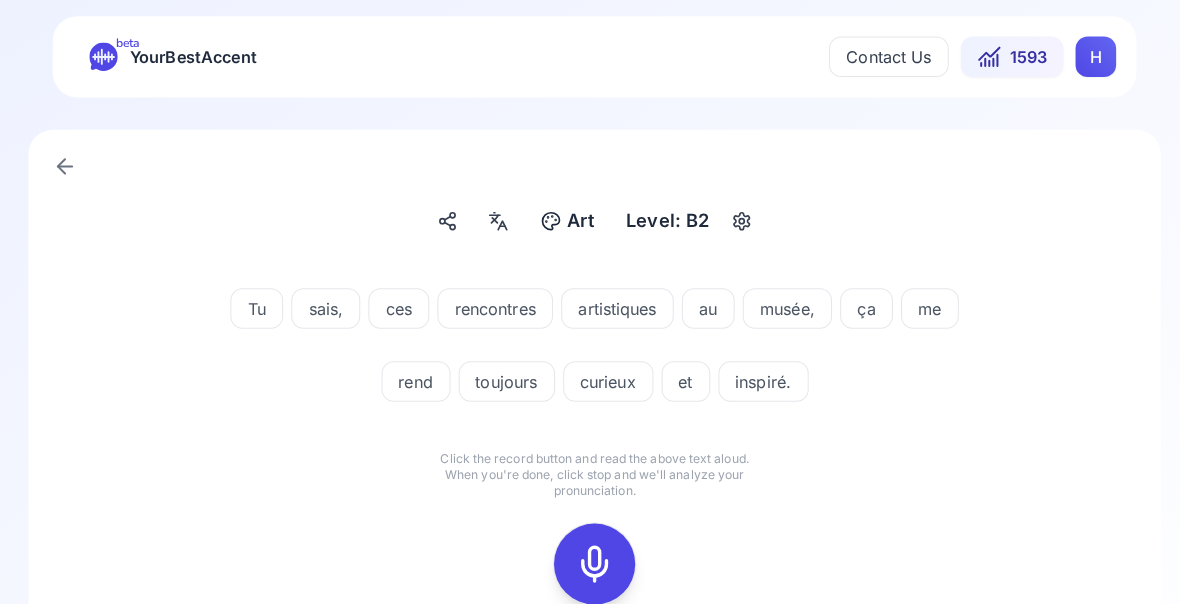 click 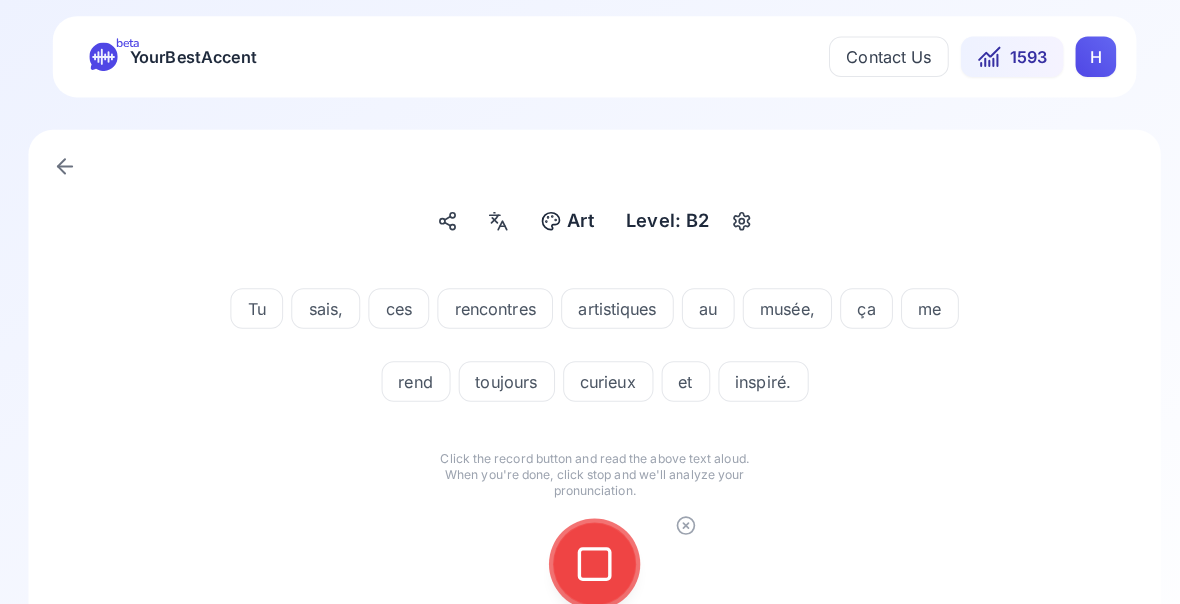 click 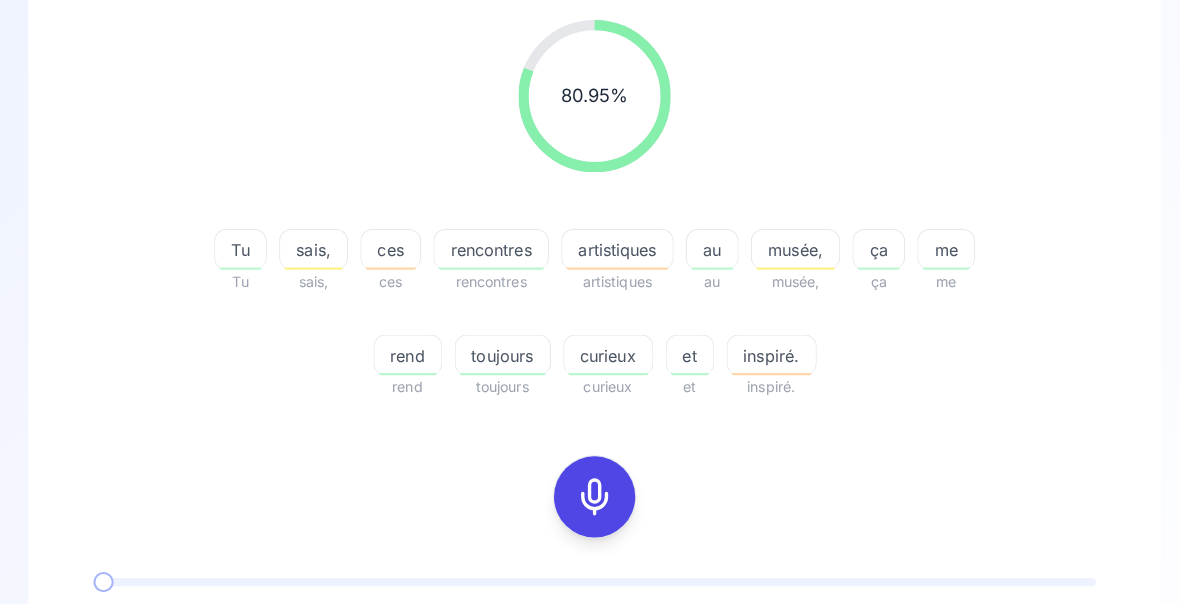 scroll, scrollTop: 267, scrollLeft: 0, axis: vertical 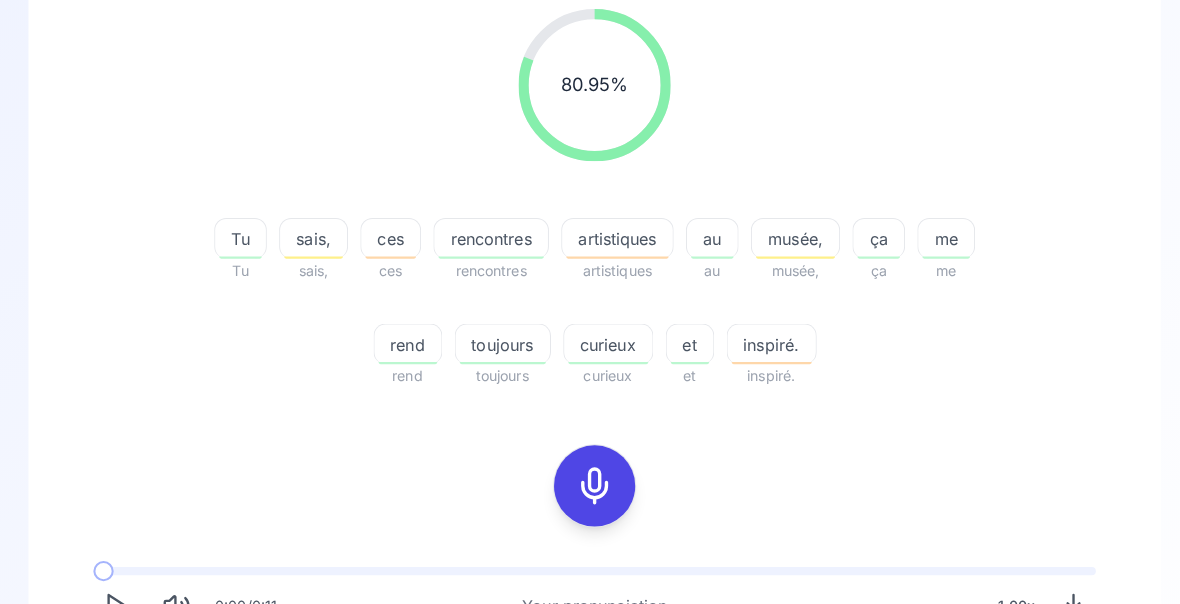 click on "rend" at bounding box center (406, 340) 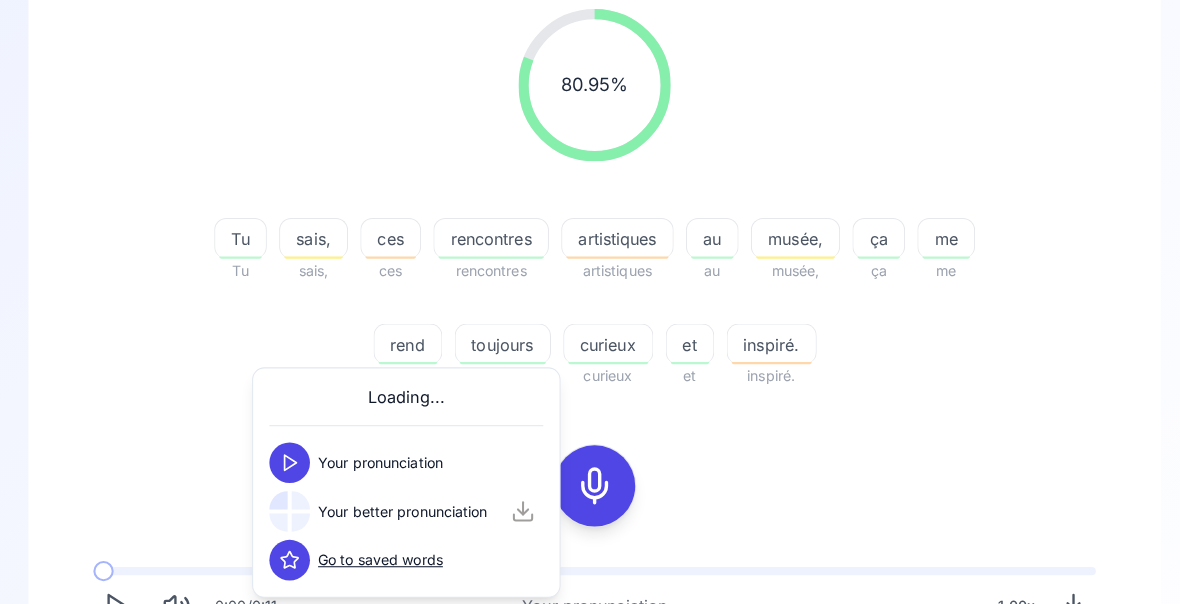 scroll, scrollTop: 267, scrollLeft: 0, axis: vertical 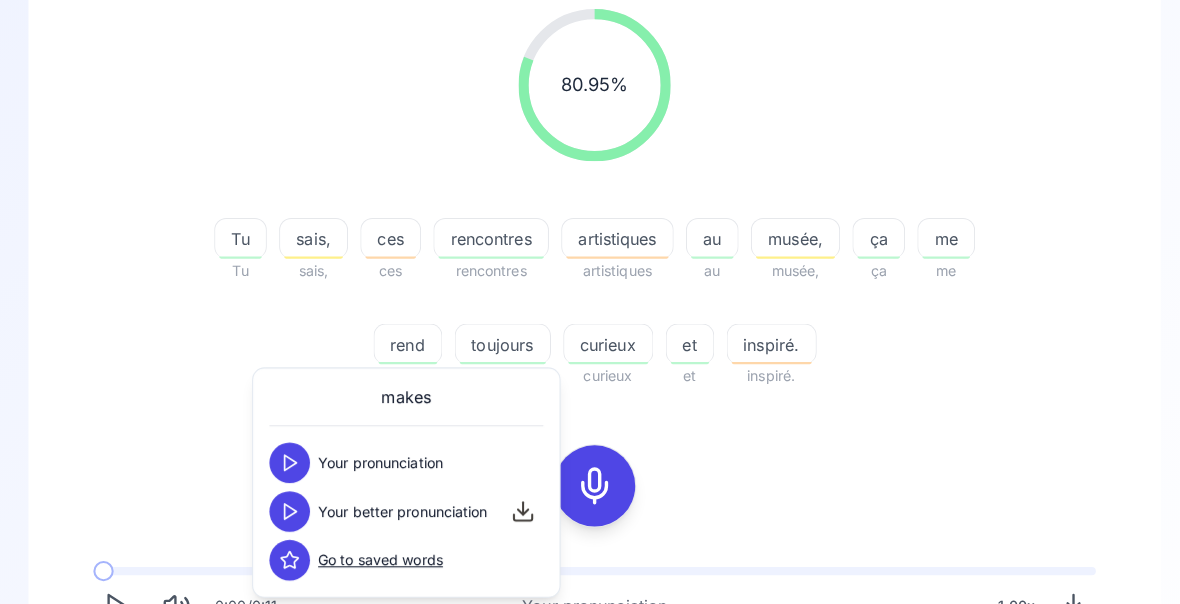 click on "80.95 % 80.95 % Tu Tu sais, sais, ces ces rencontres rencontres artistiques artistiques au au musée, musée, ça ça me me rend rend toujours toujours curieux curieux et et inspiré. inspiré. 0:00  /  0:11 Your pronunciation 1.00 x 0:00  /  0:06 Your better pronunciation 0.80 x" at bounding box center (590, 364) 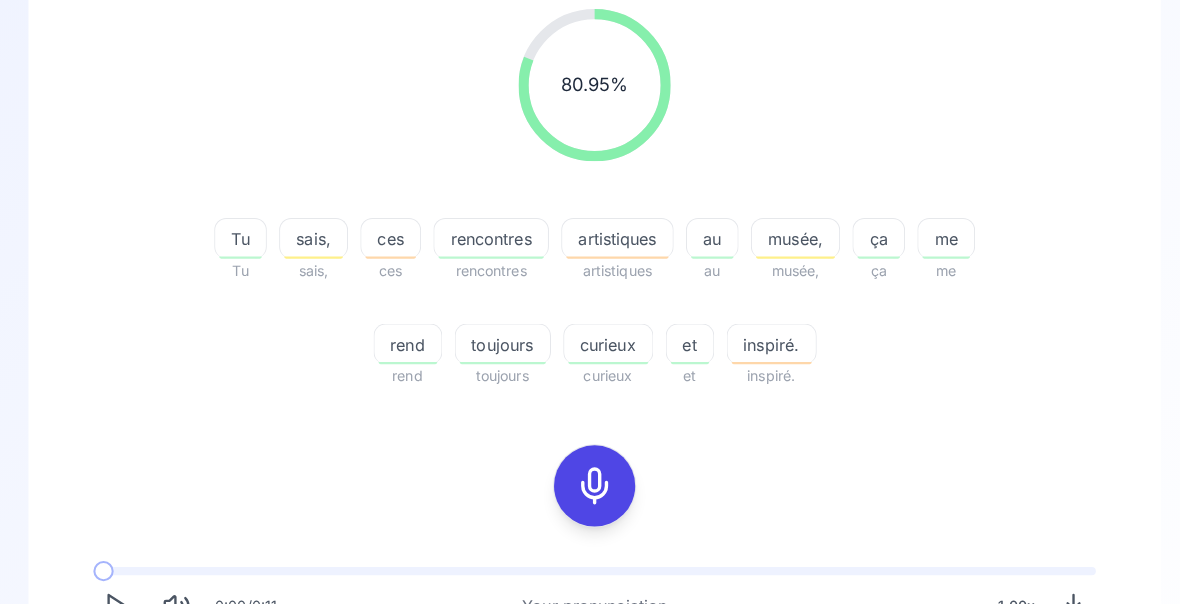 click 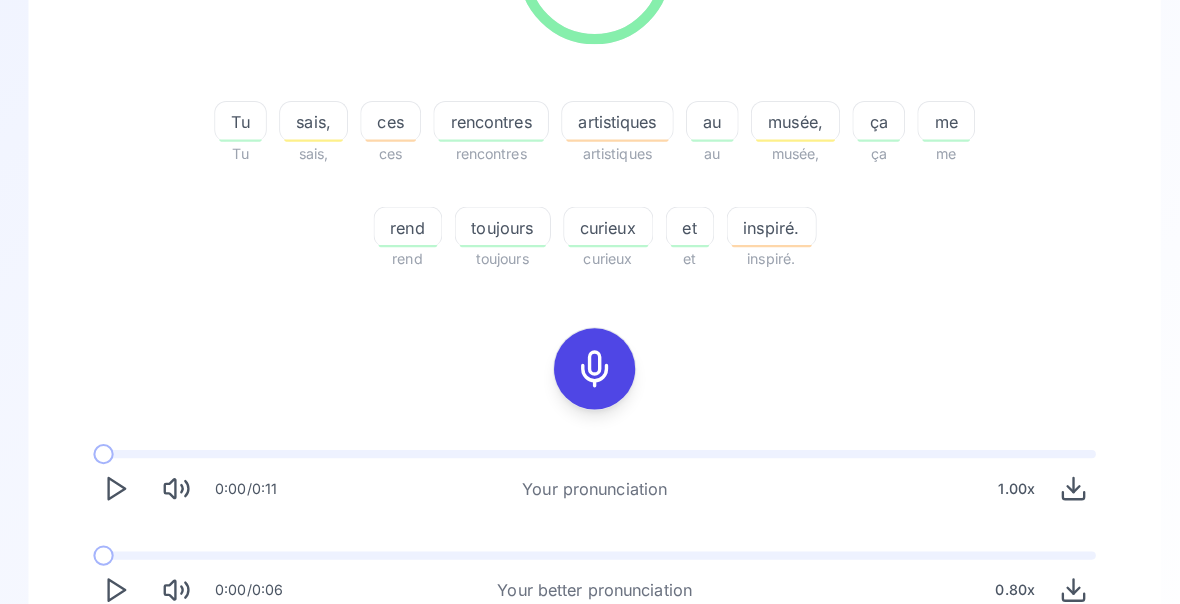 scroll, scrollTop: 383, scrollLeft: 0, axis: vertical 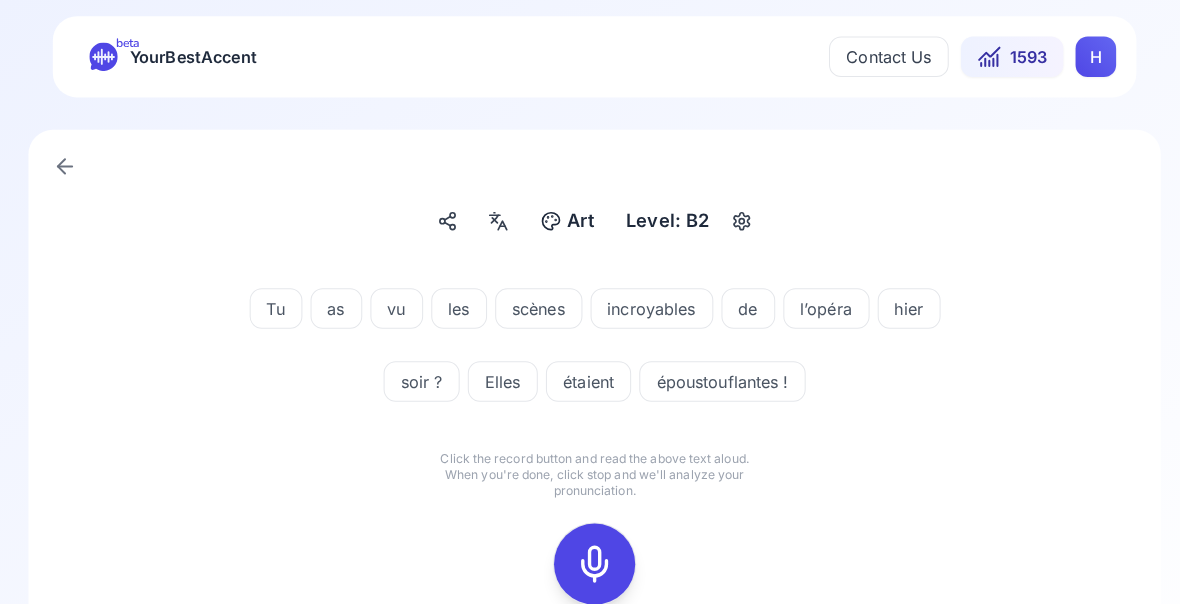 click 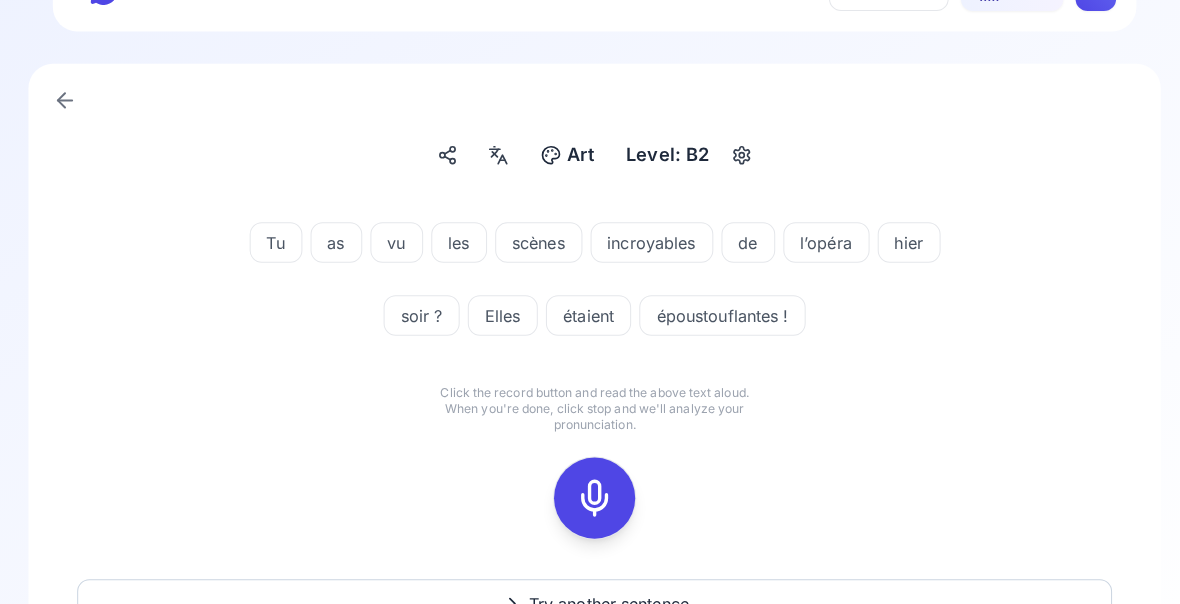 scroll, scrollTop: 65, scrollLeft: 0, axis: vertical 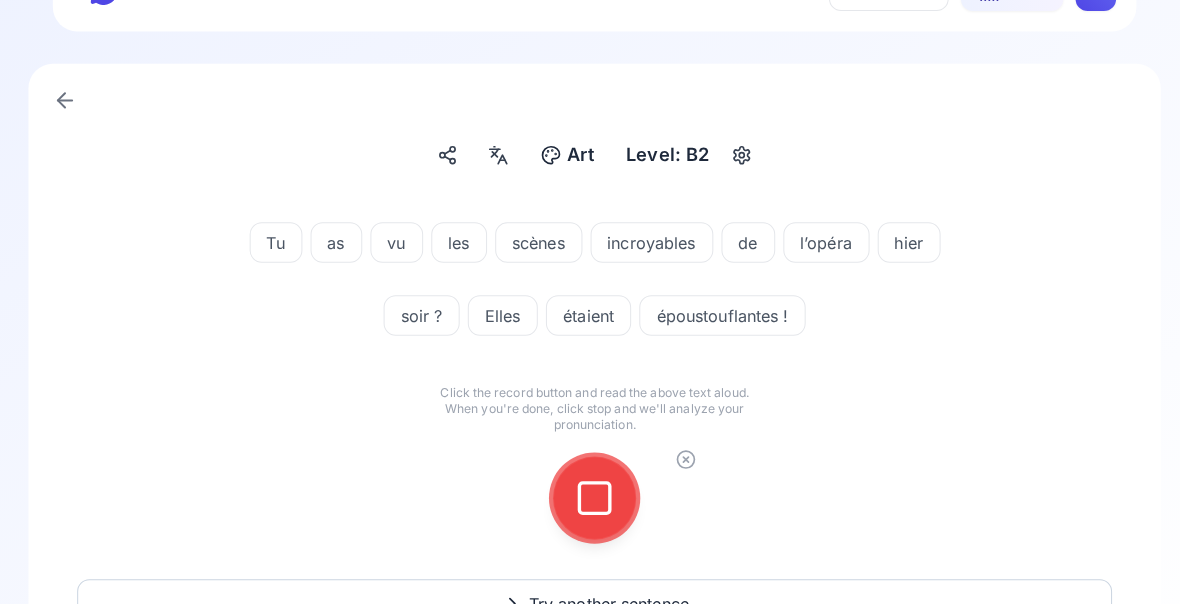 click 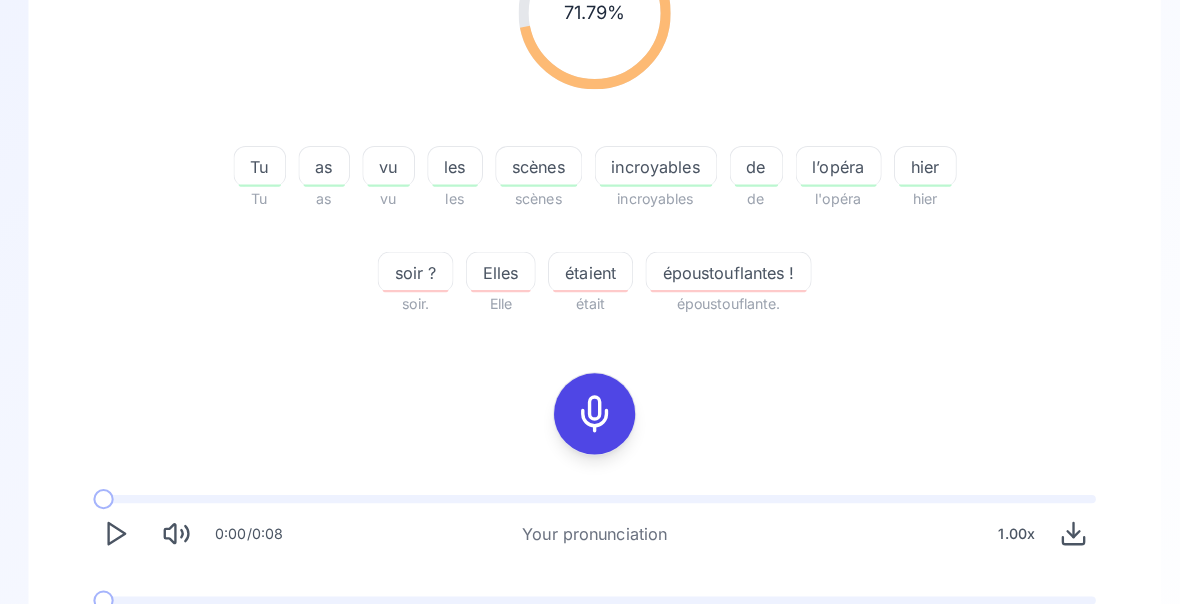 scroll, scrollTop: 341, scrollLeft: 0, axis: vertical 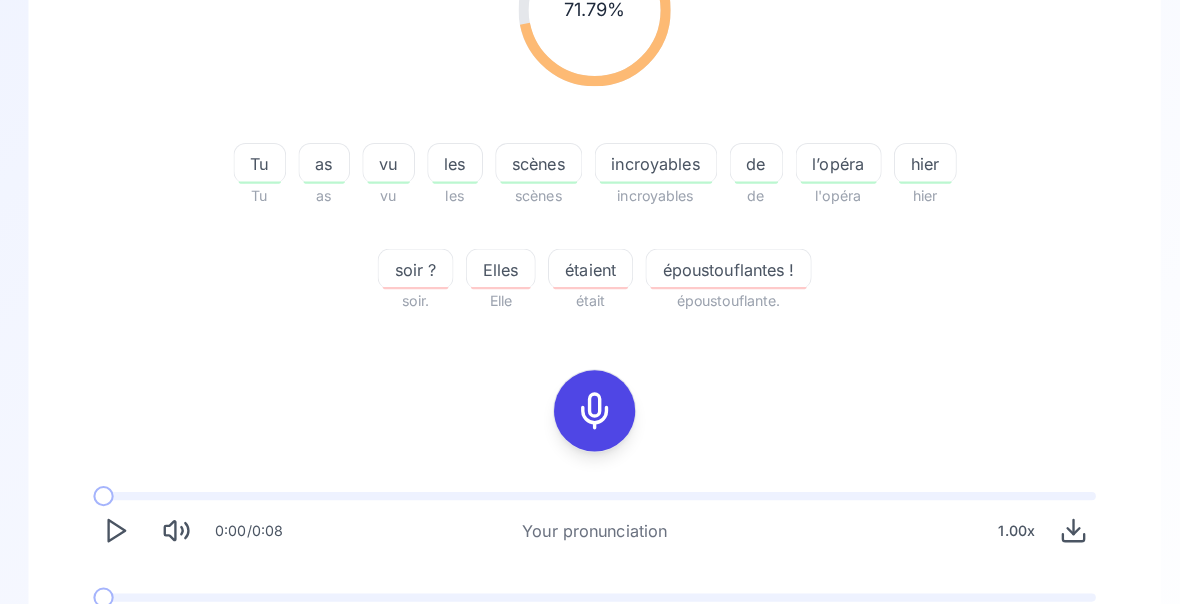 click on "époustouflantes !" at bounding box center [722, 266] 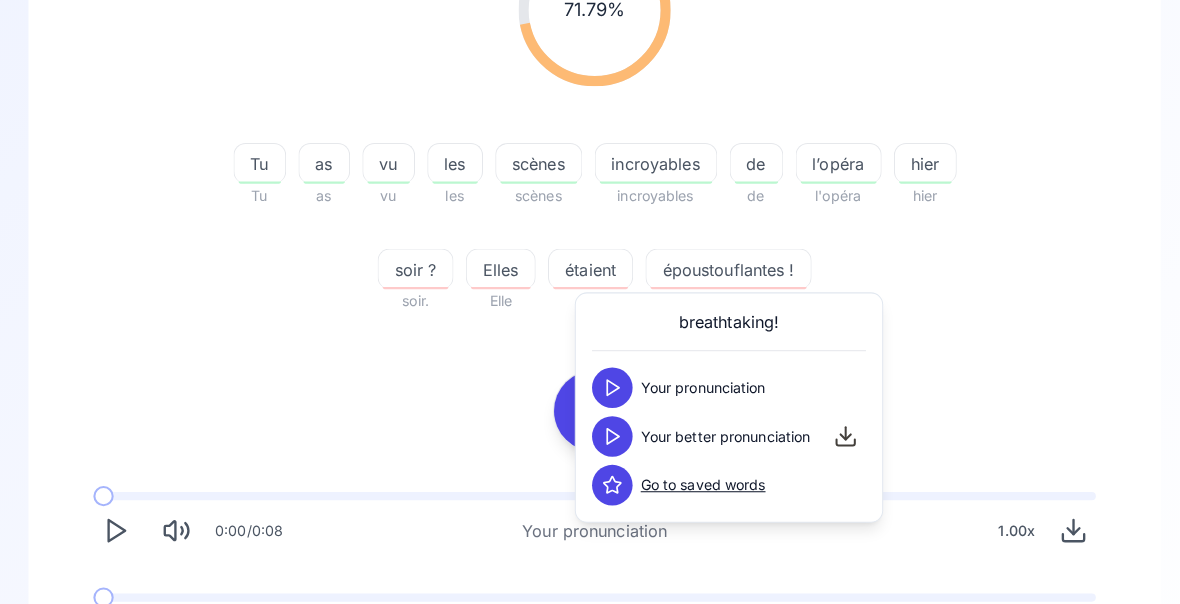 click 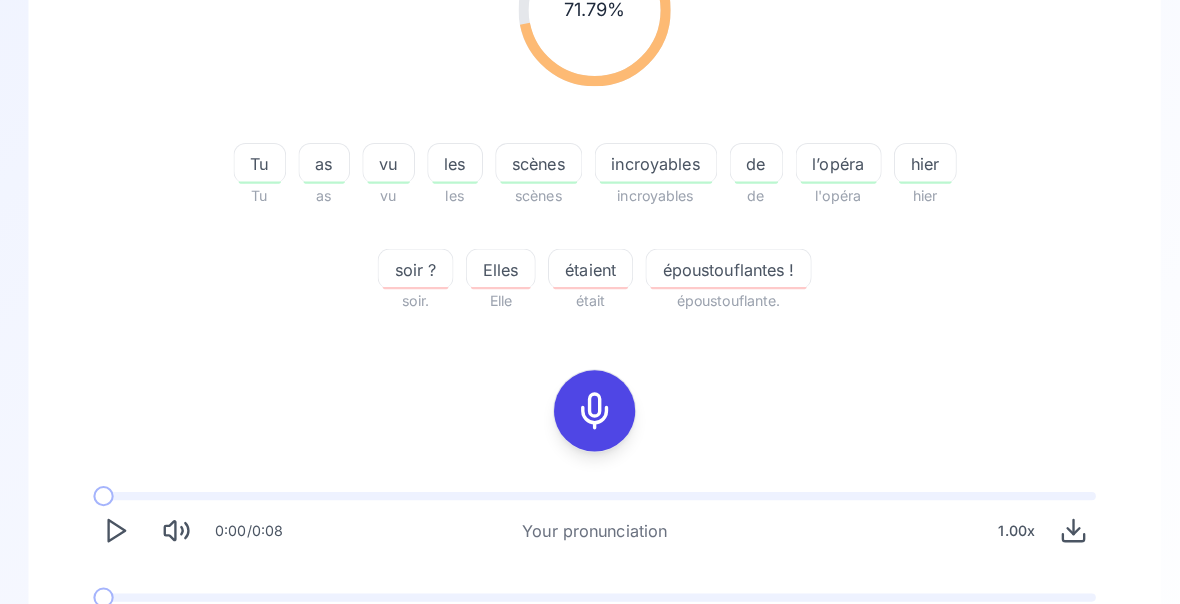 click 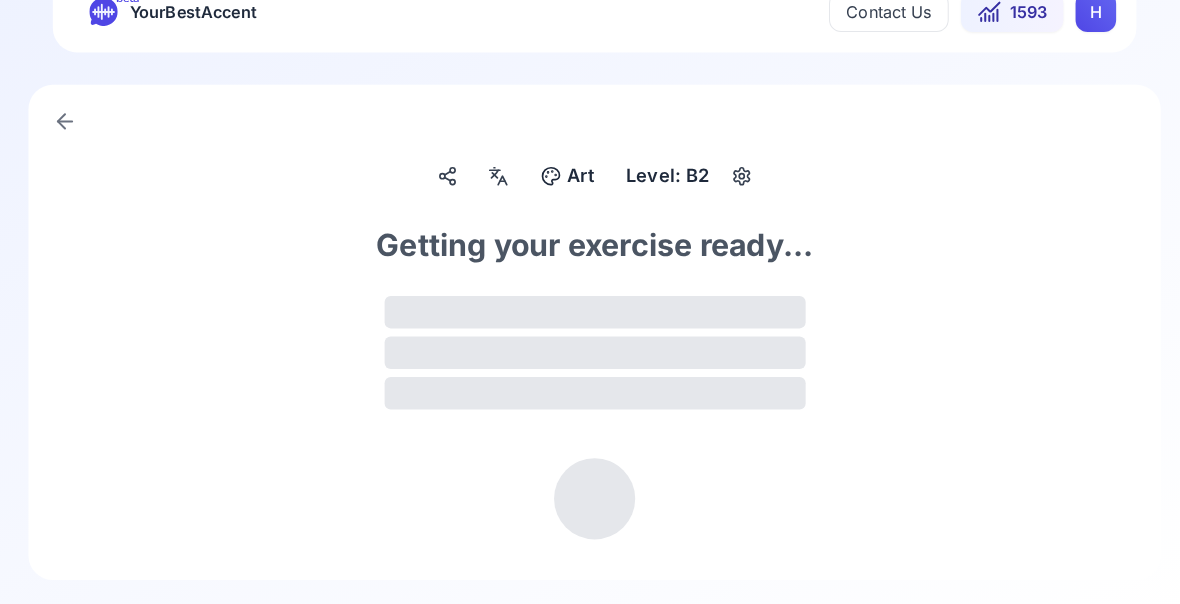 scroll, scrollTop: 0, scrollLeft: 0, axis: both 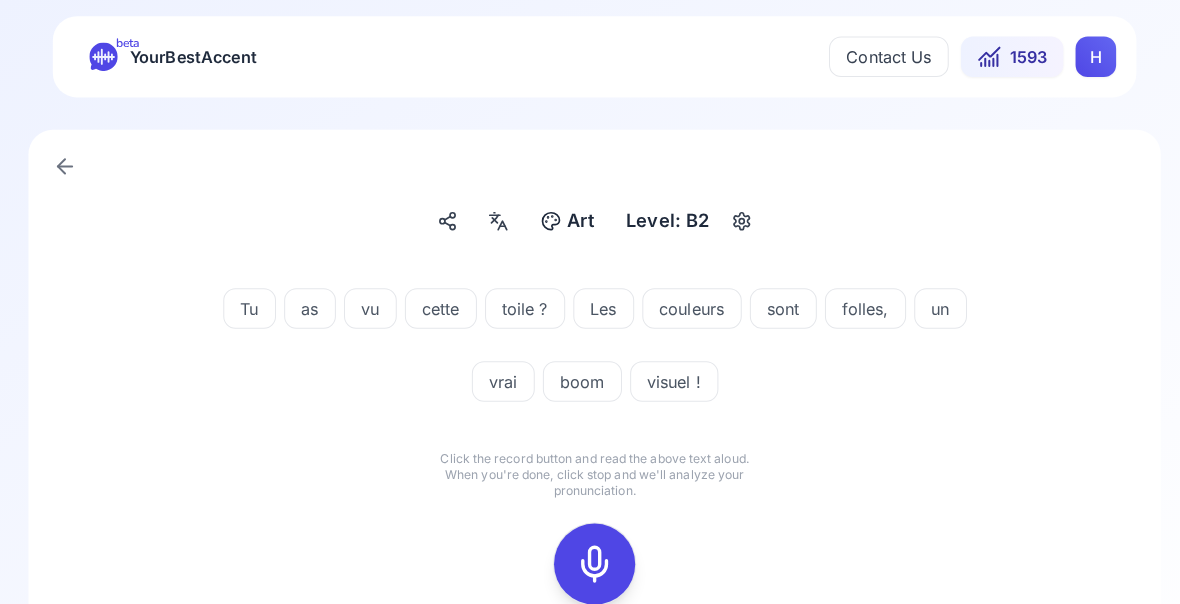 click 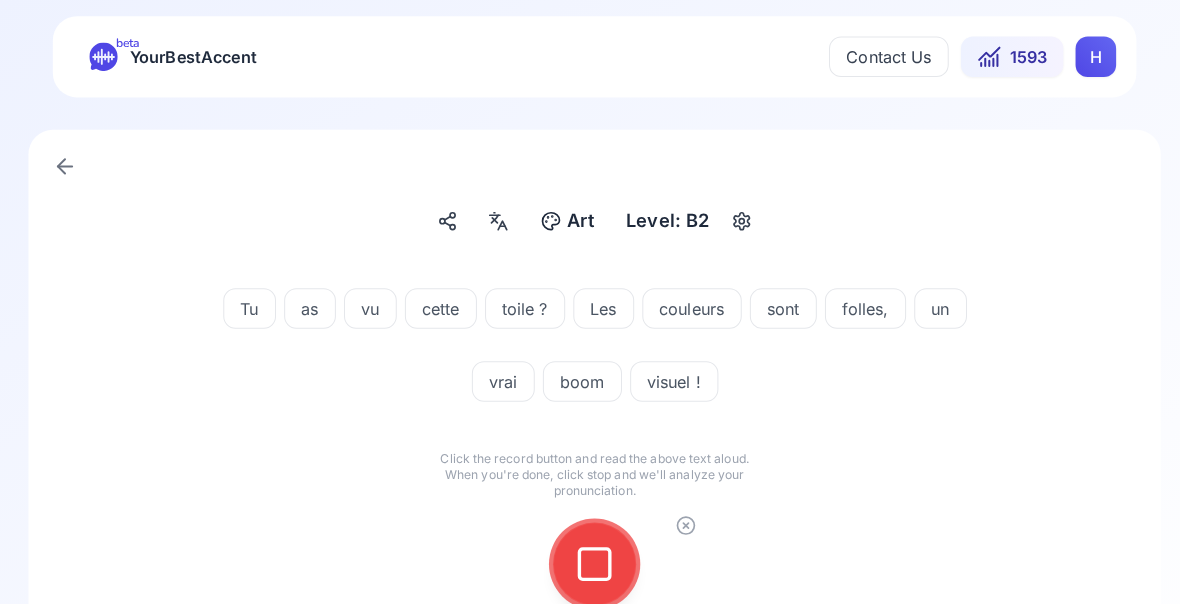 click 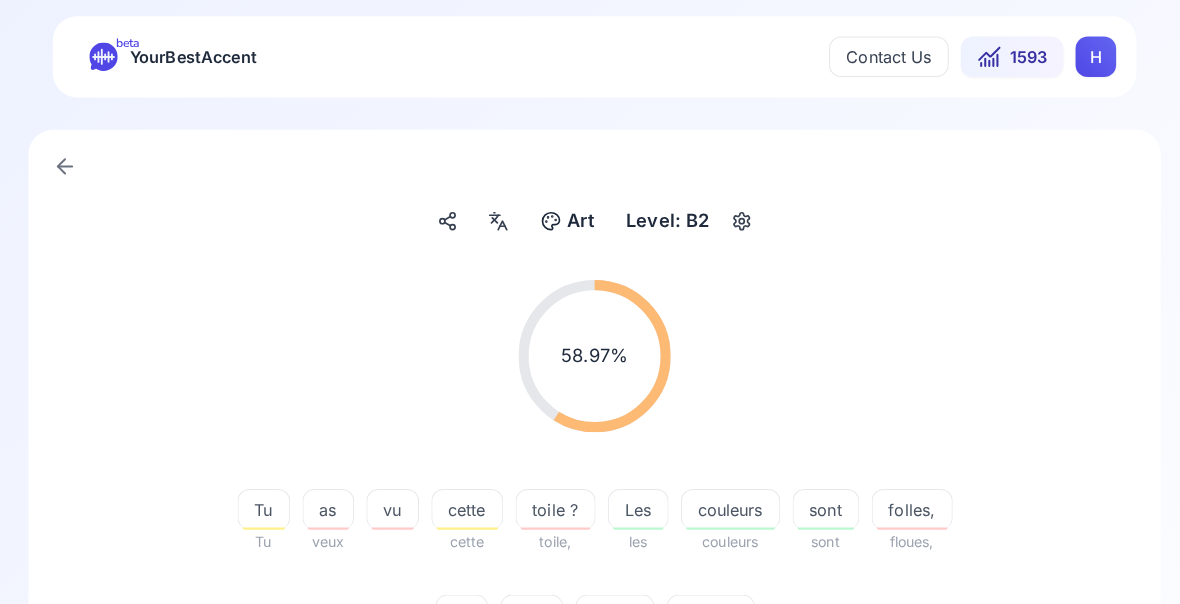 click on "folles," at bounding box center (903, 503) 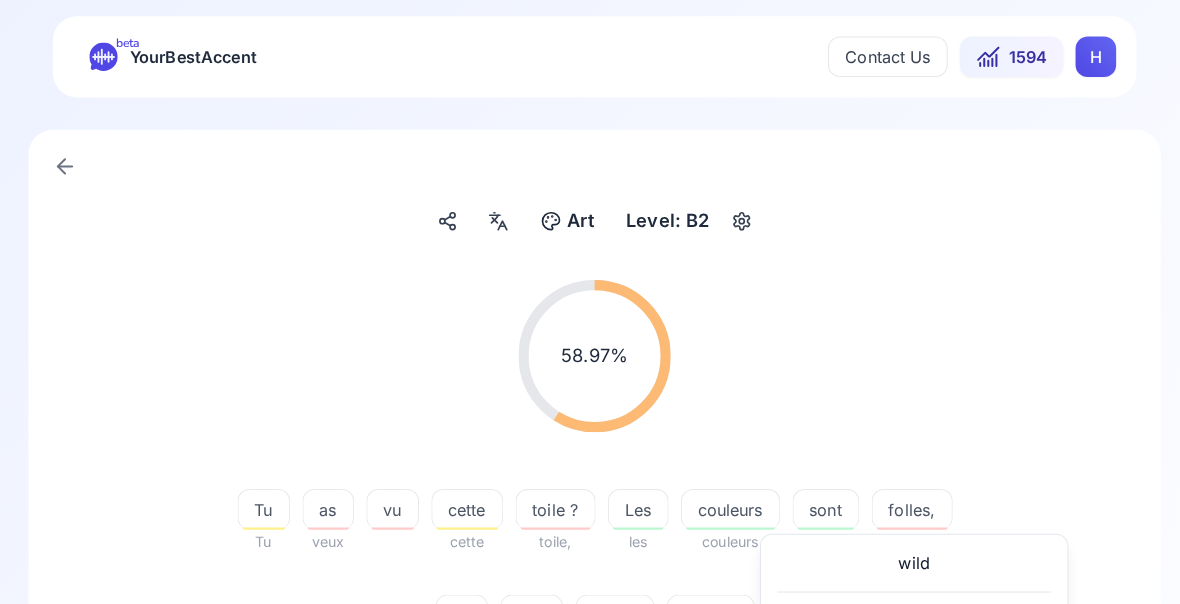 click 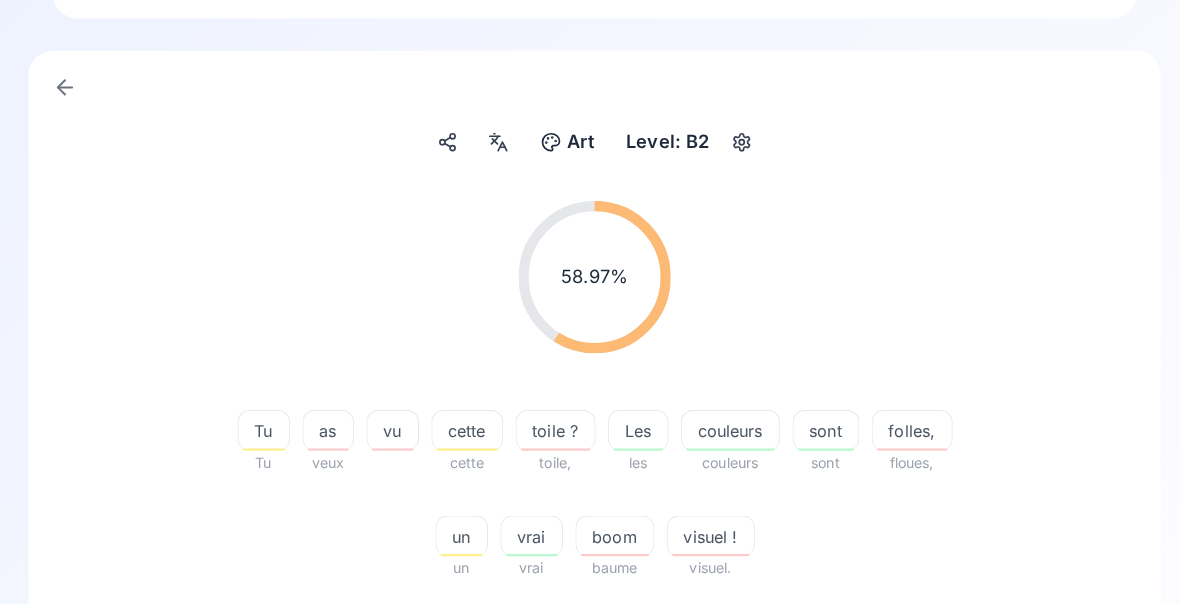 scroll, scrollTop: 80, scrollLeft: 0, axis: vertical 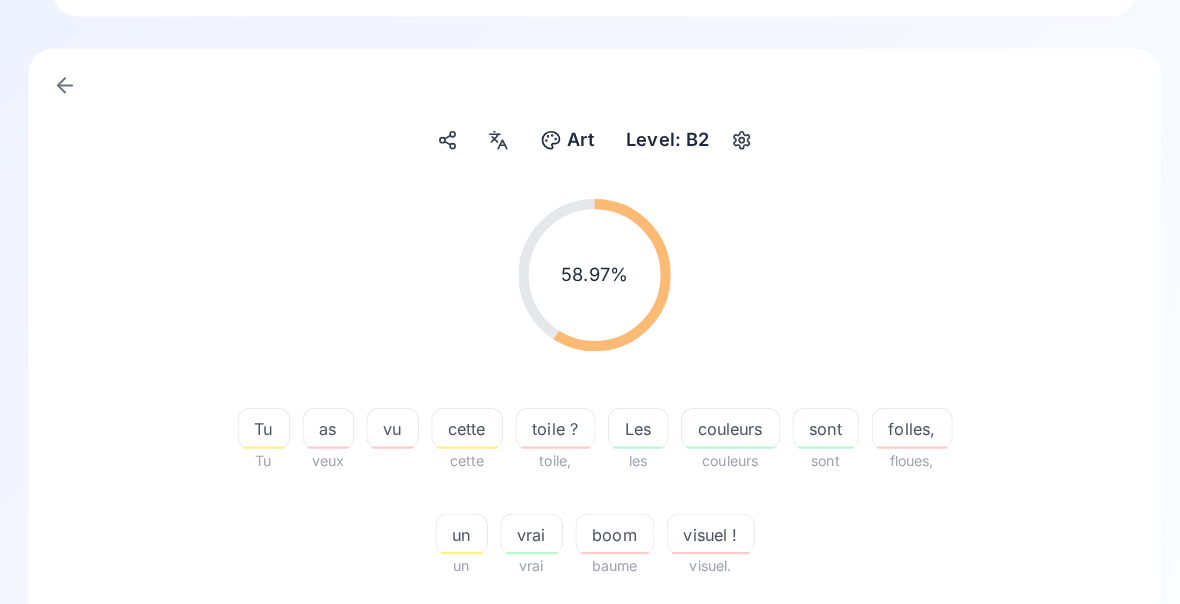click on "boom" at bounding box center (610, 527) 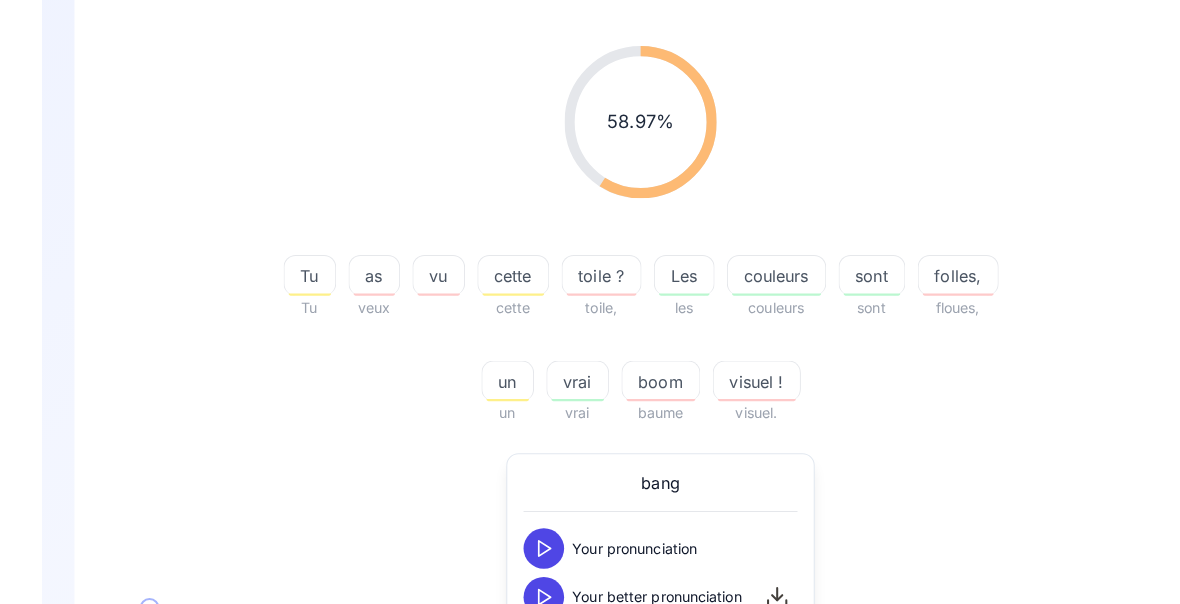 scroll, scrollTop: 237, scrollLeft: 0, axis: vertical 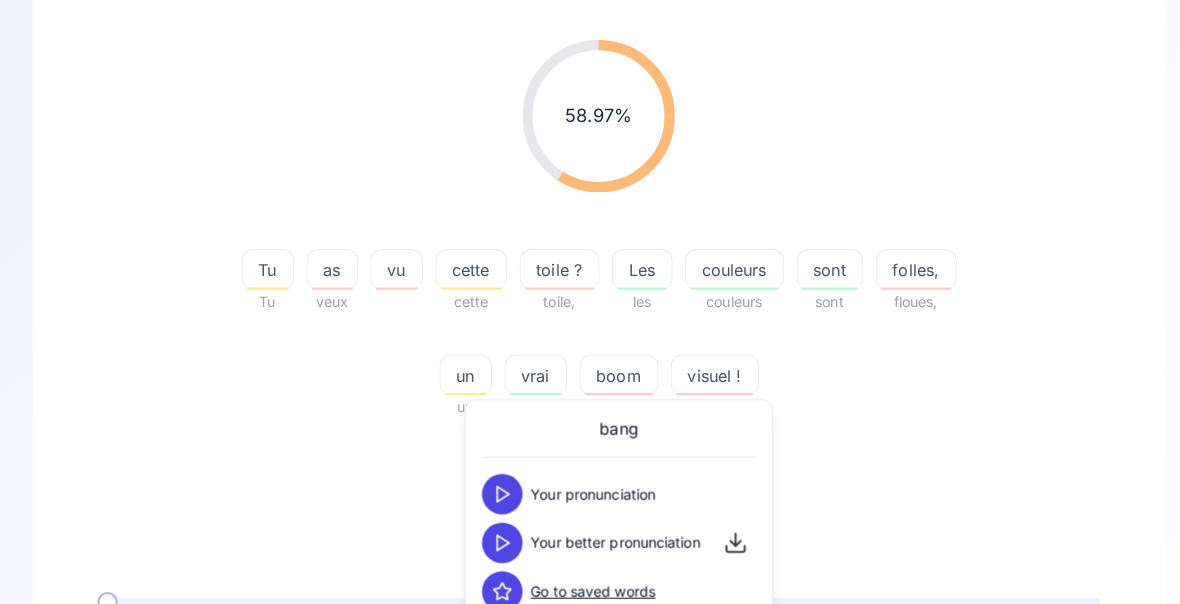 click 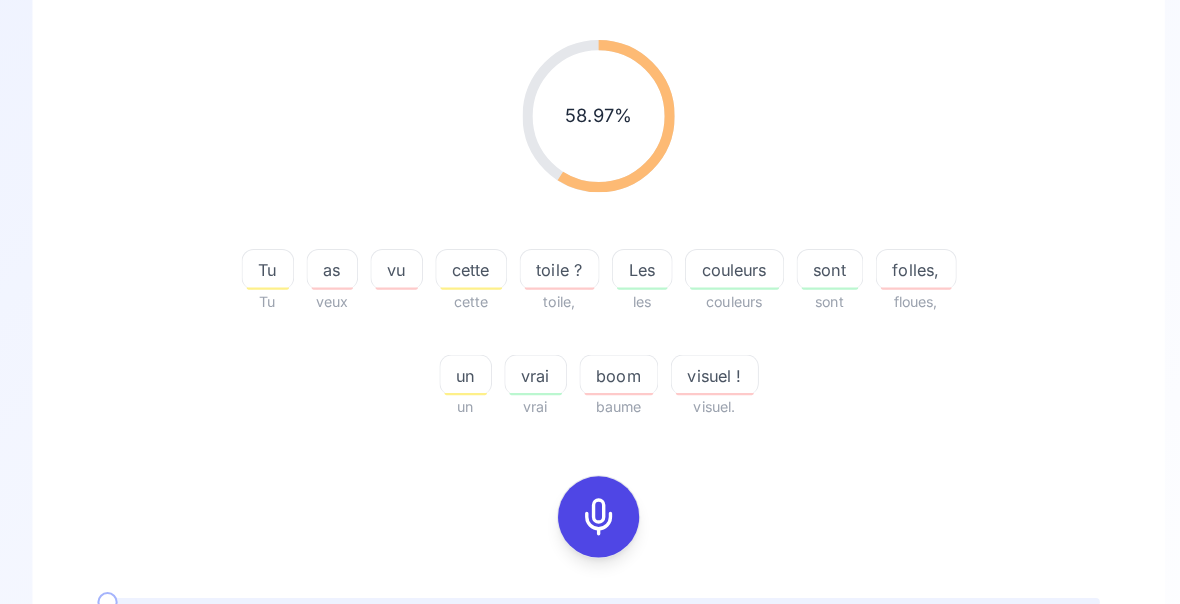 click 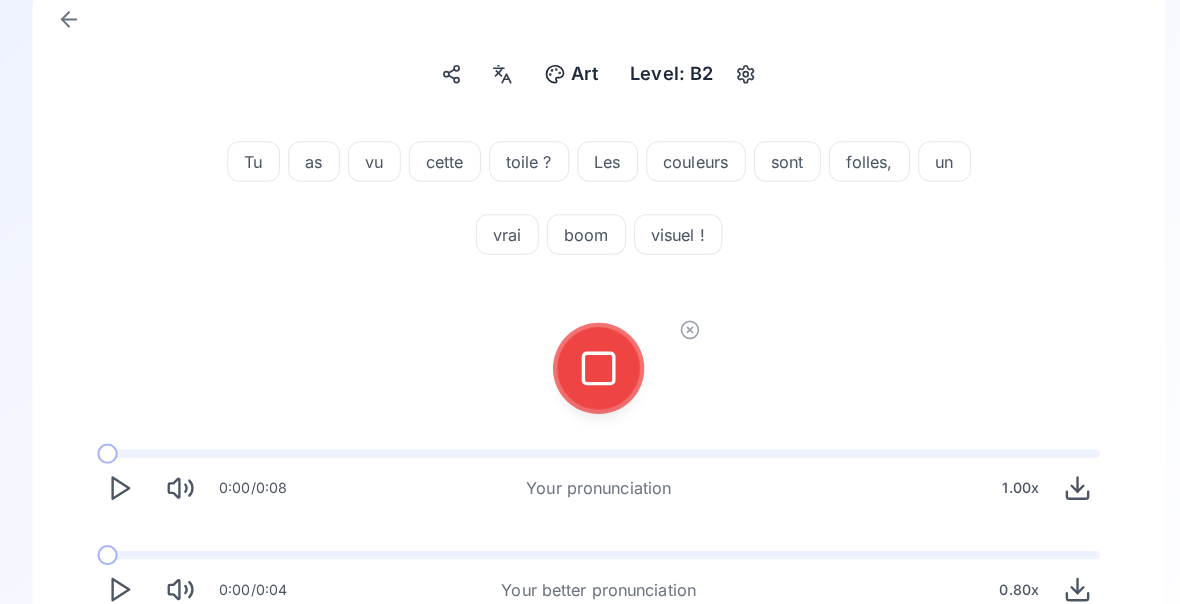 scroll, scrollTop: 145, scrollLeft: 0, axis: vertical 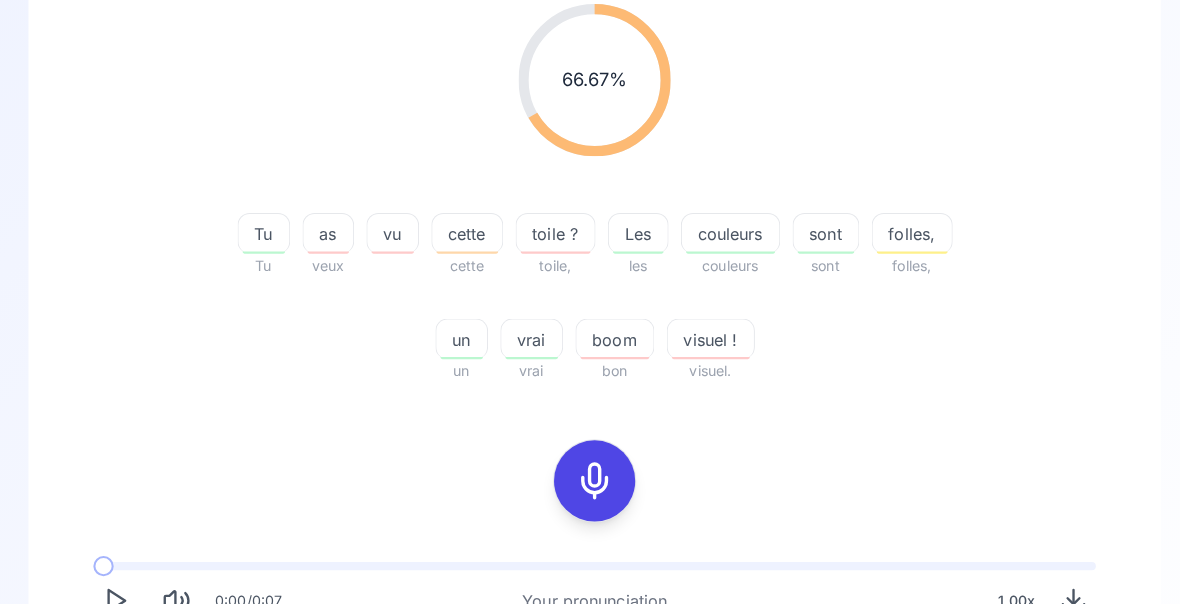 click on "Try another sentence" at bounding box center [604, 786] 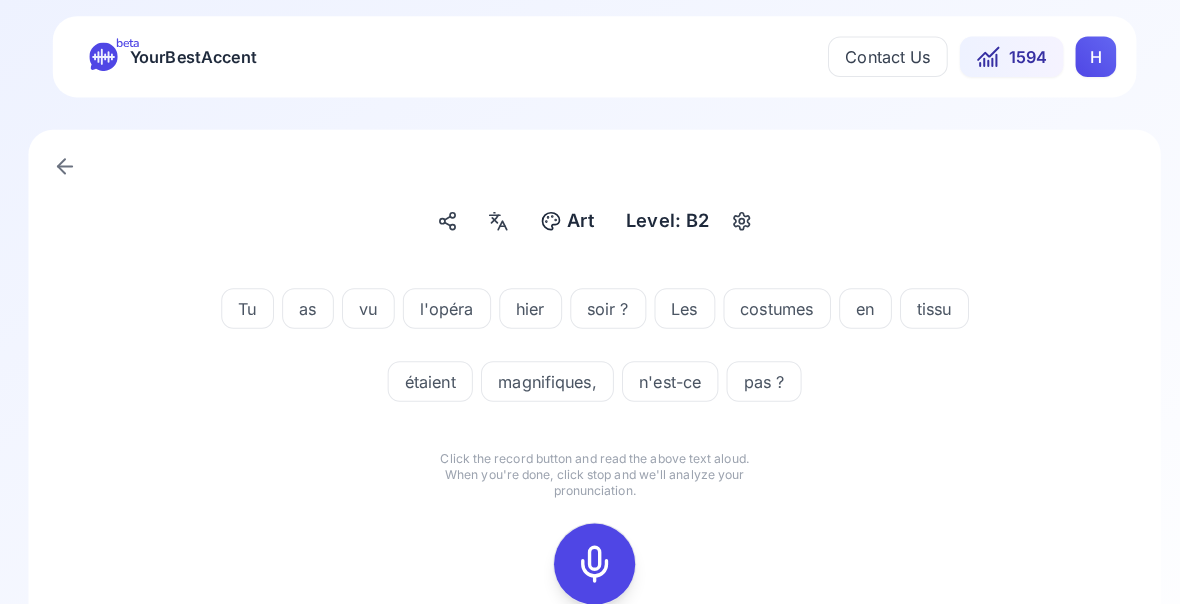 click 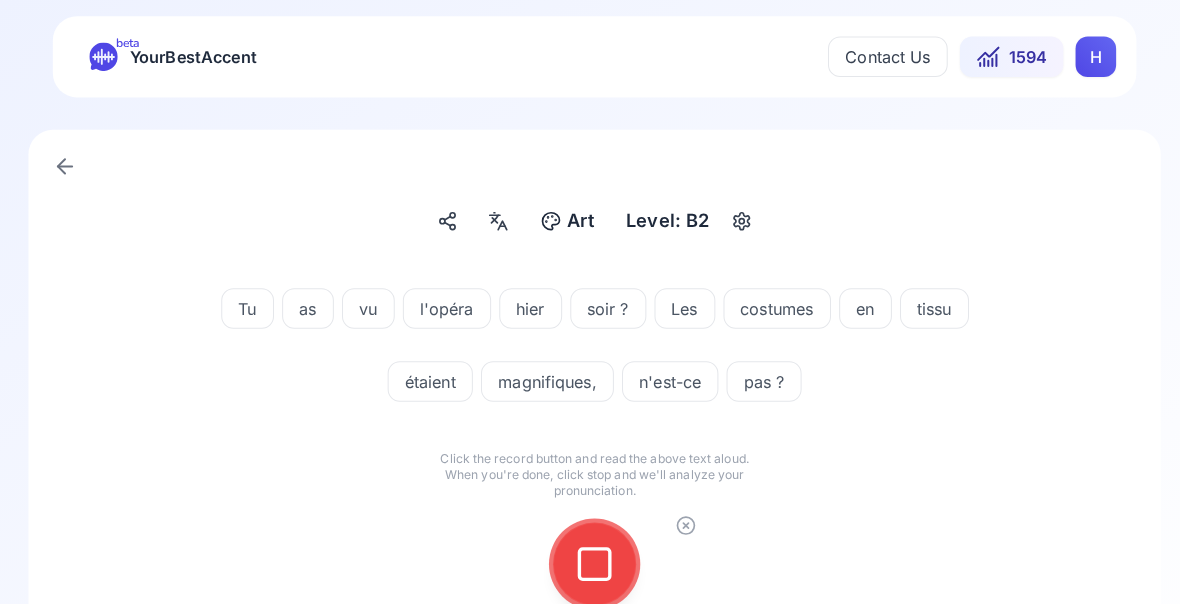click at bounding box center [590, 556] 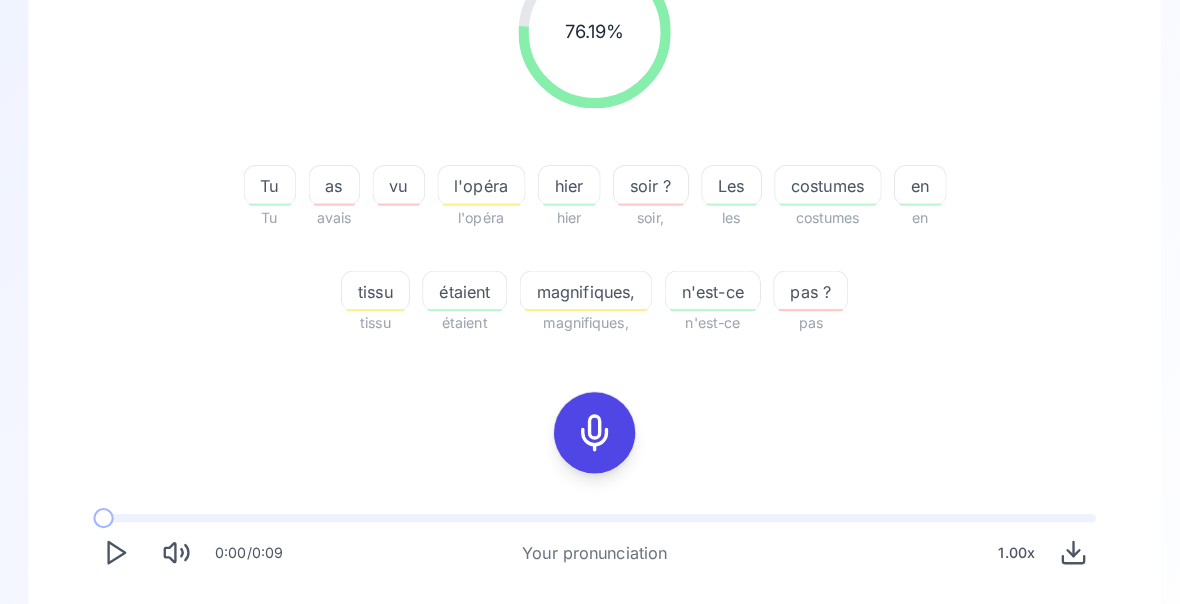 scroll, scrollTop: 320, scrollLeft: 0, axis: vertical 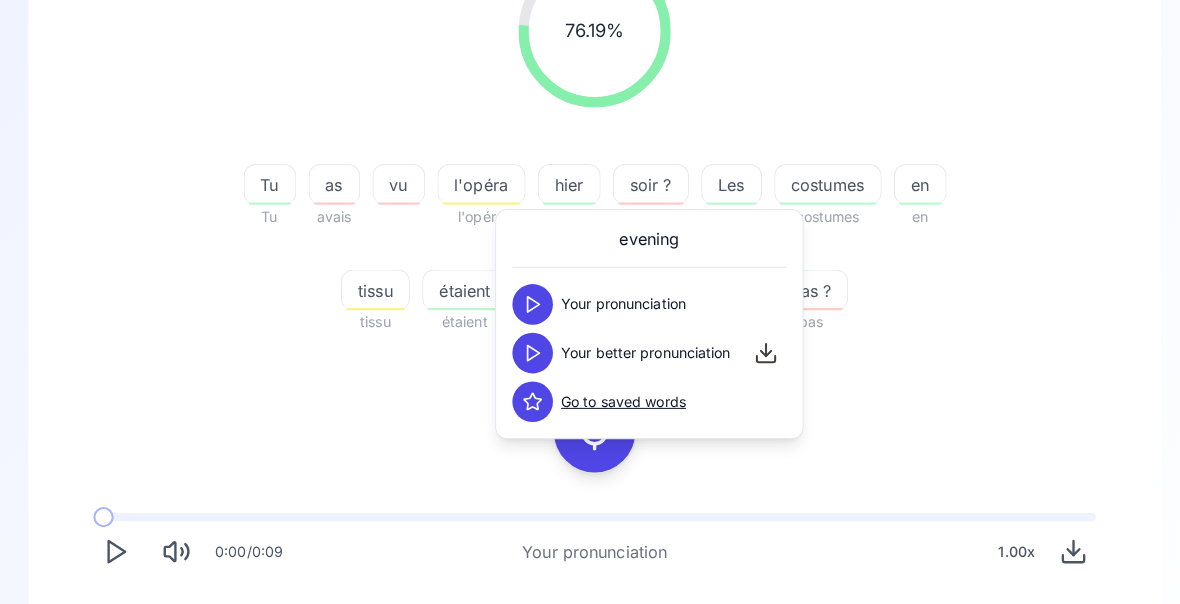 click at bounding box center [529, 348] 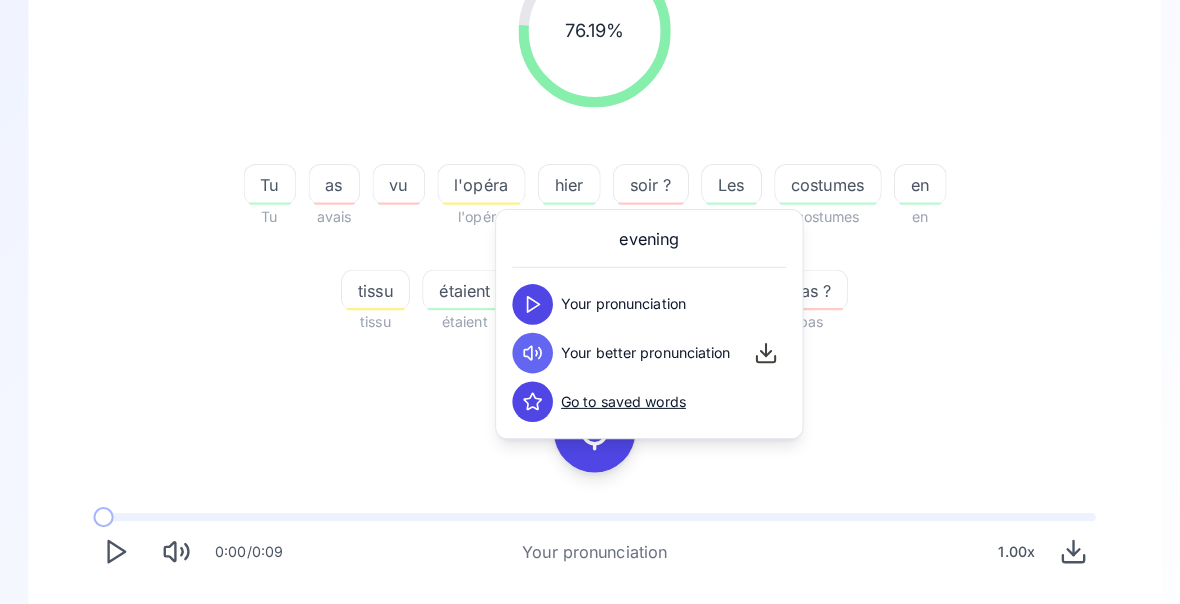 click on "76.19 % 76.19 % Tu Tu as avais vu l'opéra l'opéra [DATE] [DATE] soir ? soir, Les les costumes costumes en en tissu tissu étaient étaient magnifiques, magnifiques, n'est-ce n'est-ce pas ? pas 0:00  /  0:09 Your pronunciation 1.00 x 0:00  /  0:07 Your better pronunciation 0.80 x" at bounding box center [590, 311] 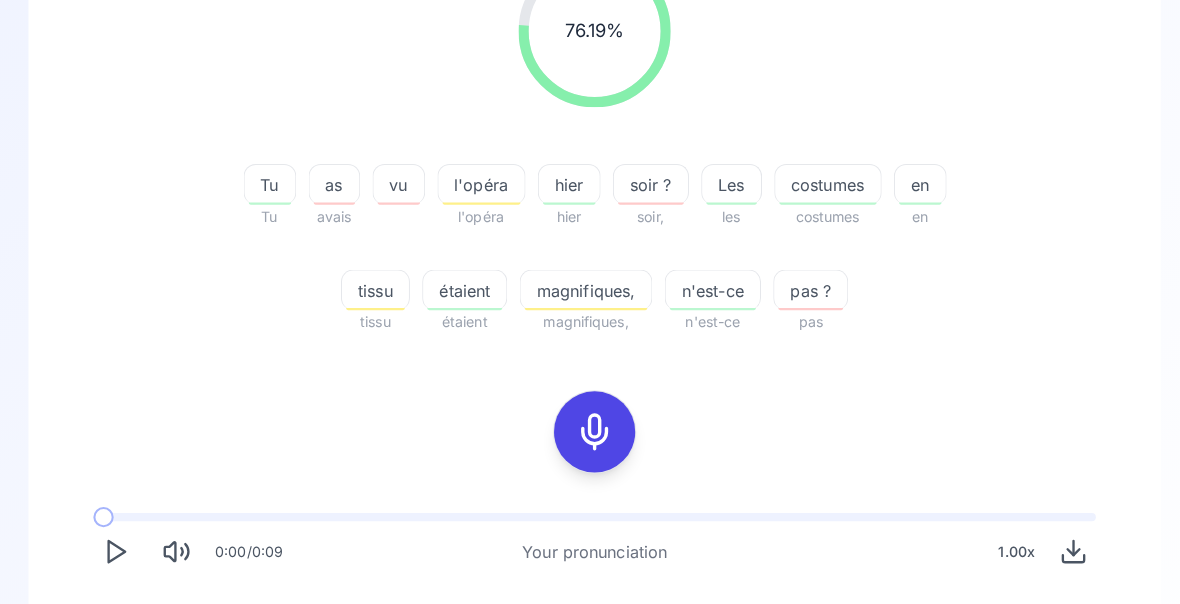 click at bounding box center [118, 644] 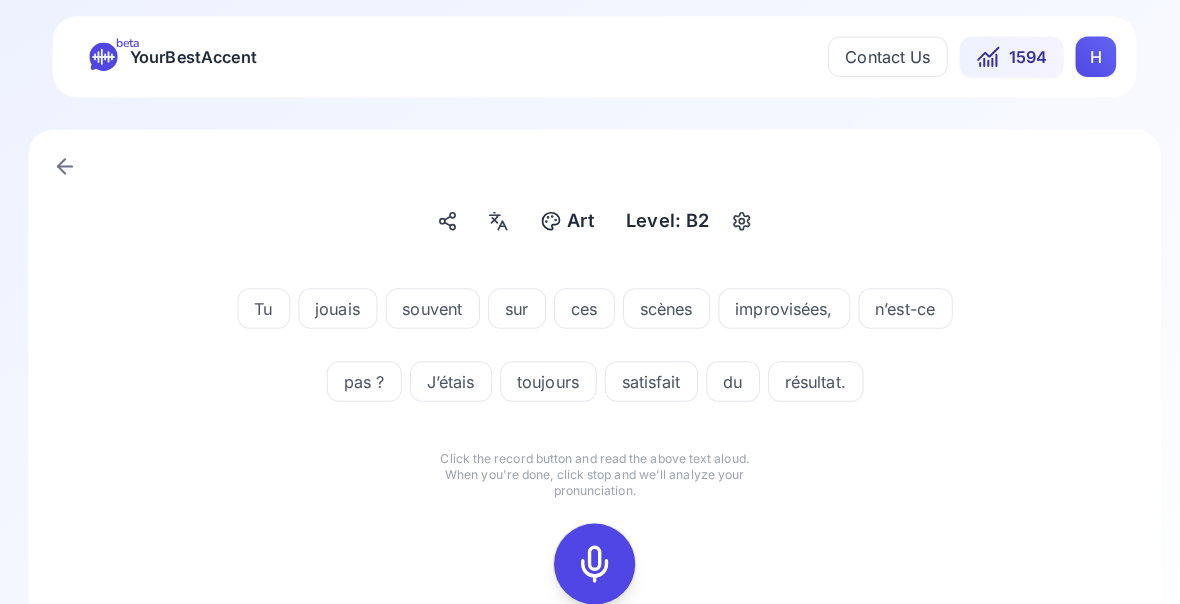 click 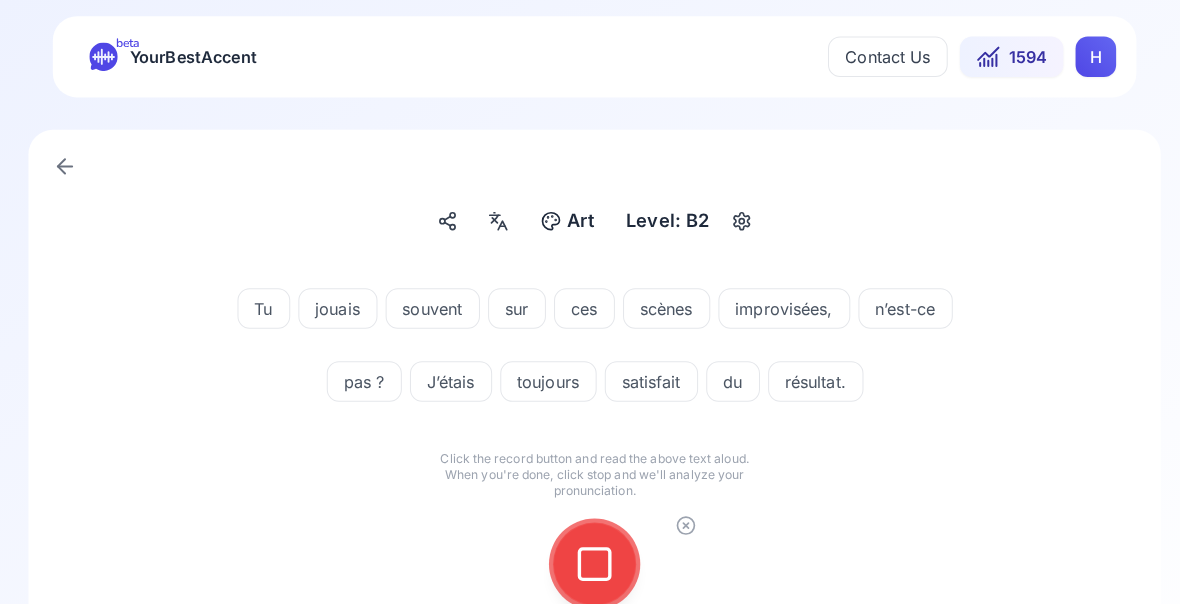 click 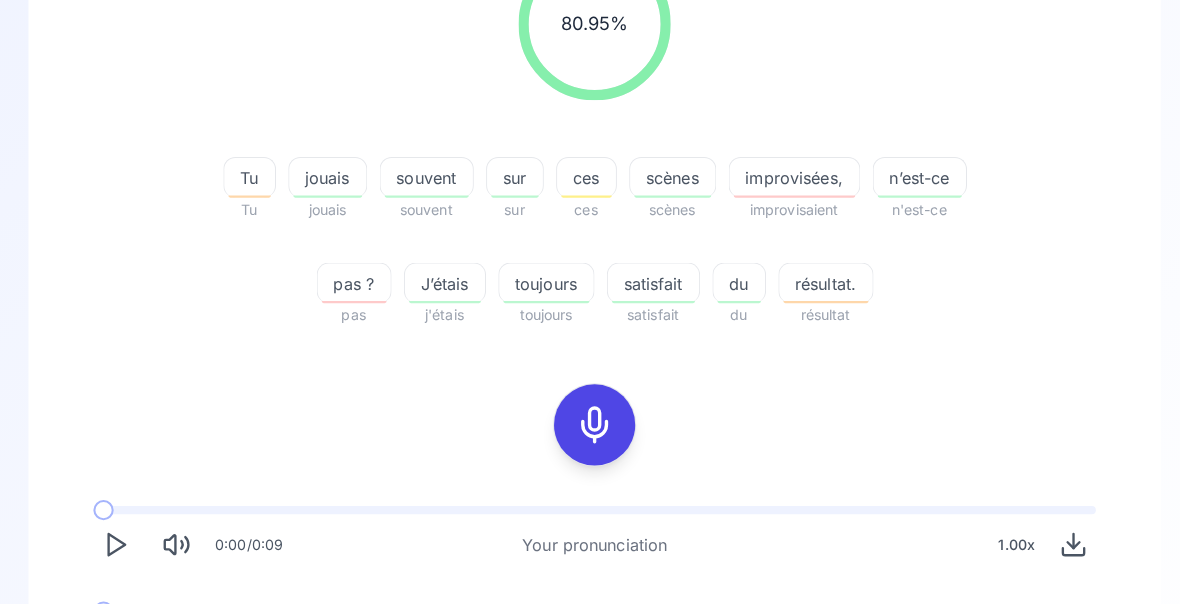scroll, scrollTop: 341, scrollLeft: 0, axis: vertical 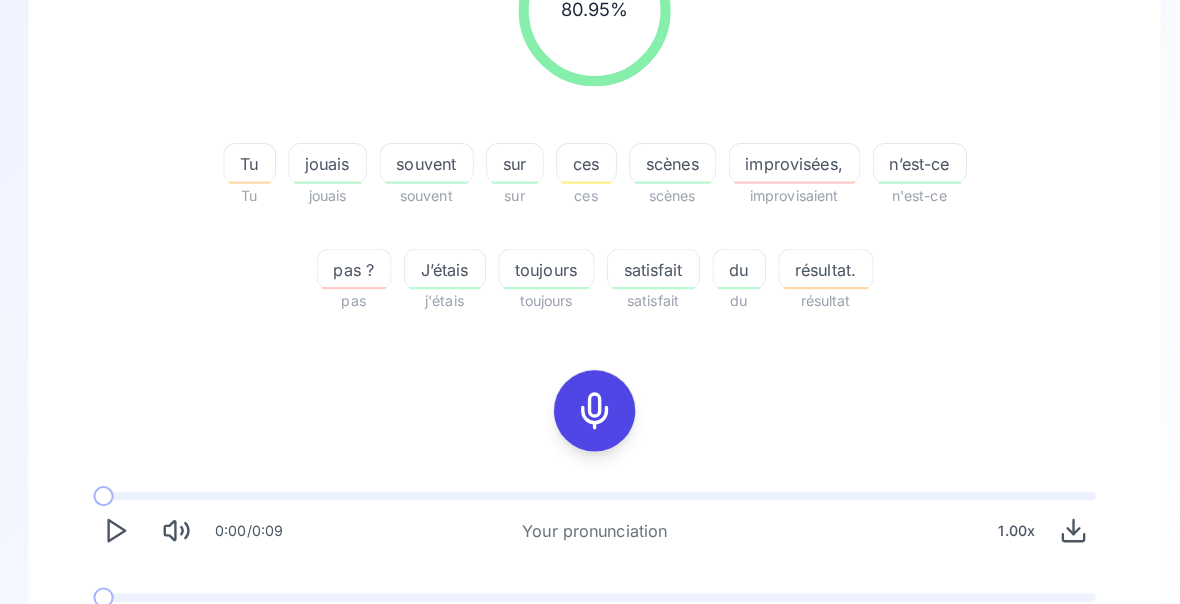 click on "improvisées," at bounding box center [787, 162] 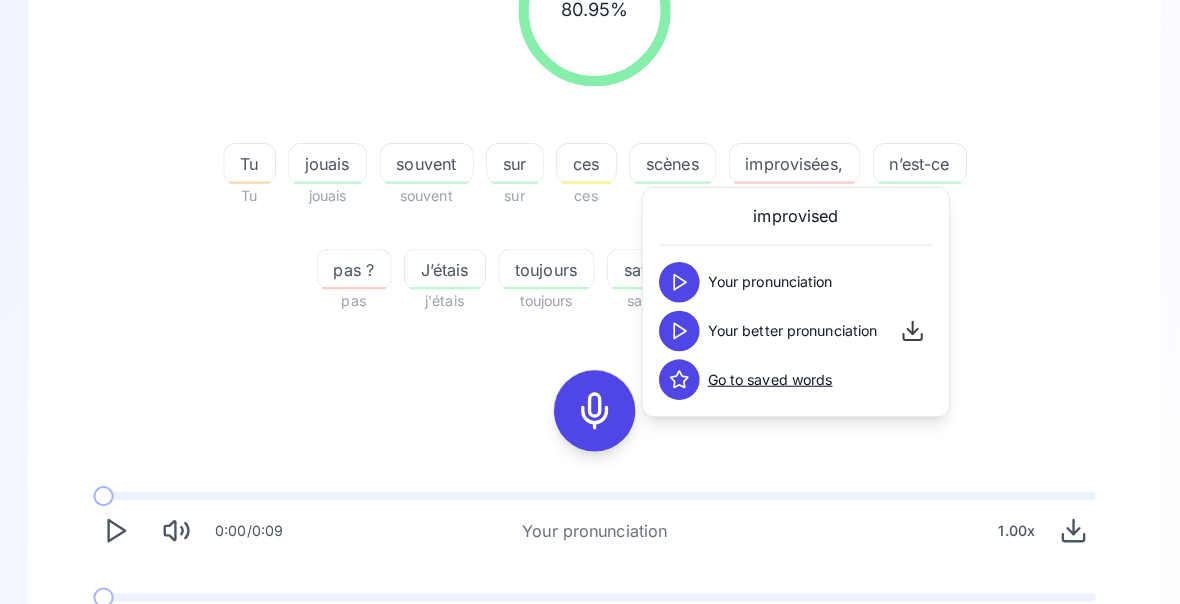 click 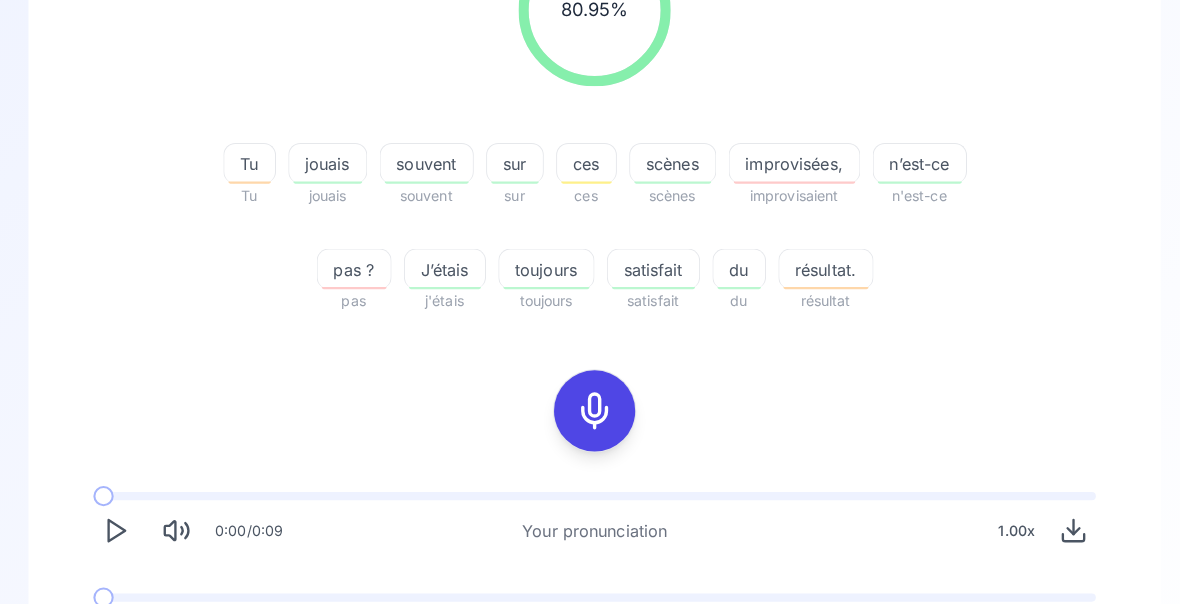 click on "résultat." at bounding box center [818, 266] 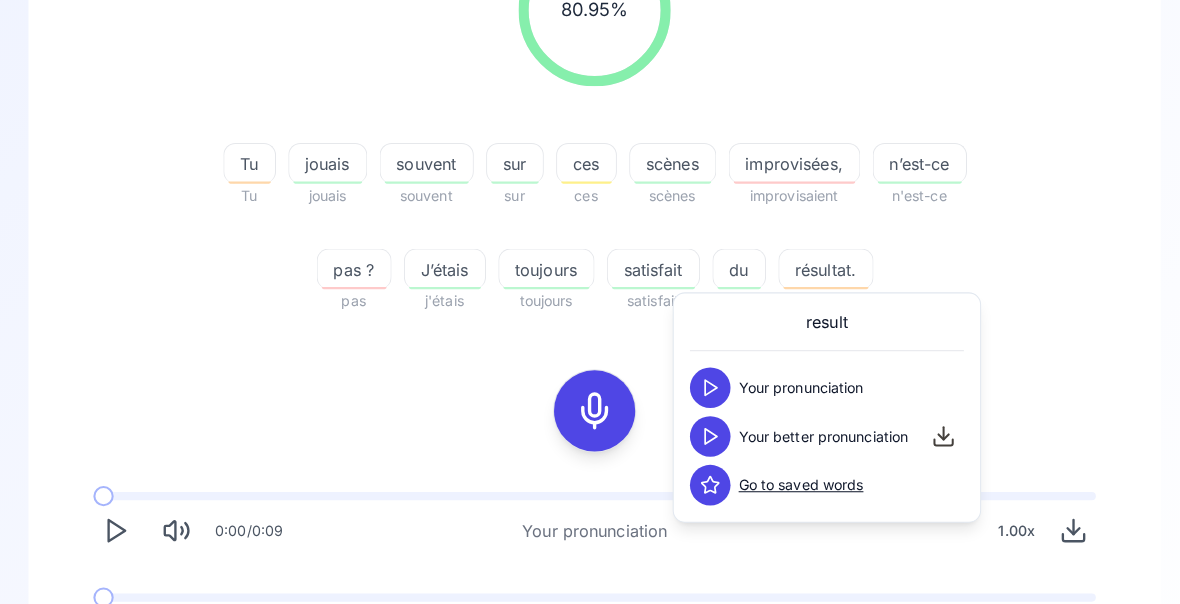 click 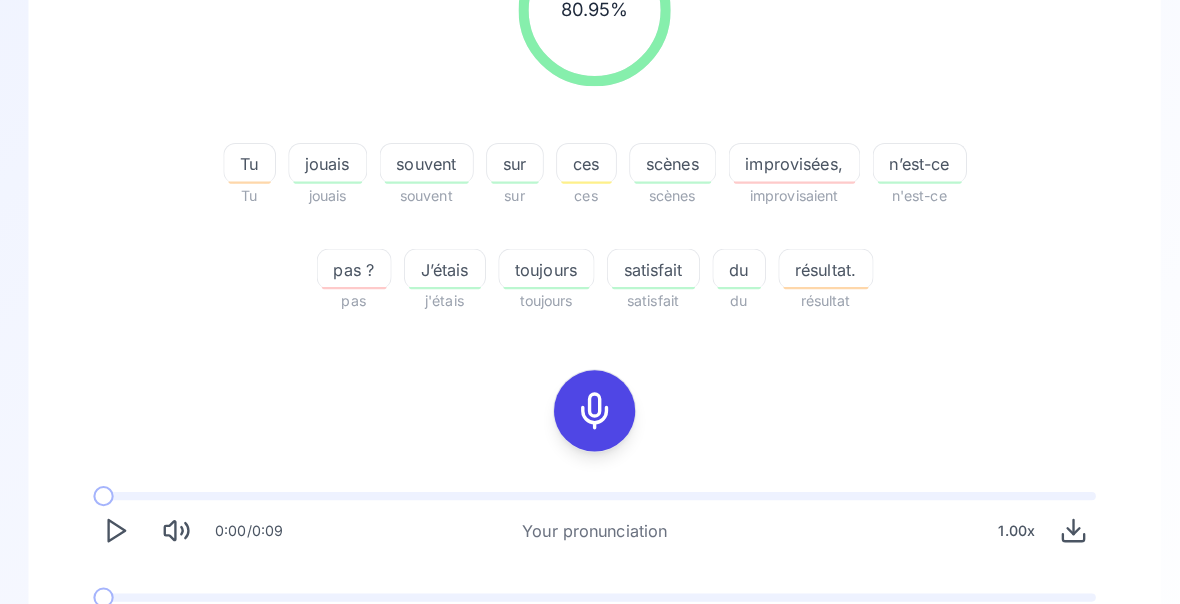 click 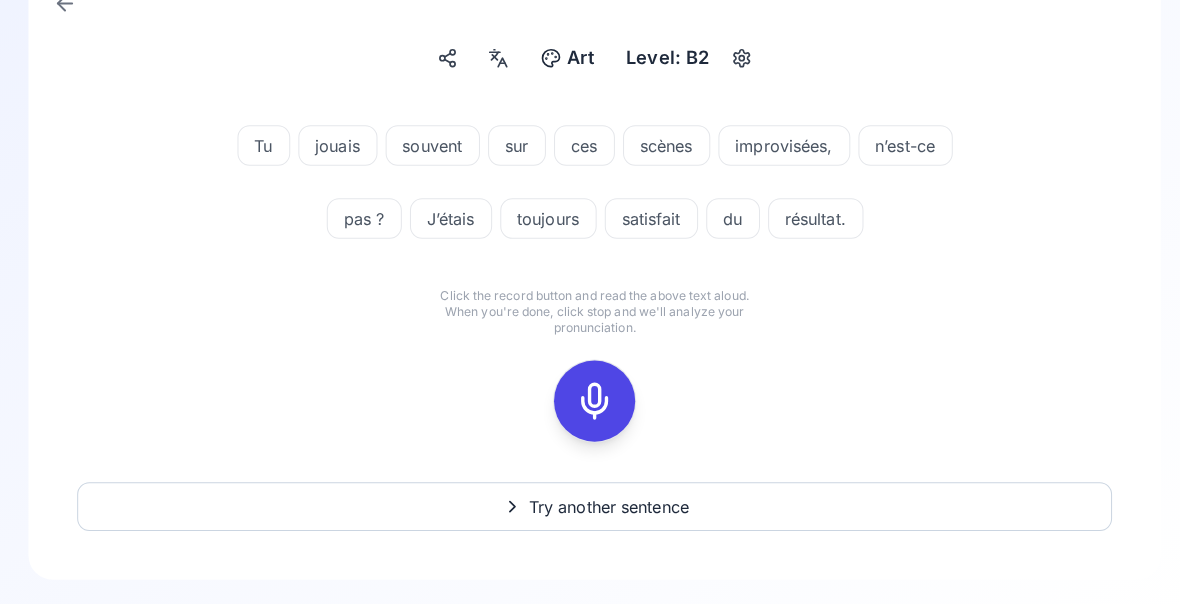 scroll, scrollTop: 0, scrollLeft: 0, axis: both 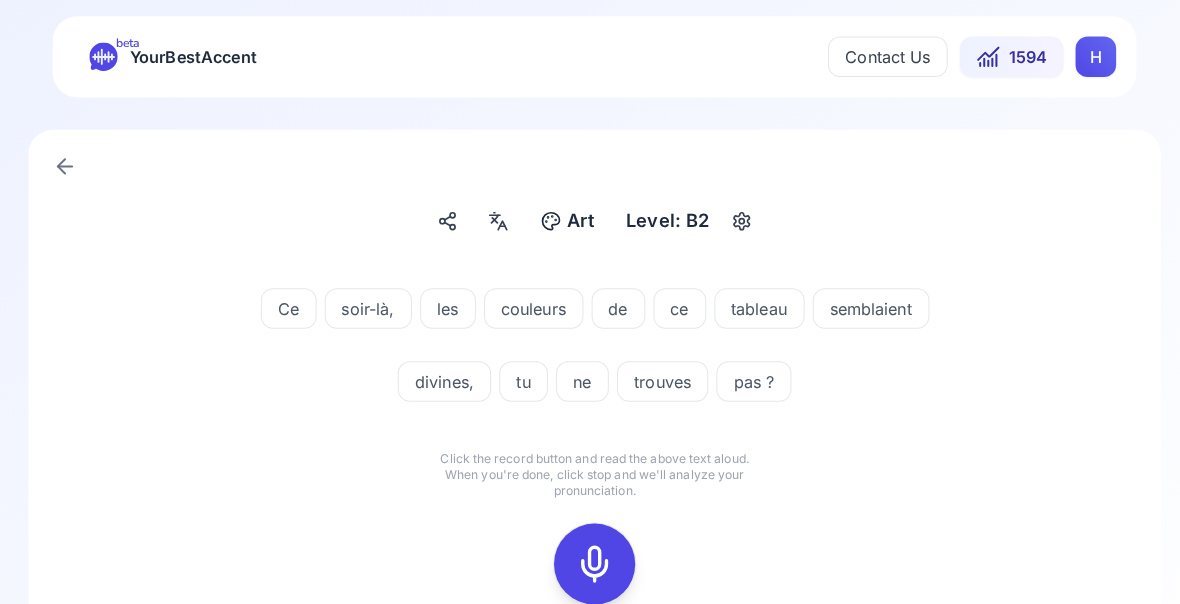 click 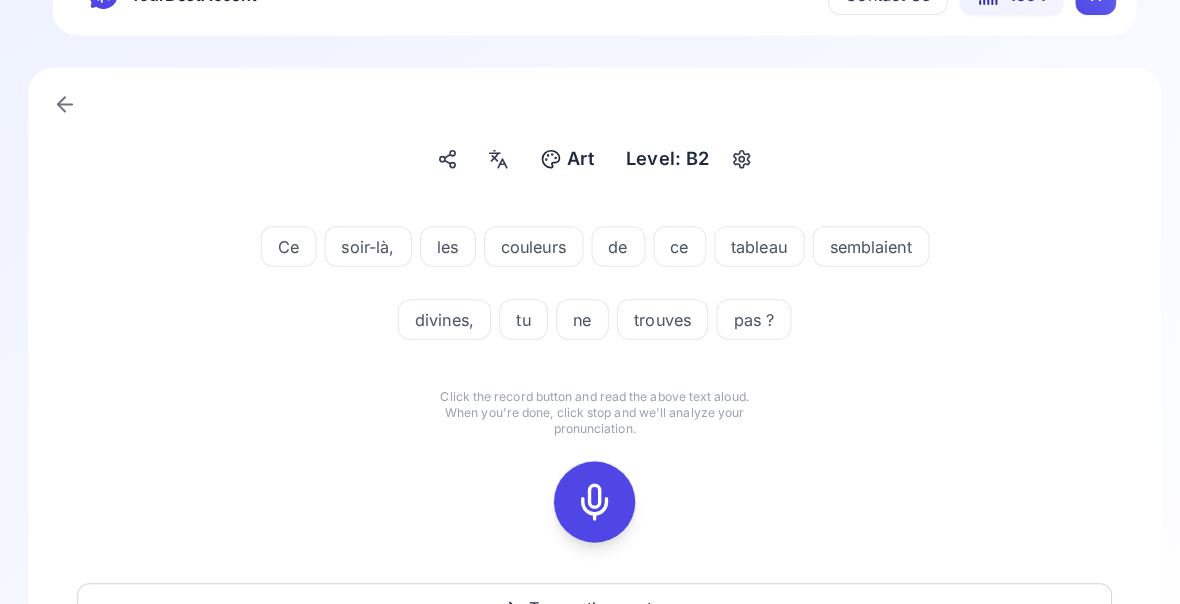 scroll, scrollTop: 65, scrollLeft: 0, axis: vertical 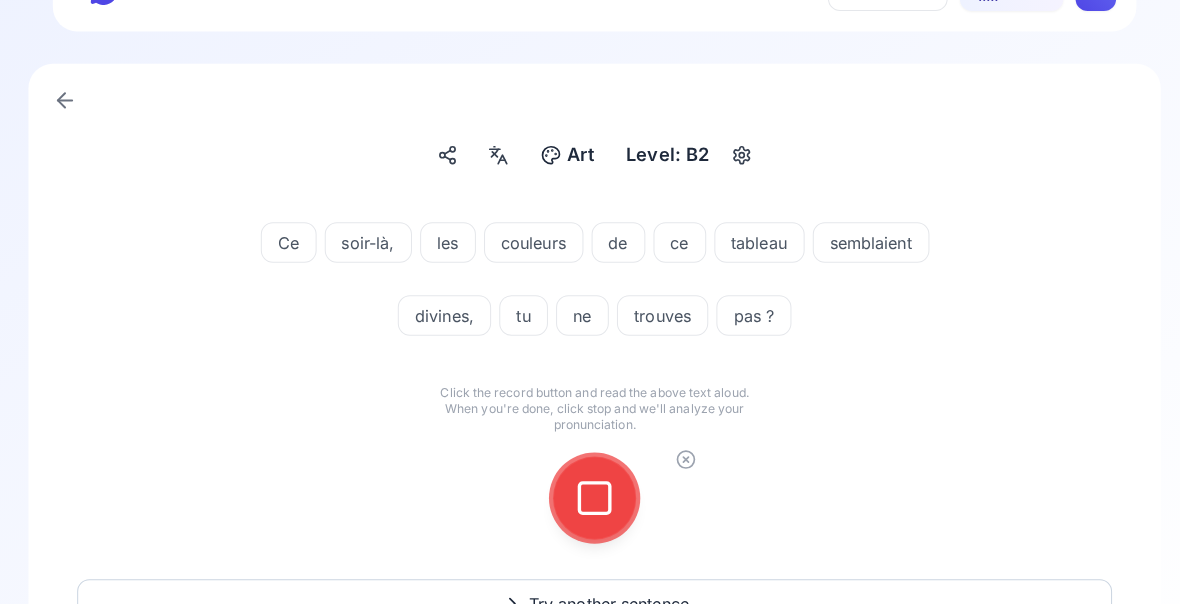 click 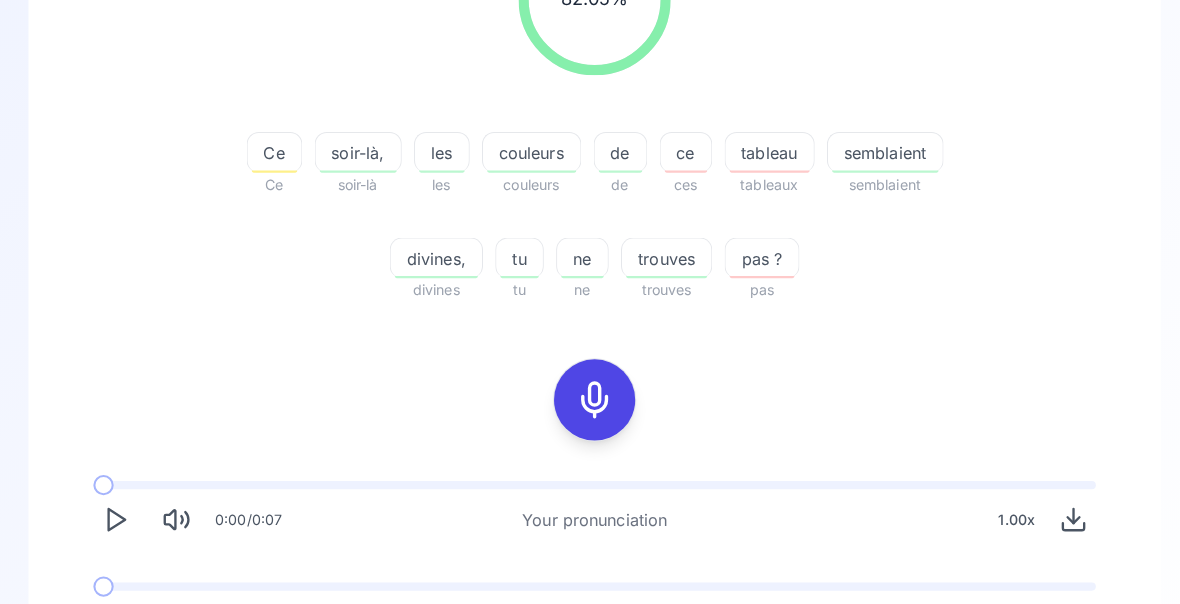 scroll, scrollTop: 354, scrollLeft: 0, axis: vertical 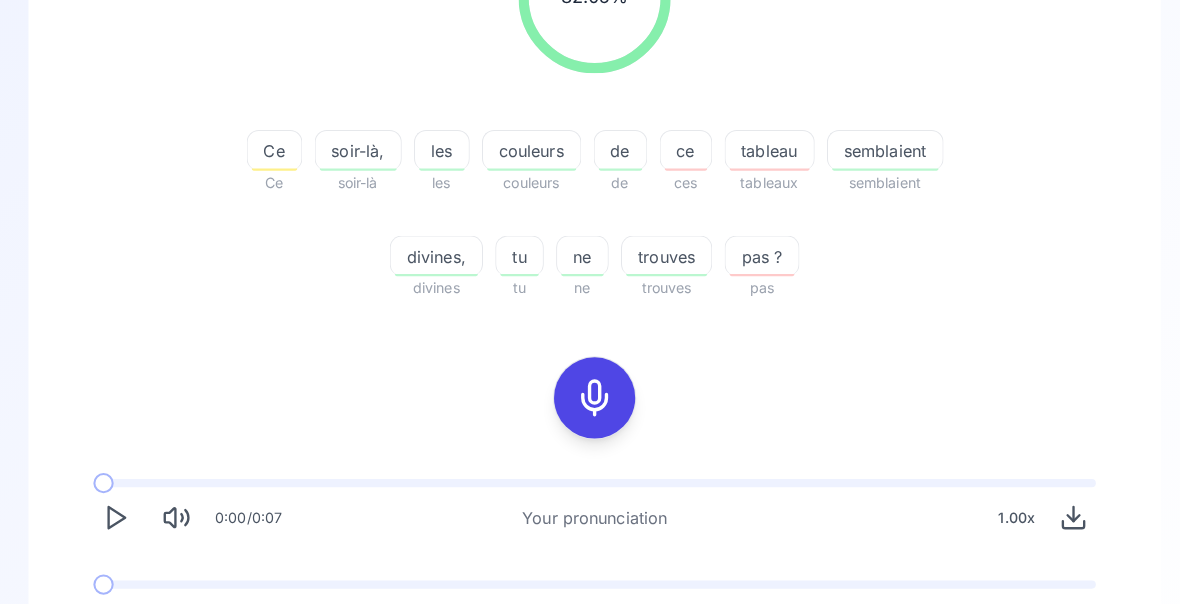 click 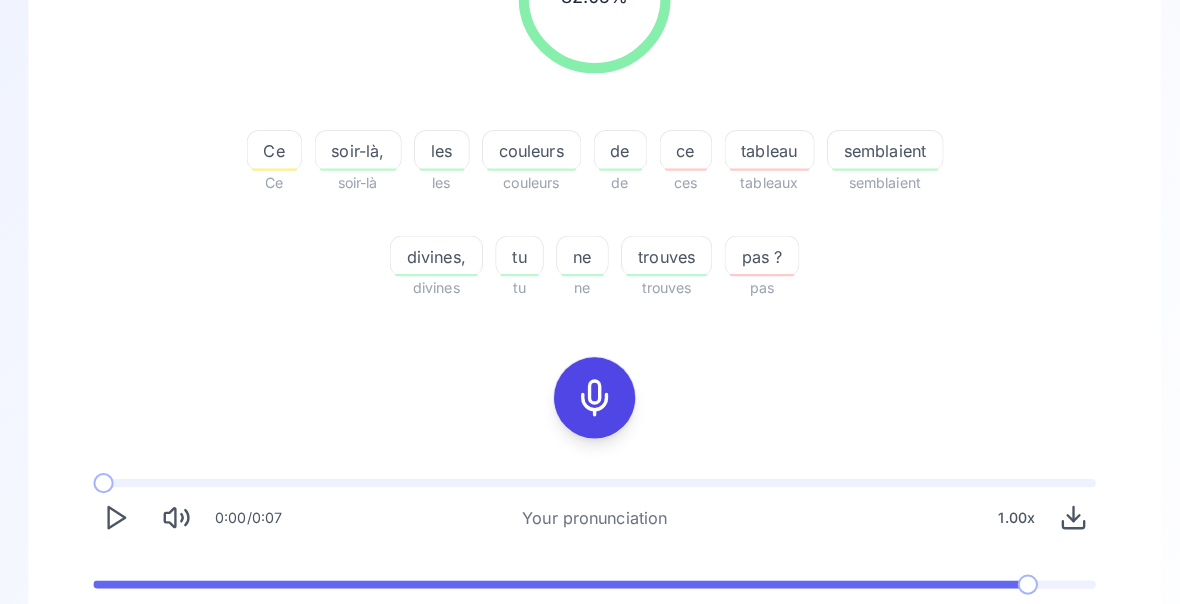 click on "semblaient" at bounding box center (876, 149) 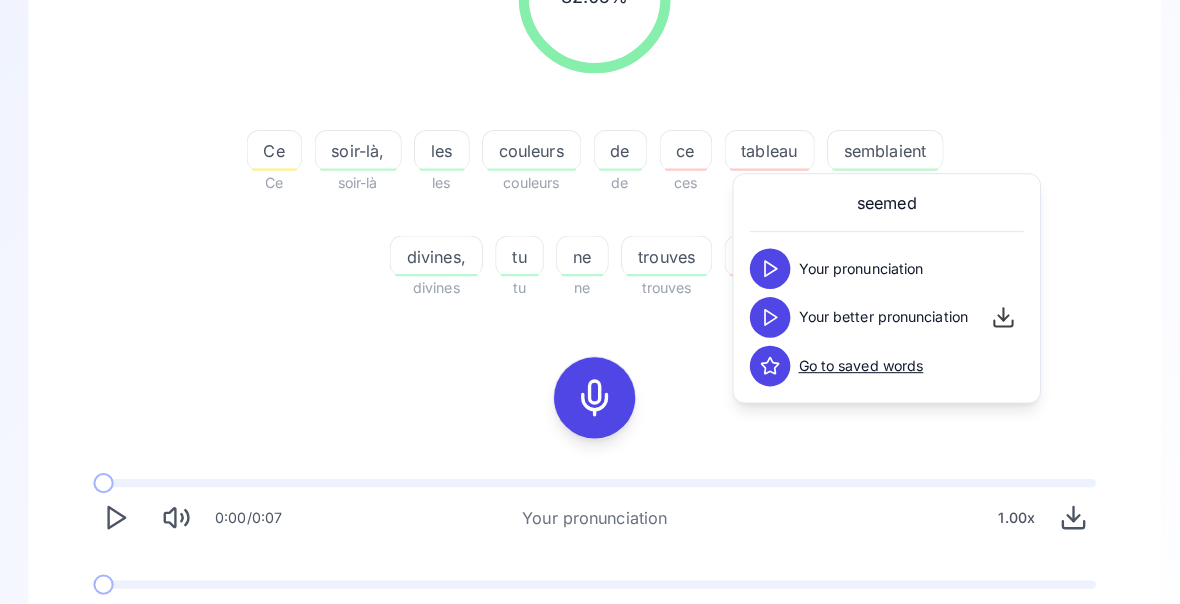 click on "82.05 % 82.05 % Ce Ce soir-là, soir-là les les couleurs couleurs de de ce ces tableau tableaux semblaient semblaient divines, divines tu tu ne ne trouves trouves pas ? pas" at bounding box center [590, 109] 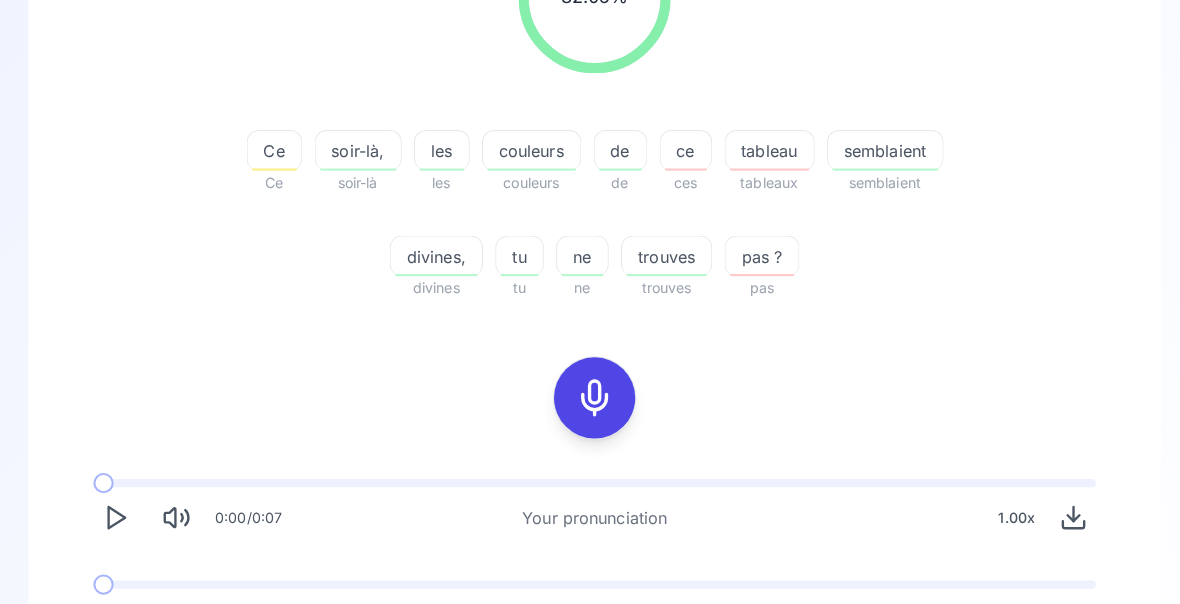 click on "Try another sentence" at bounding box center [604, 688] 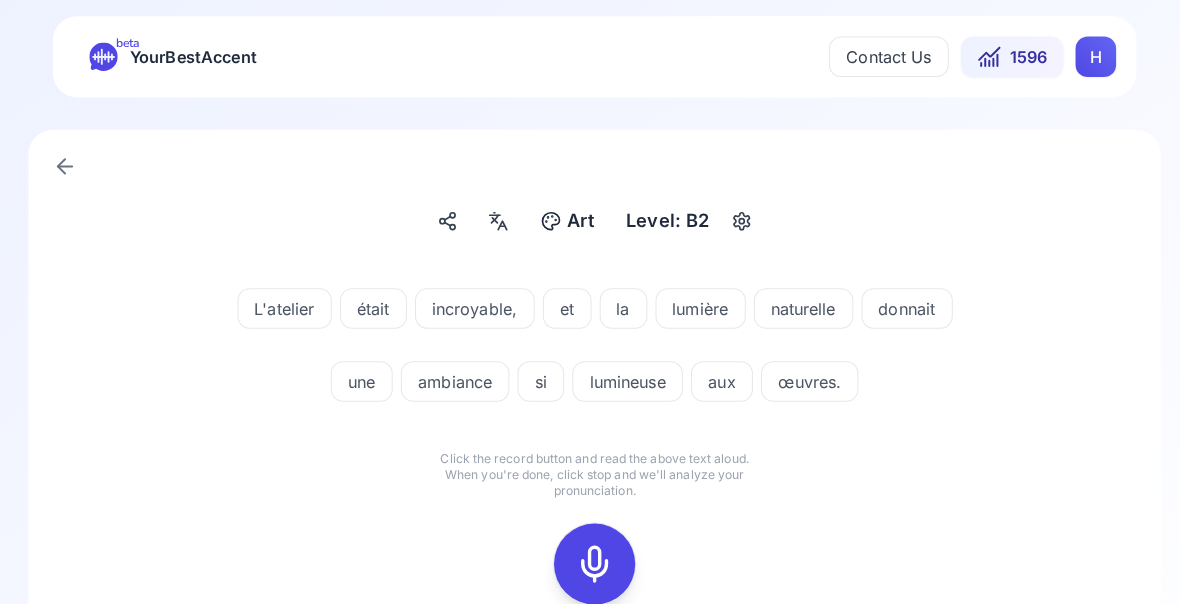 click 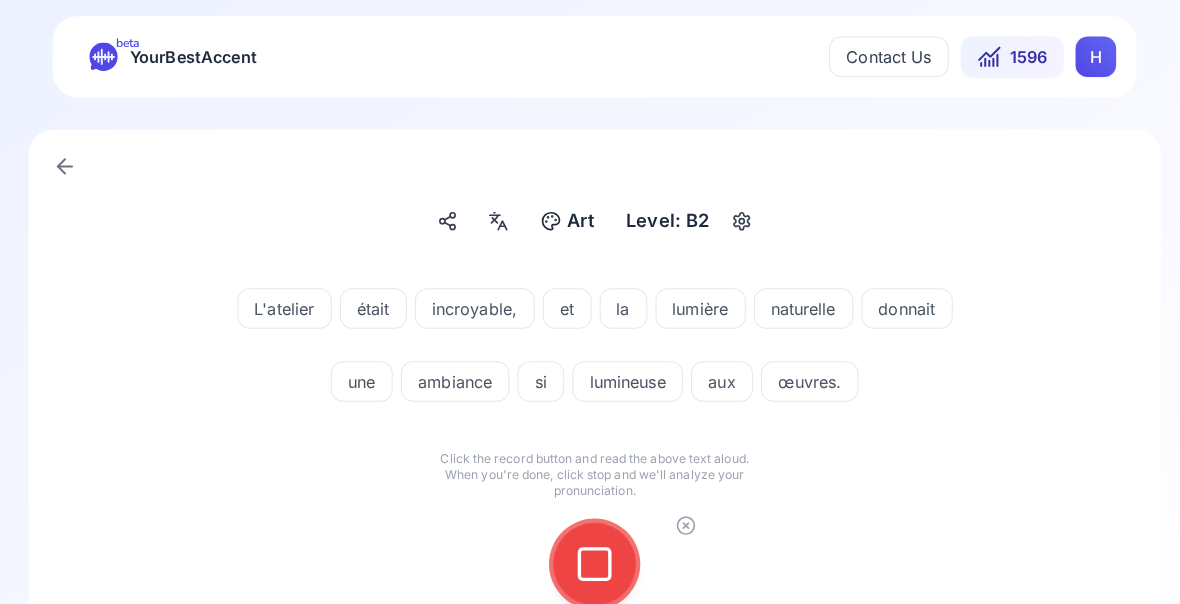 click 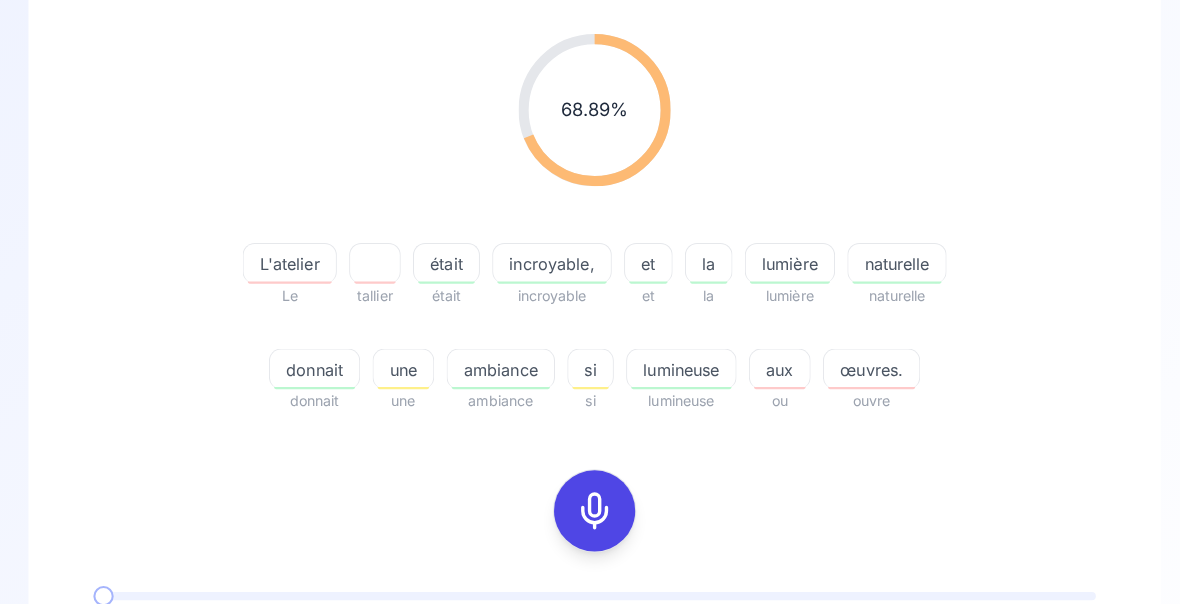 scroll, scrollTop: 243, scrollLeft: 0, axis: vertical 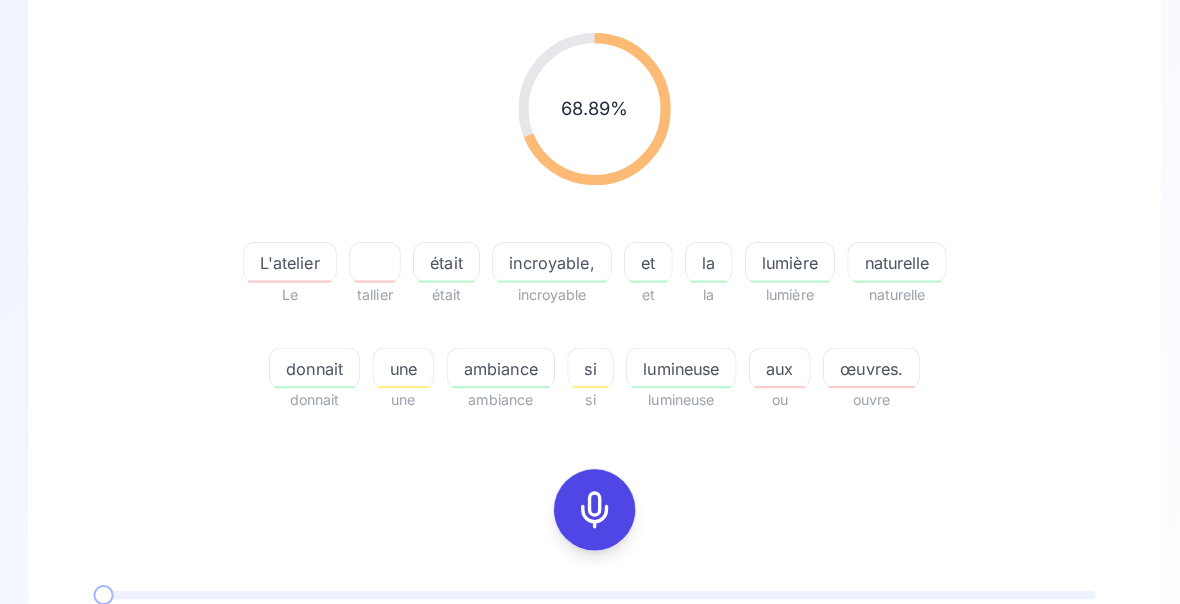 click 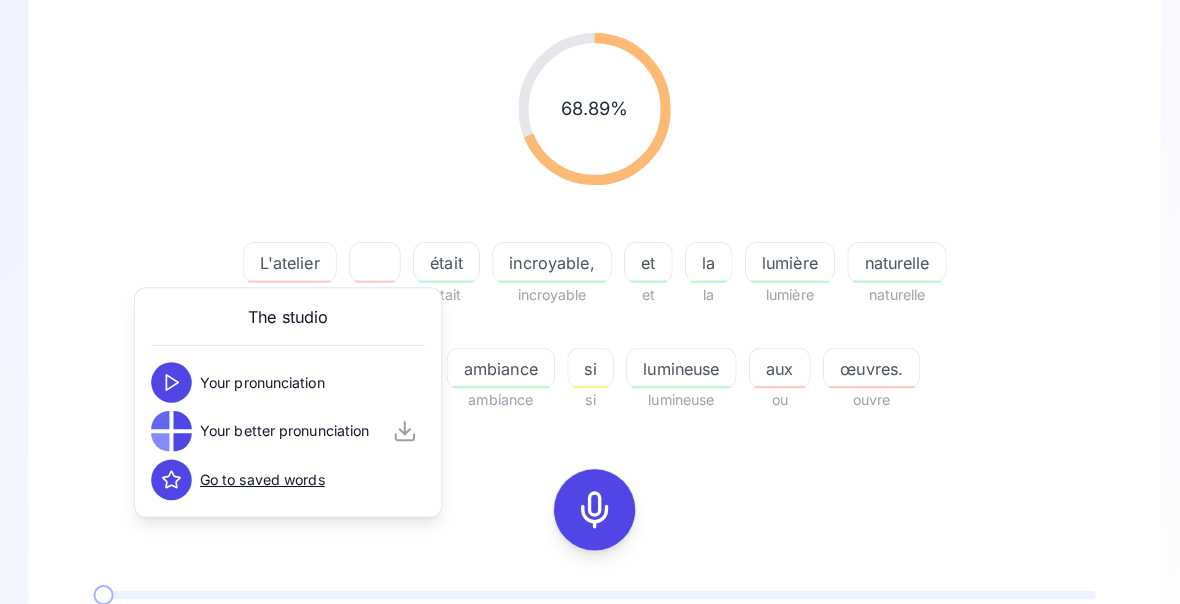 click on "68.89 % 68.89 % L'atelier Le tallier était était incroyable, incroyable et et la la lumière lumière naturelle naturelle donnait donnait une une ambiance ambiance si si lumineuse lumineuse aux ou œuvres. ouvre 0:00  /  0:11 Your pronunciation 1.00 x 0:00  /  0:07 Your better pronunciation 0.80 x" at bounding box center (590, 388) 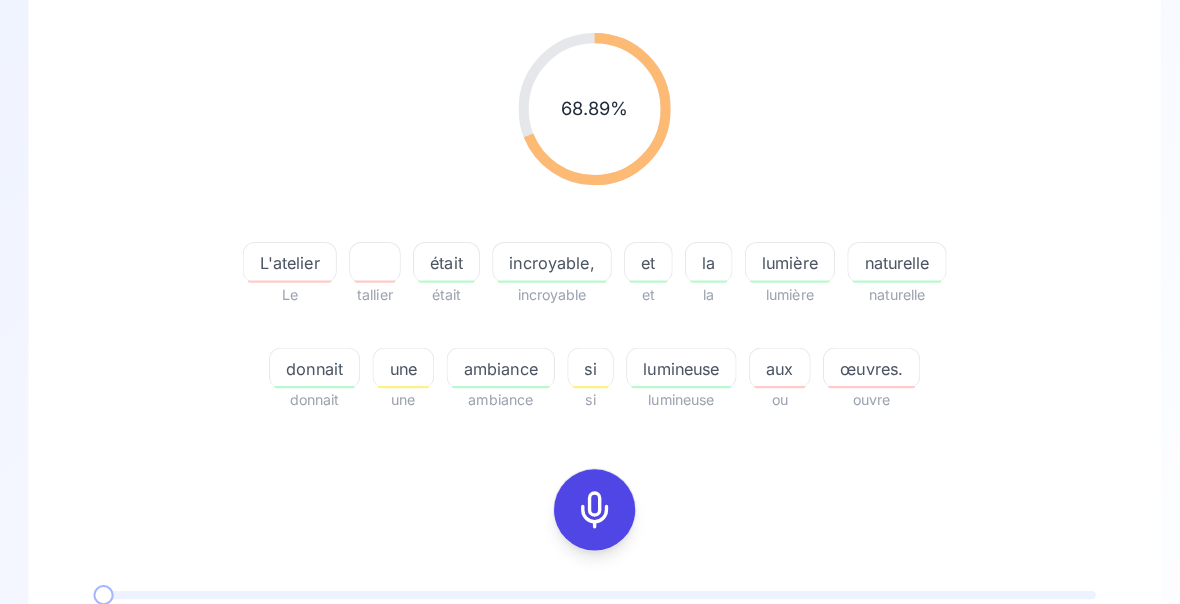 click on "si" at bounding box center [586, 364] 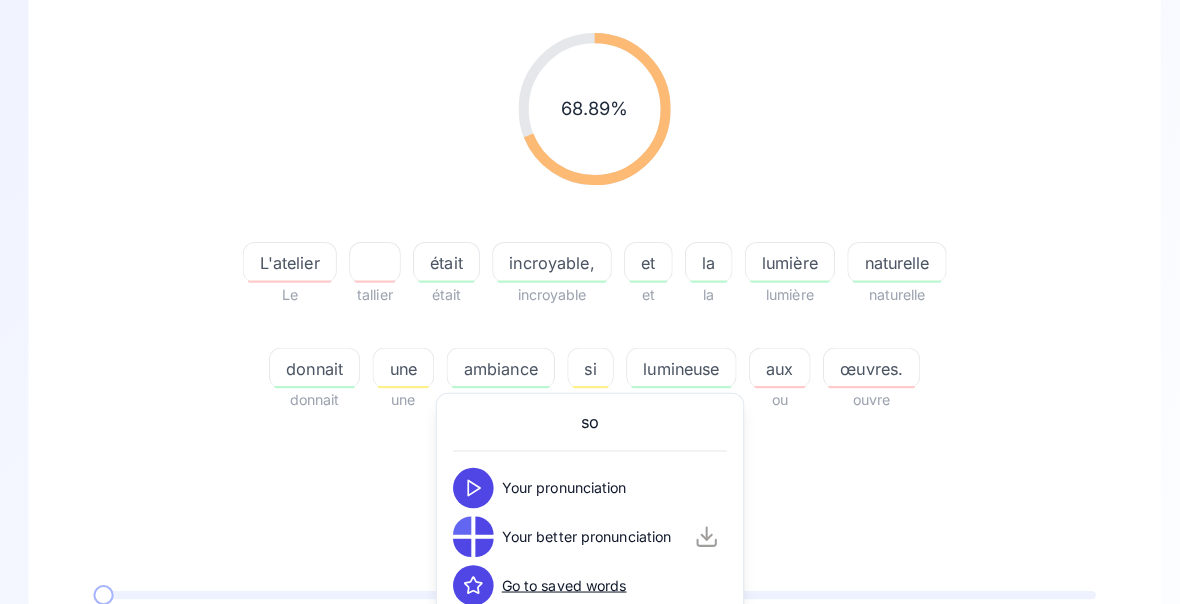 click on "68.89 % 68.89 % L'atelier Le tallier était était incroyable, incroyable et et la la lumière lumière naturelle naturelle donnait donnait une une ambiance ambiance si si lumineuse lumineuse aux ou œuvres. ouvre 0:00  /  0:11 Your pronunciation 1.00 x 0:00  /  0:07 Your better pronunciation 0.80 x" at bounding box center [590, 388] 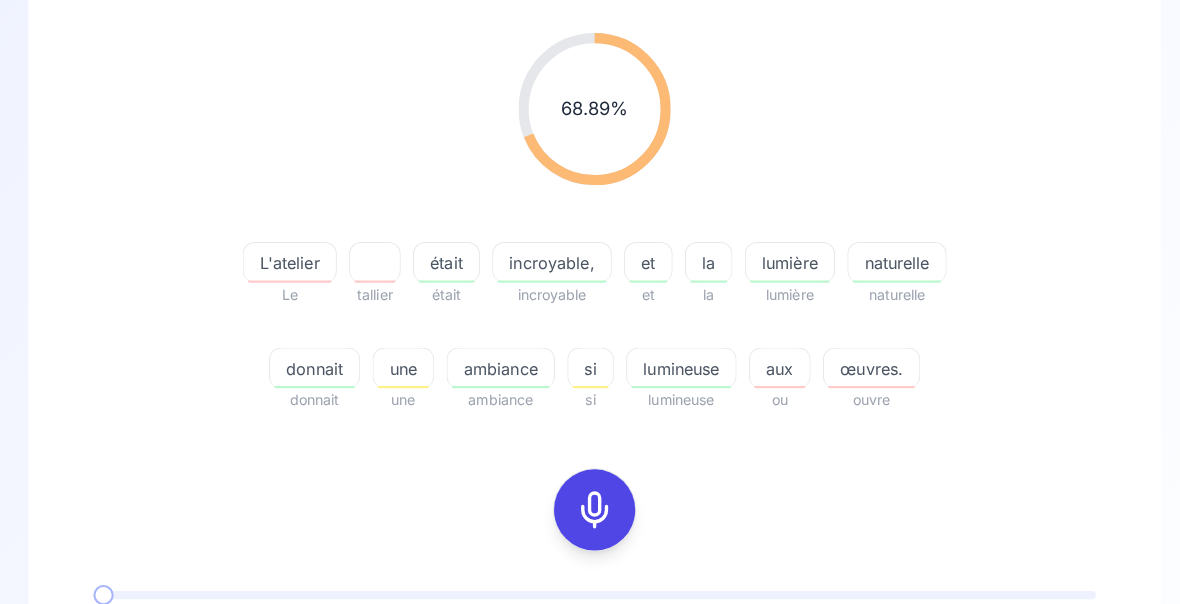click on "aux" at bounding box center [772, 363] 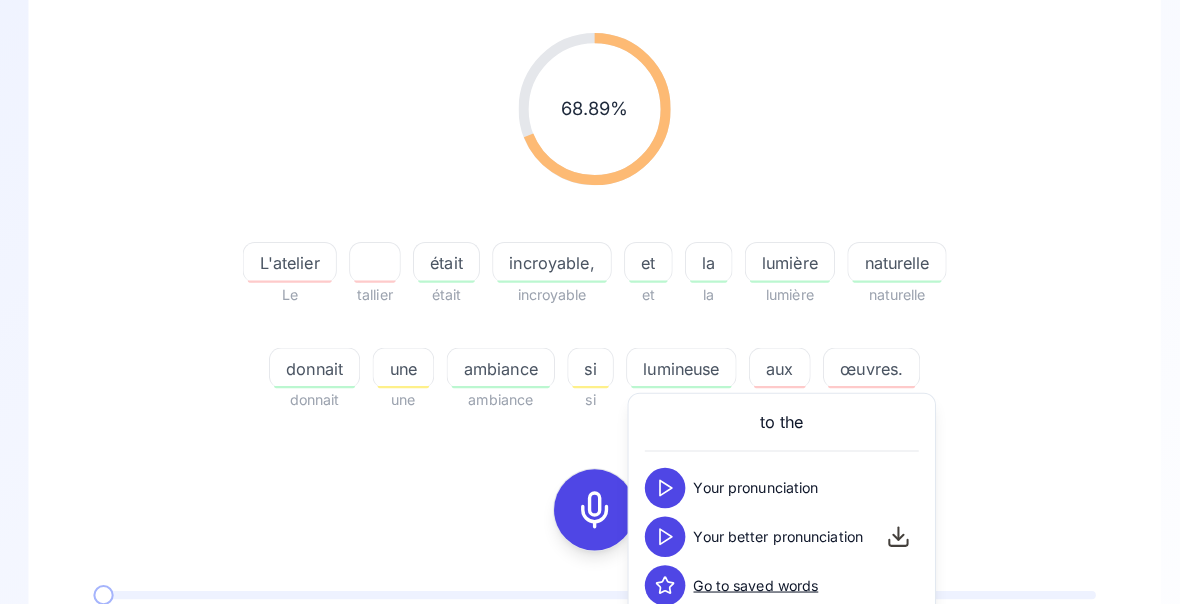 click on "68.89 % 68.89 % L'atelier Le tallier était était incroyable, incroyable et et la la lumière lumière naturelle naturelle donnait donnait une une ambiance ambiance si si lumineuse lumineuse aux ou œuvres. ouvre 0:00  /  0:11 Your pronunciation 1.00 x 0:00  /  0:07 Your better pronunciation 0.80 x" at bounding box center (590, 388) 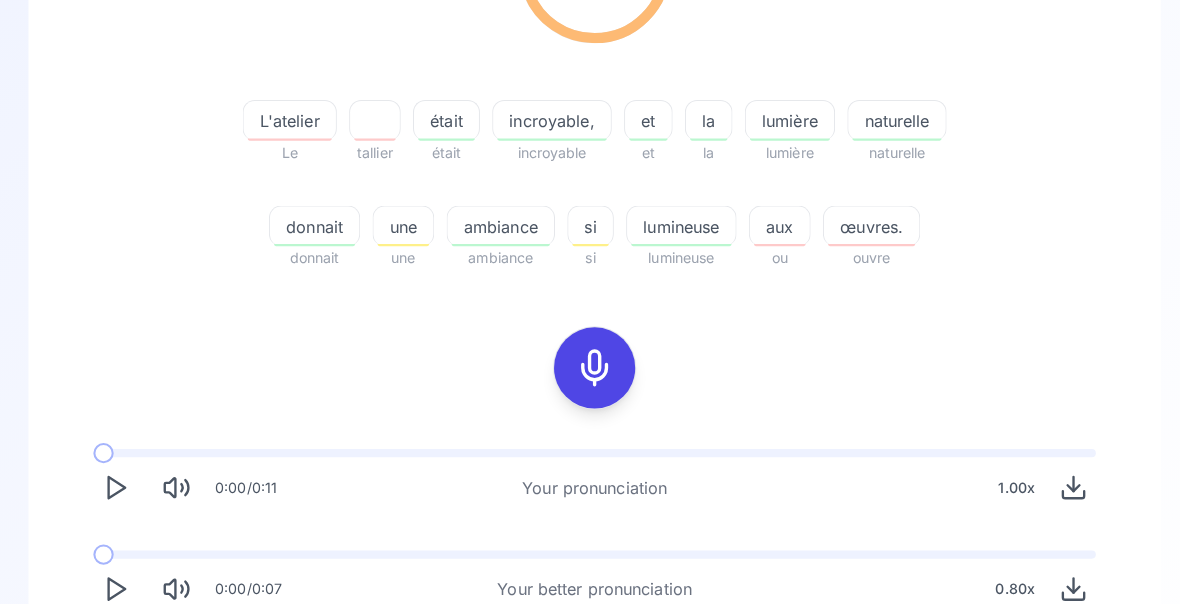 scroll, scrollTop: 383, scrollLeft: 0, axis: vertical 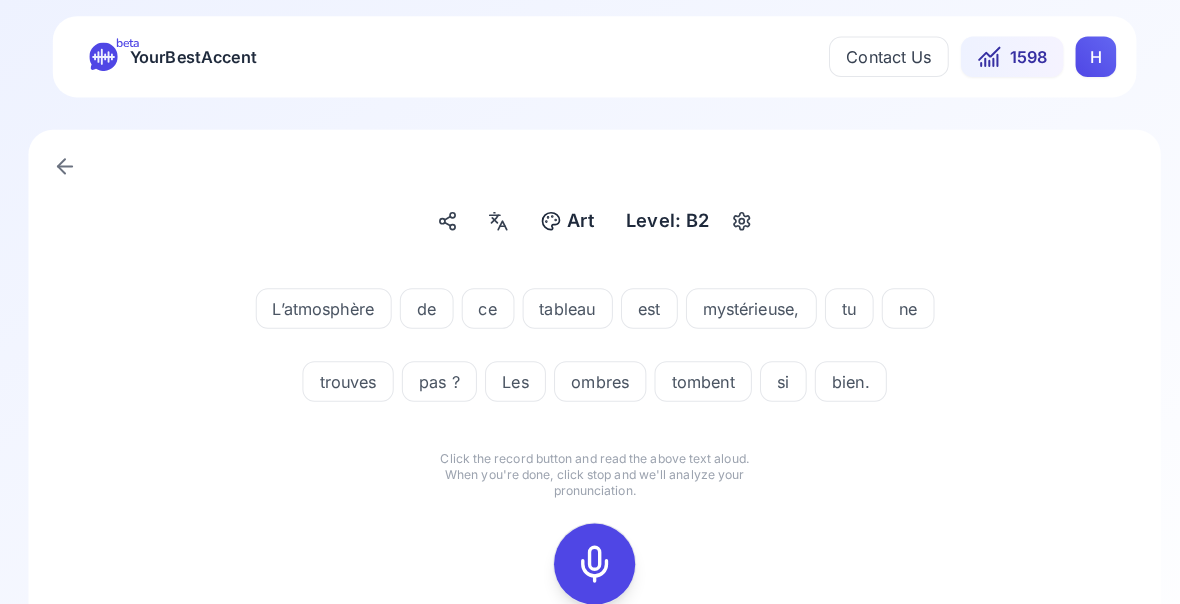 click 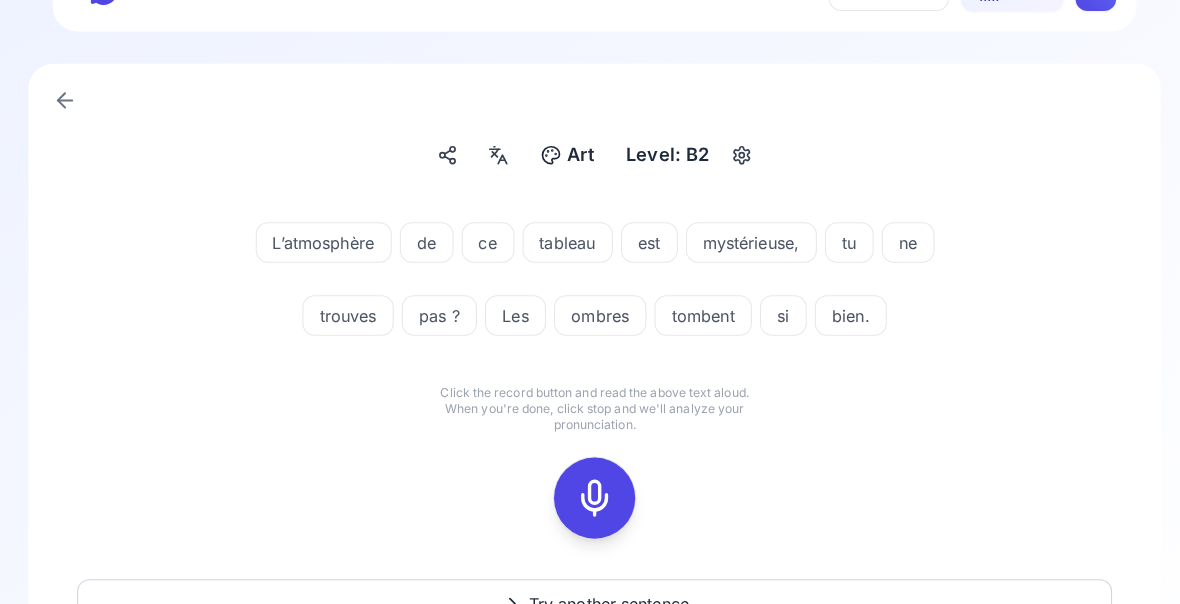 scroll, scrollTop: 65, scrollLeft: 0, axis: vertical 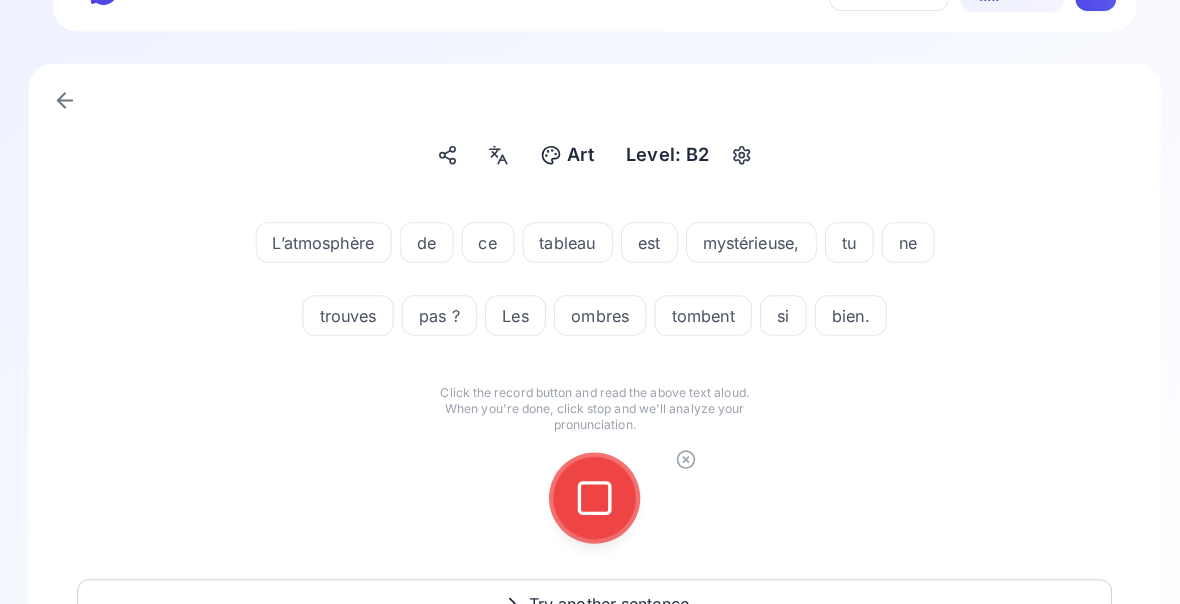 click 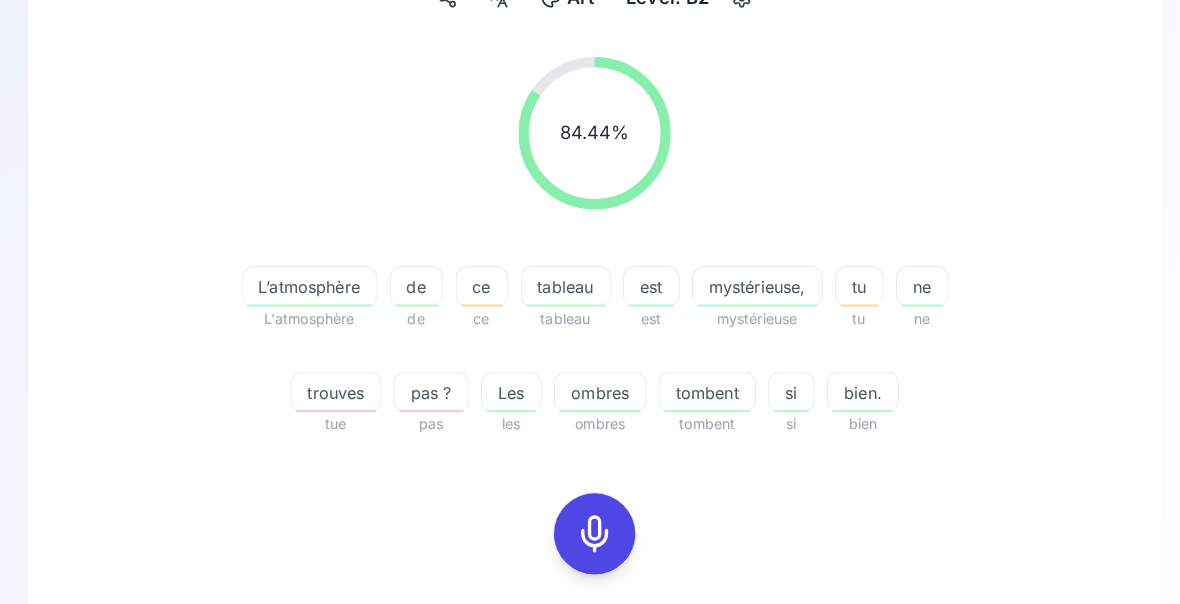 scroll, scrollTop: 233, scrollLeft: 0, axis: vertical 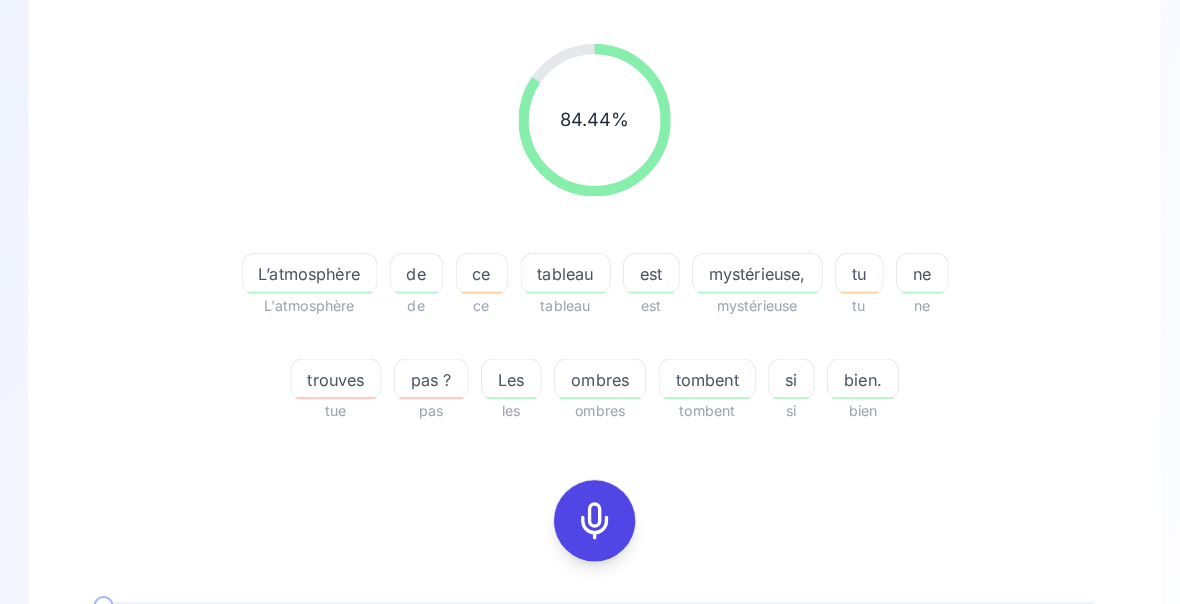 click on "ombres" at bounding box center (595, 374) 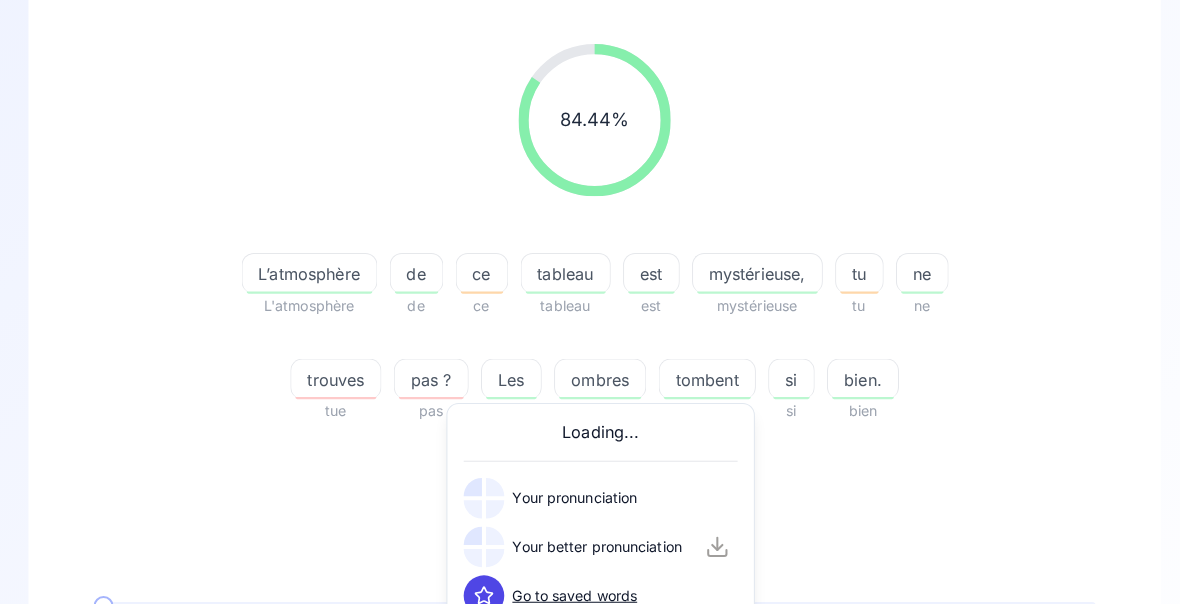 scroll, scrollTop: 233, scrollLeft: 0, axis: vertical 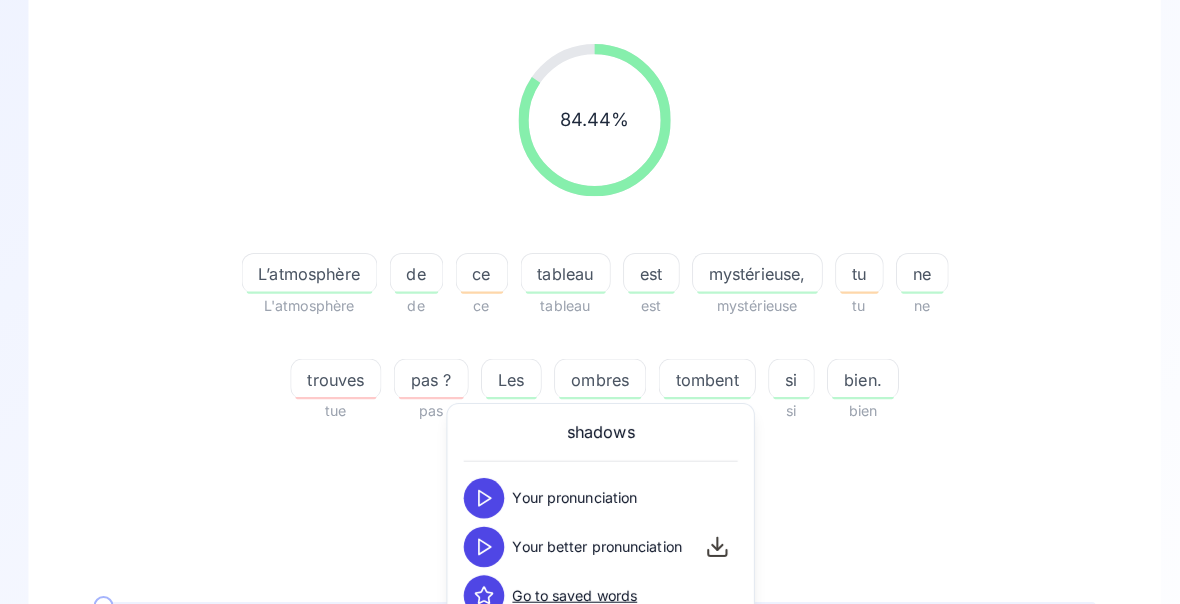 click on "84.44 % 84.44 % L’atmosphère L'atmosphère de de ce ce tableau tableau est est mystérieuse, mystérieuse tu tu ne ne trouves tue pas ? pas Les les ombres ombres tombent tombent si si bien. bien 0:00  /  0:08 Your pronunciation 1.00 x 0:00  /  0:06 Your better pronunciation 0.80 x" at bounding box center (590, 398) 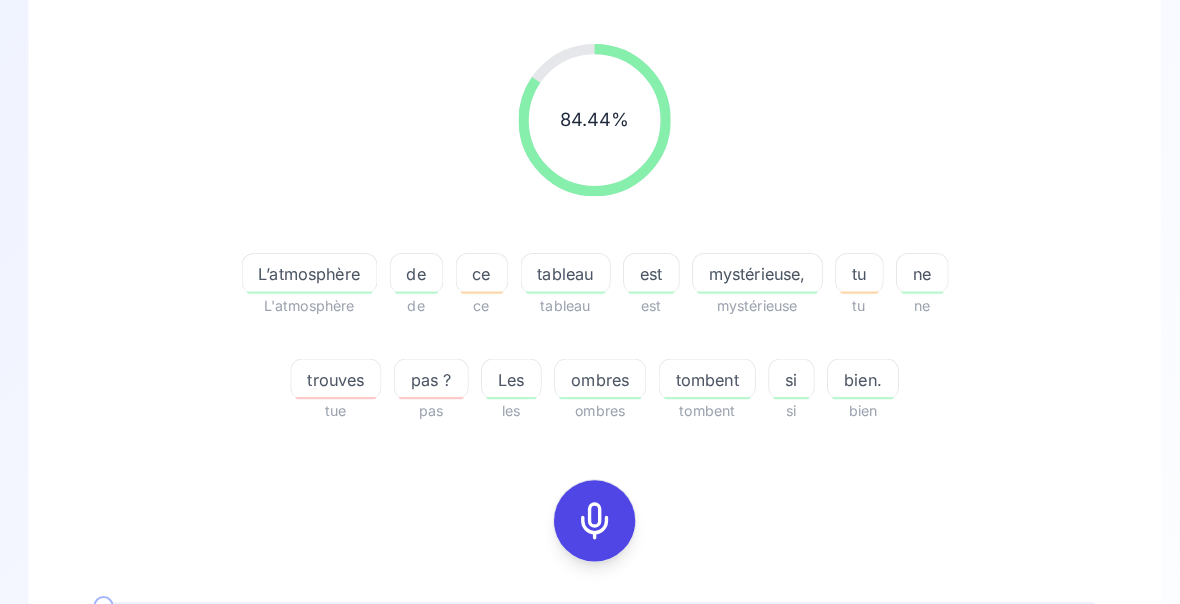 click 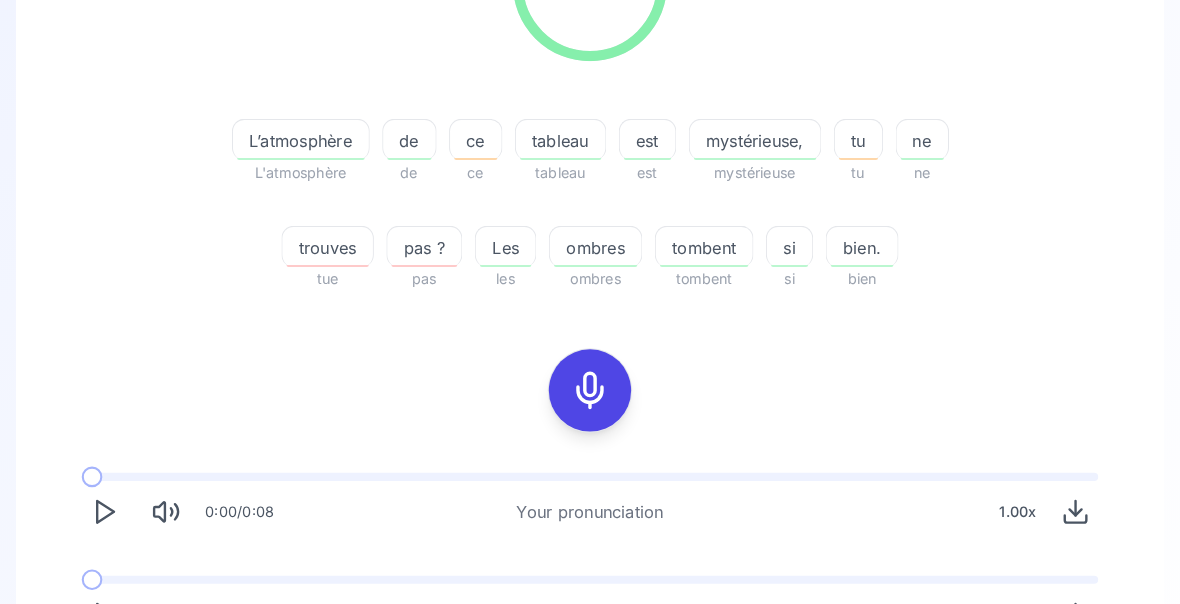 scroll, scrollTop: 363, scrollLeft: 0, axis: vertical 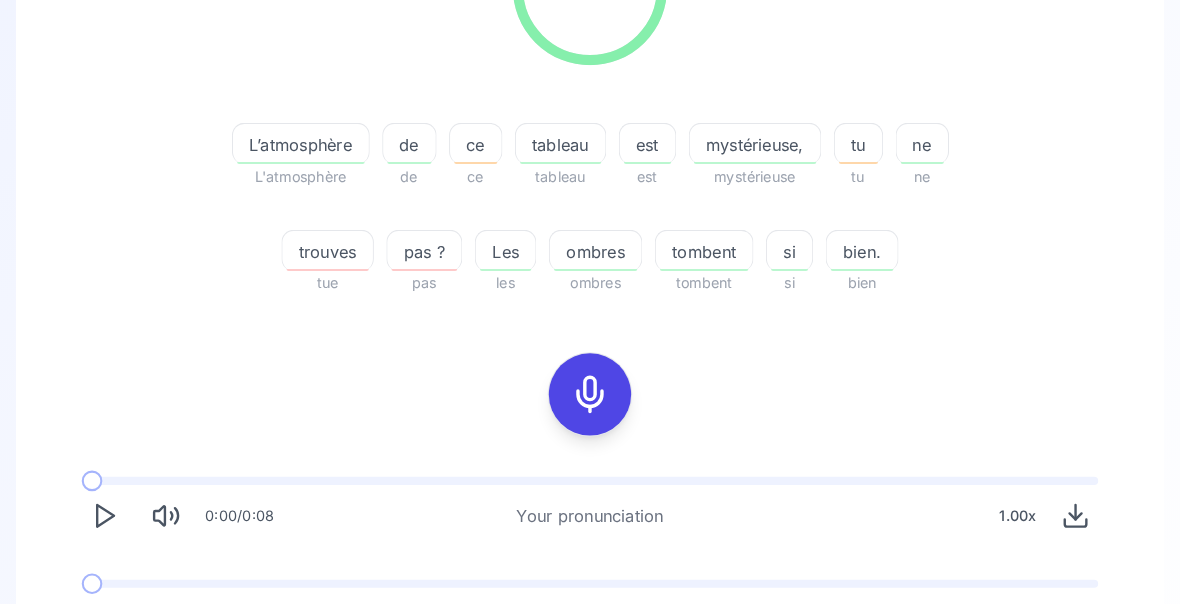 click 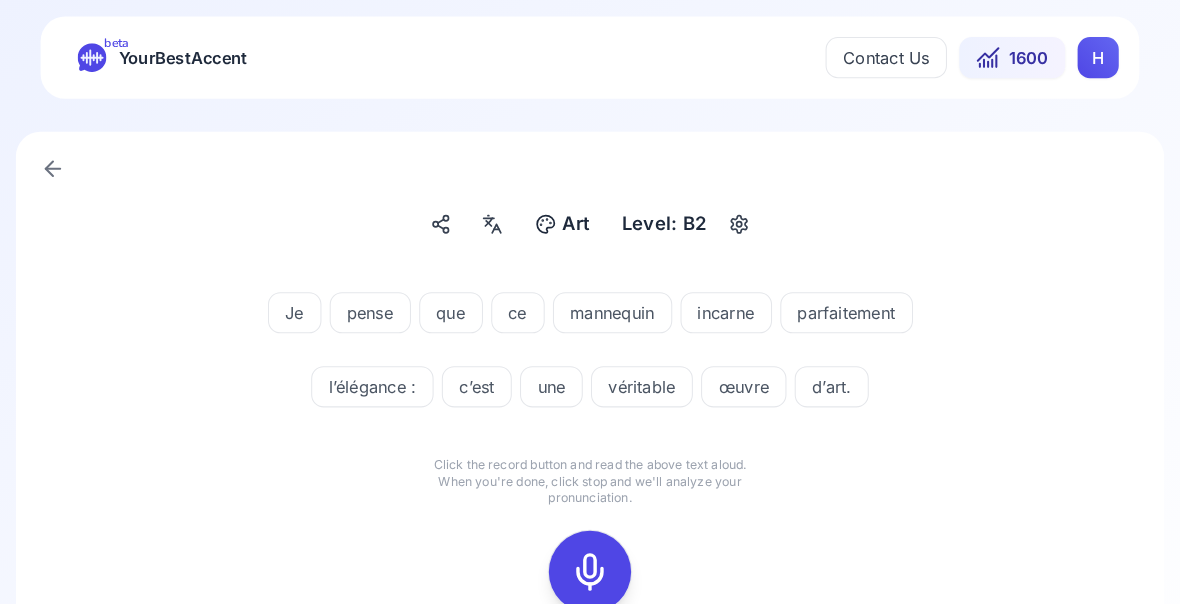 click at bounding box center (590, 556) 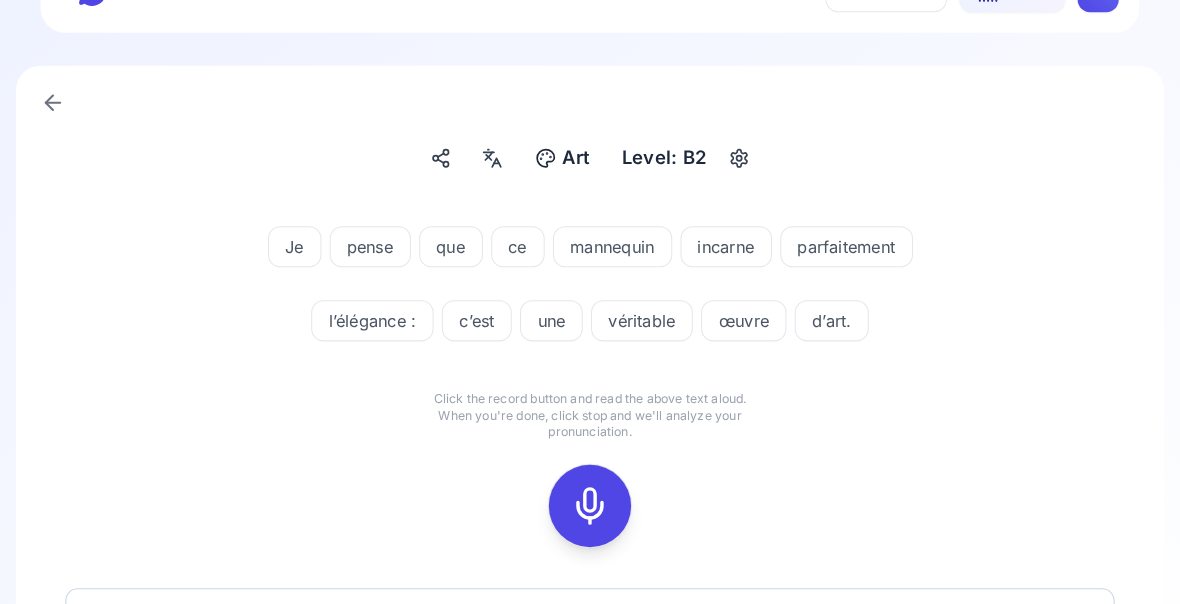 scroll, scrollTop: 65, scrollLeft: 0, axis: vertical 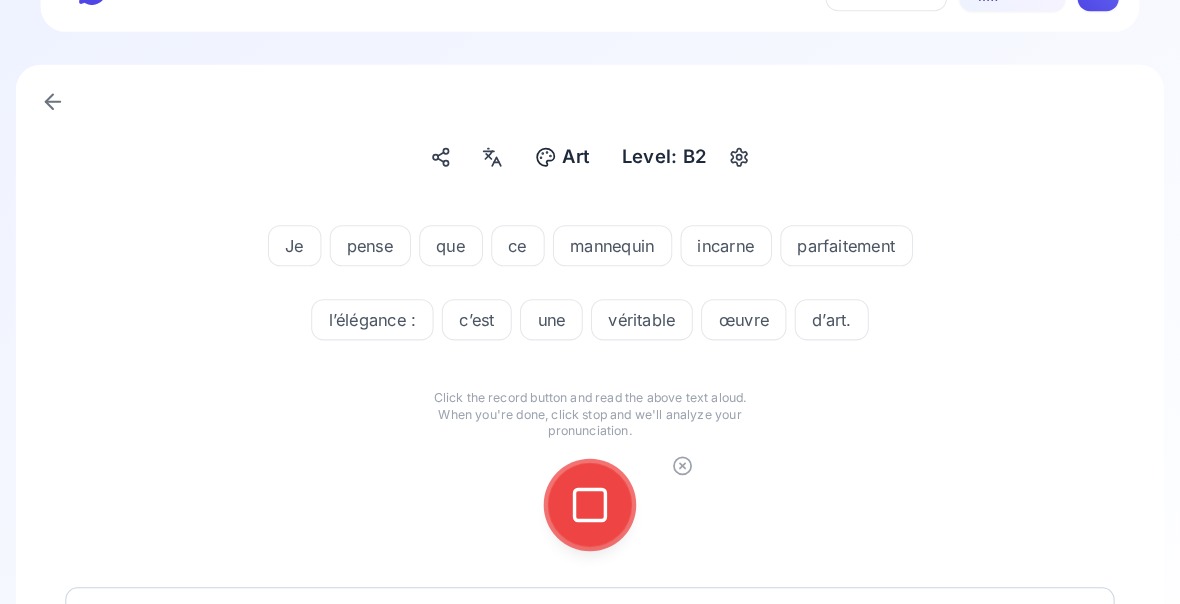 click 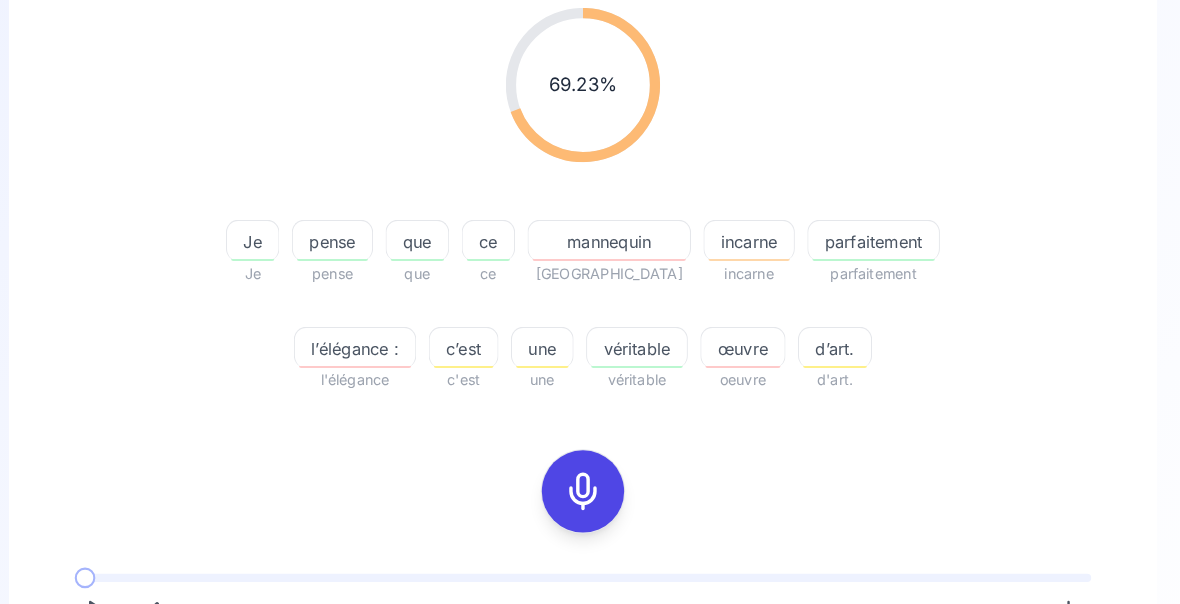 scroll, scrollTop: 269, scrollLeft: 0, axis: vertical 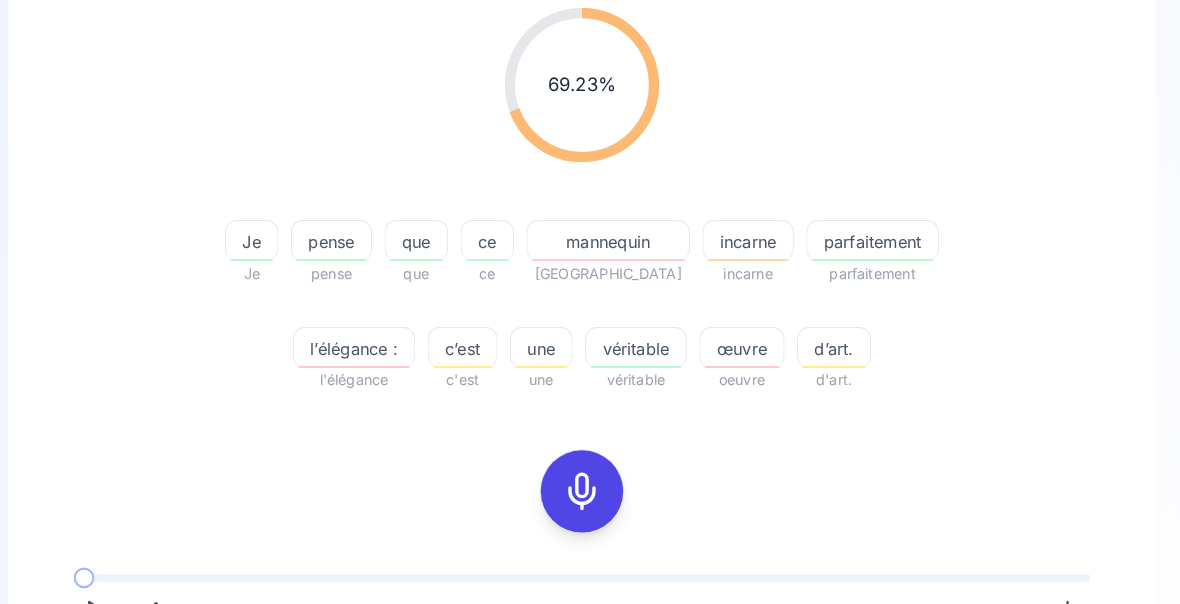 click on "mannequin" at bounding box center (615, 234) 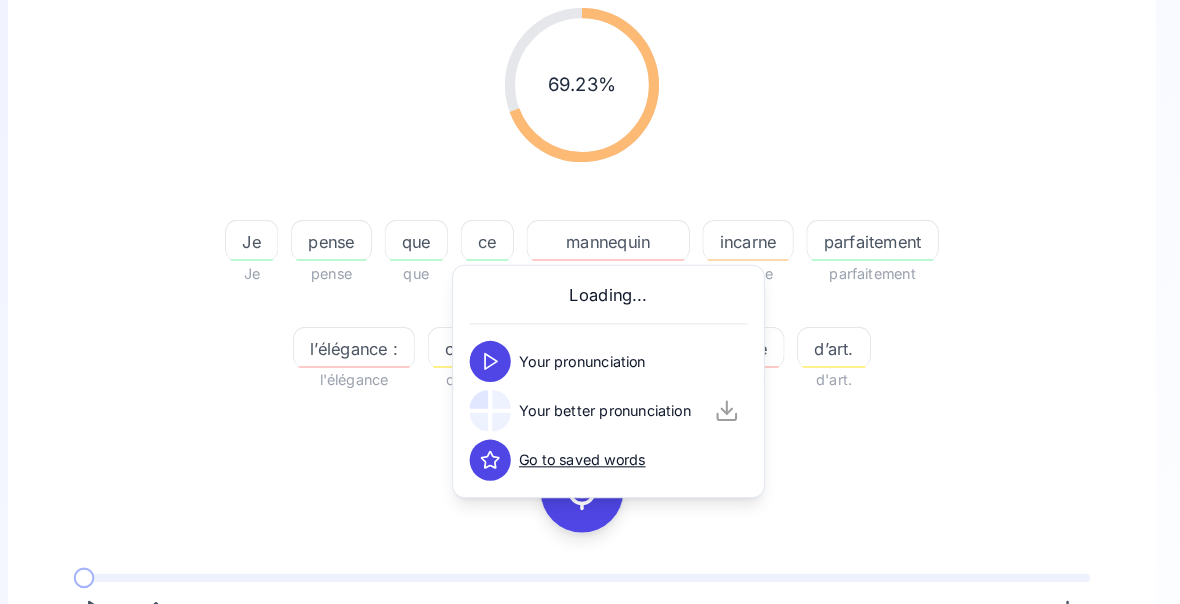 scroll, scrollTop: 269, scrollLeft: 0, axis: vertical 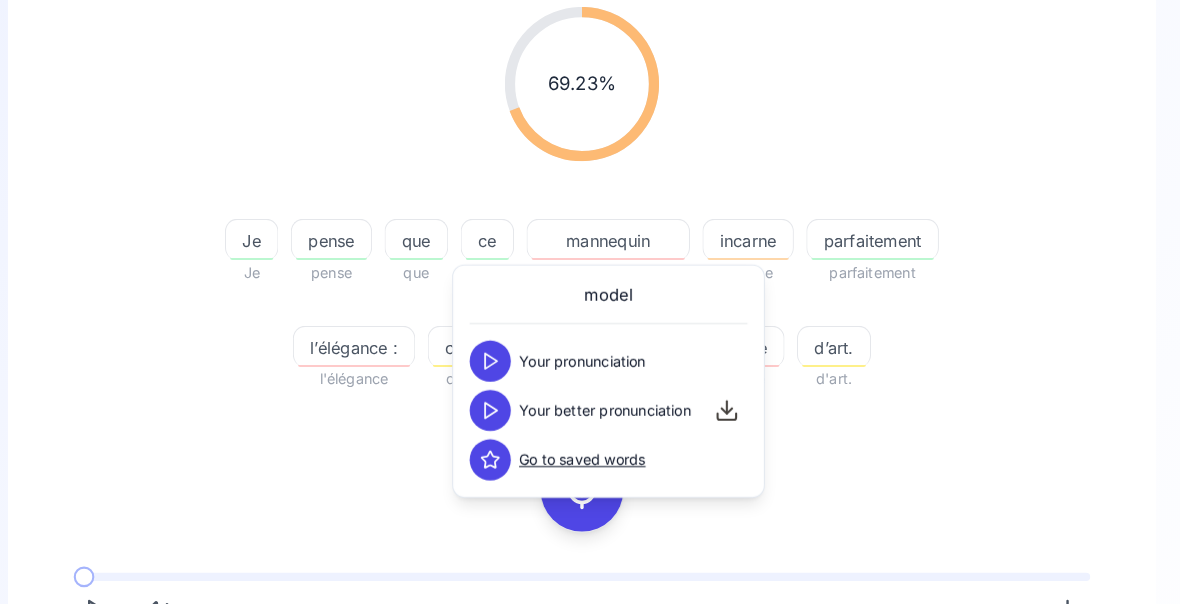 click 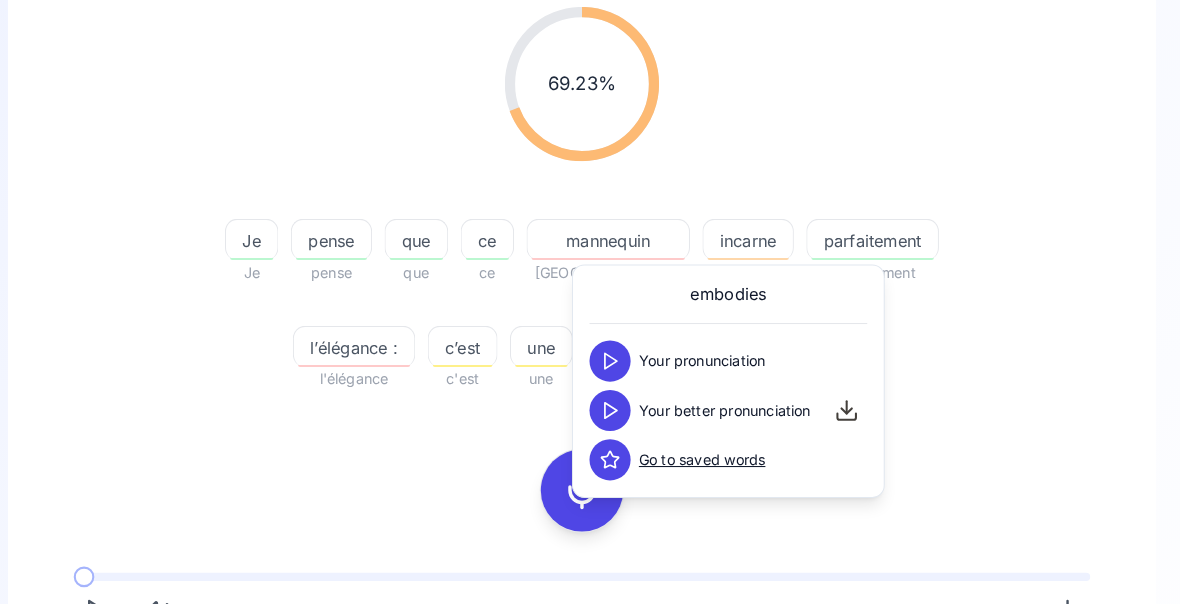 click 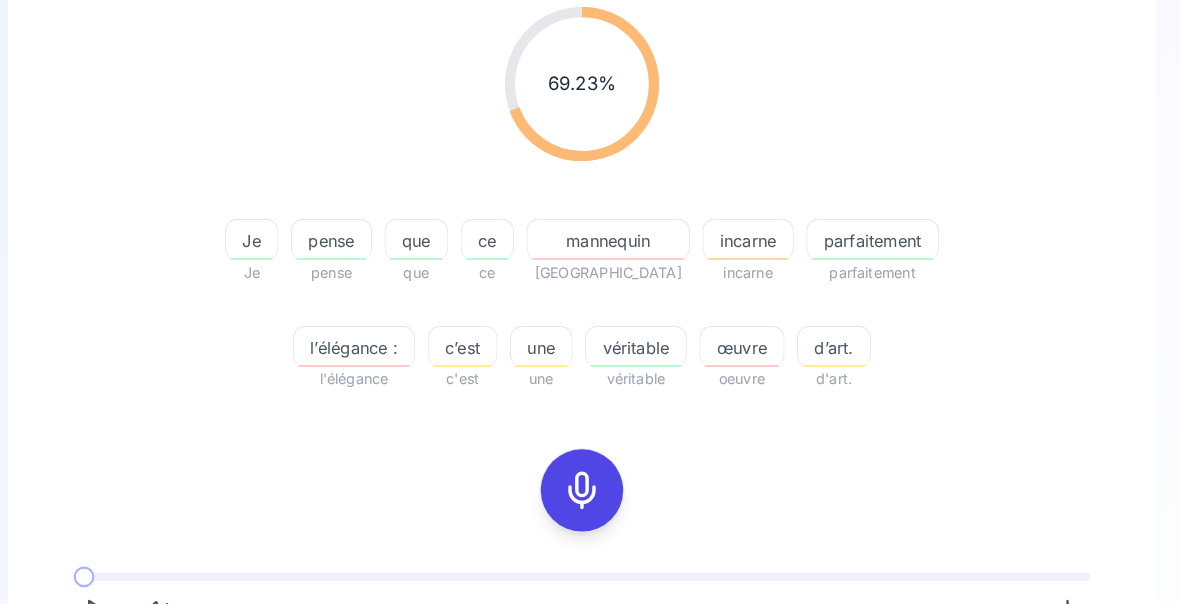 click 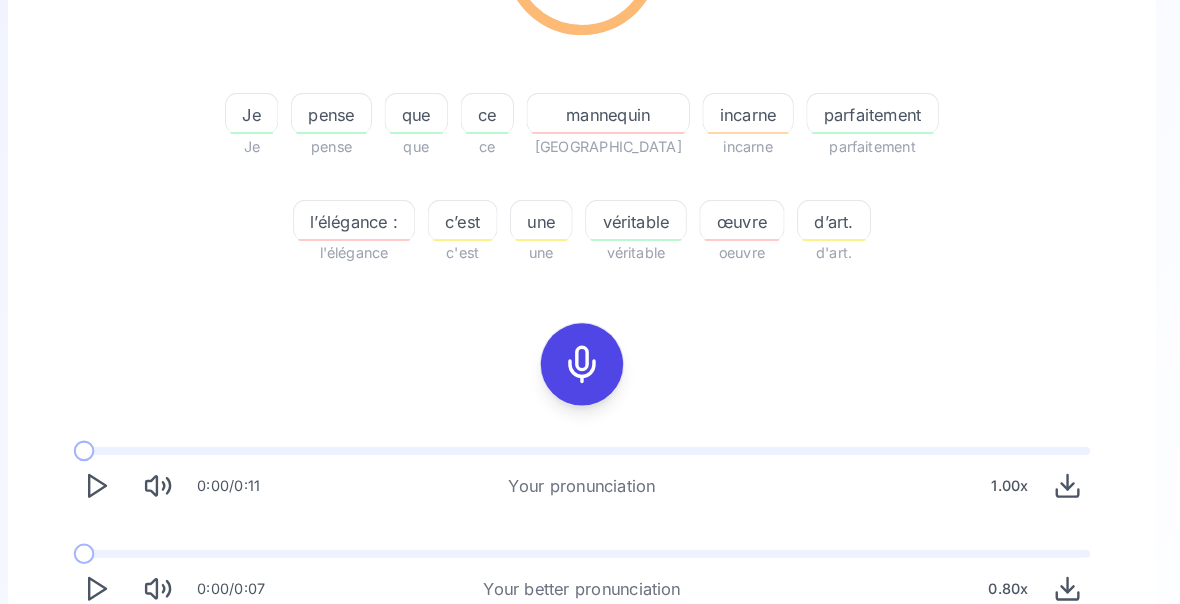 scroll, scrollTop: 393, scrollLeft: 0, axis: vertical 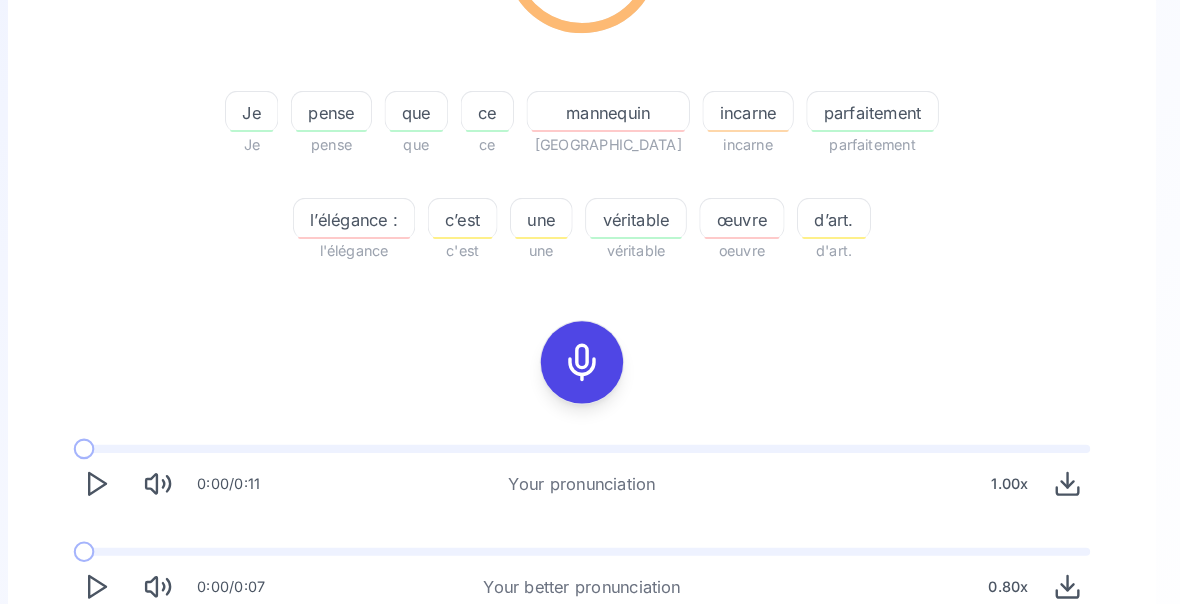 click on "Try another sentence" at bounding box center (590, 649) 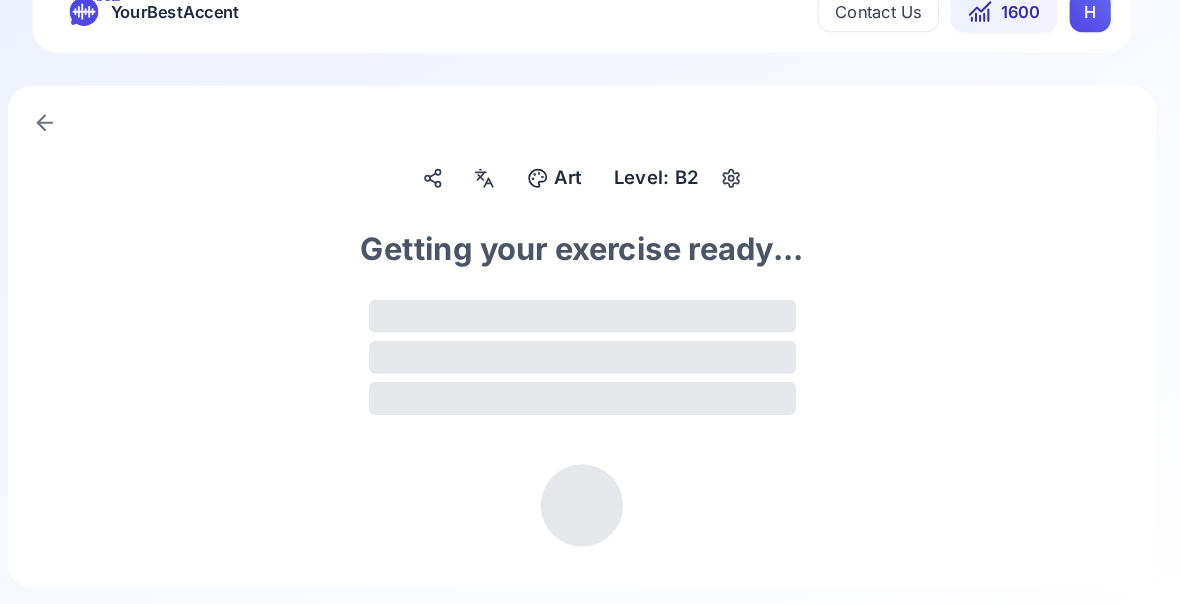 scroll, scrollTop: 0, scrollLeft: 0, axis: both 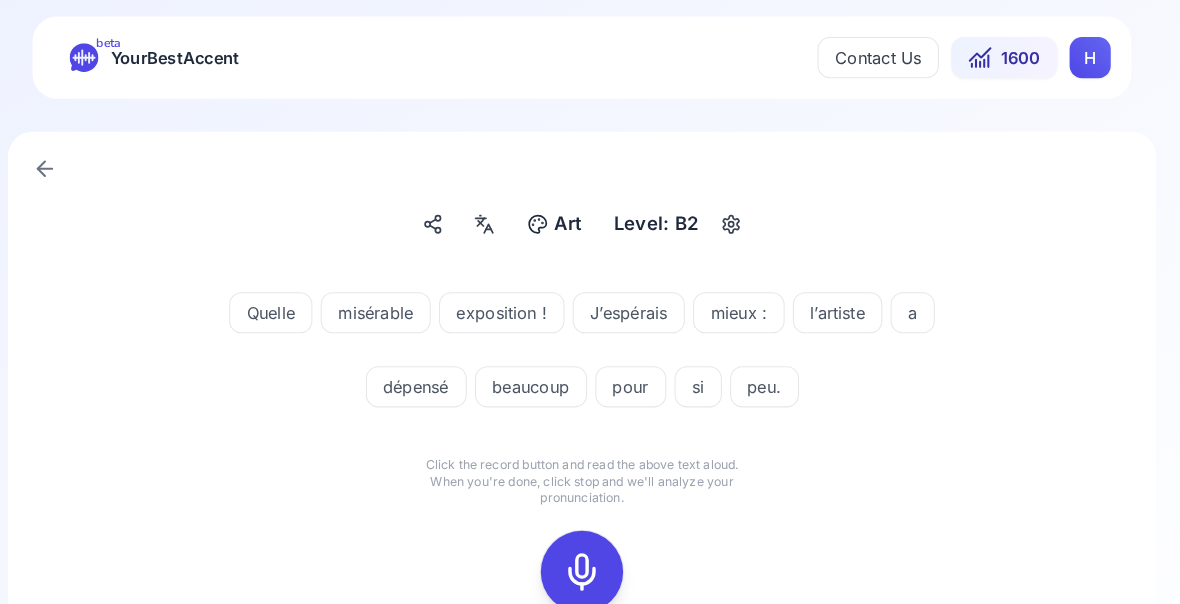 click 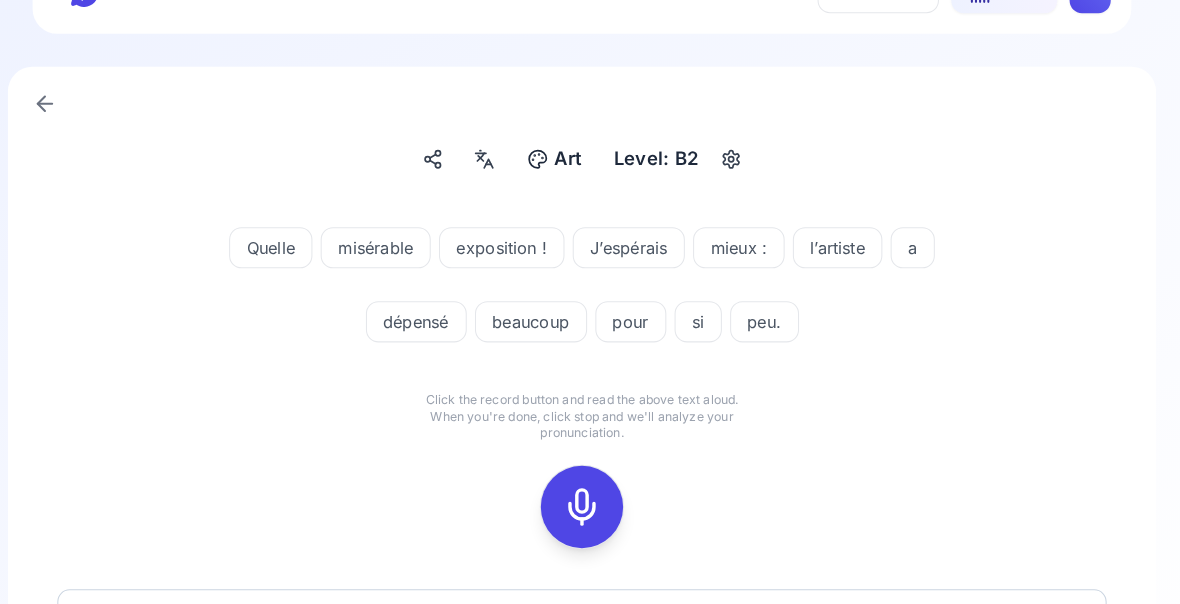 scroll, scrollTop: 65, scrollLeft: 0, axis: vertical 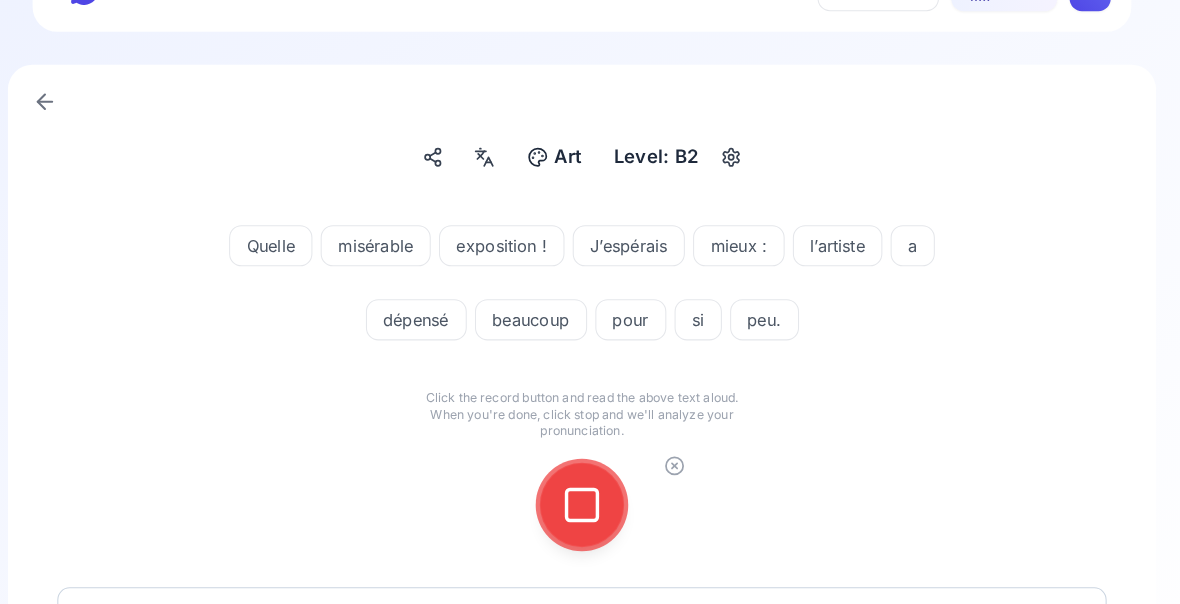 click 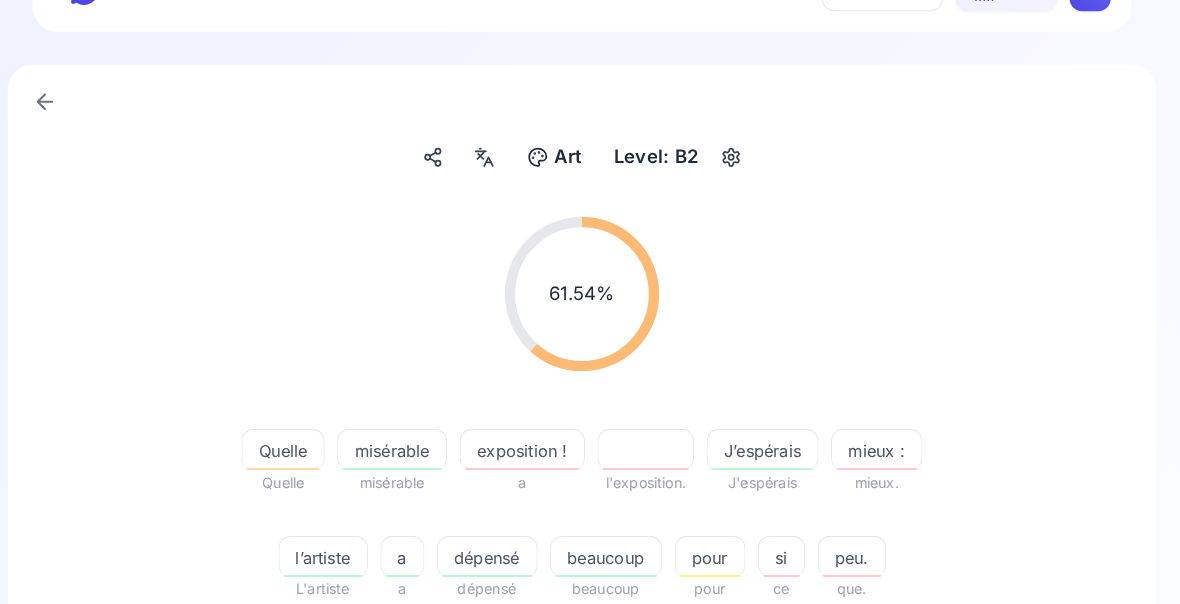 click on "dépensé" at bounding box center [498, 542] 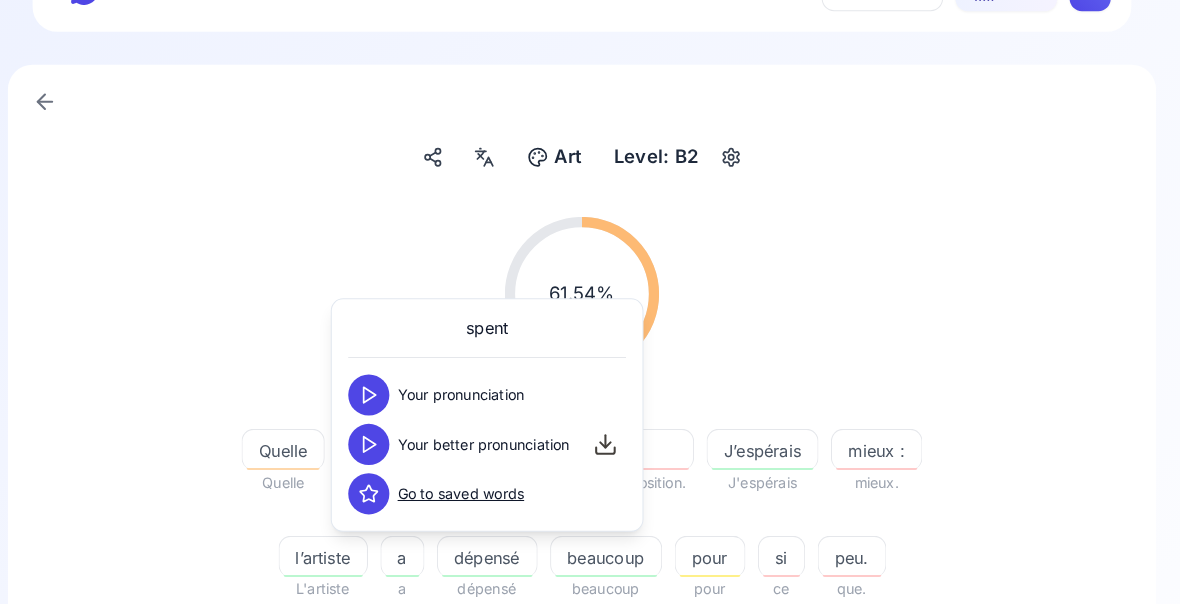 click on "61.54 % 61.54 % Quelle Quelle misérable misérable exposition ! a l'exposition. J’espérais J'espérais mieux : mieux. l’artiste L'artiste a a dépensé dépensé beaucoup beaucoup pour pour si ce peu. que." at bounding box center [590, 398] 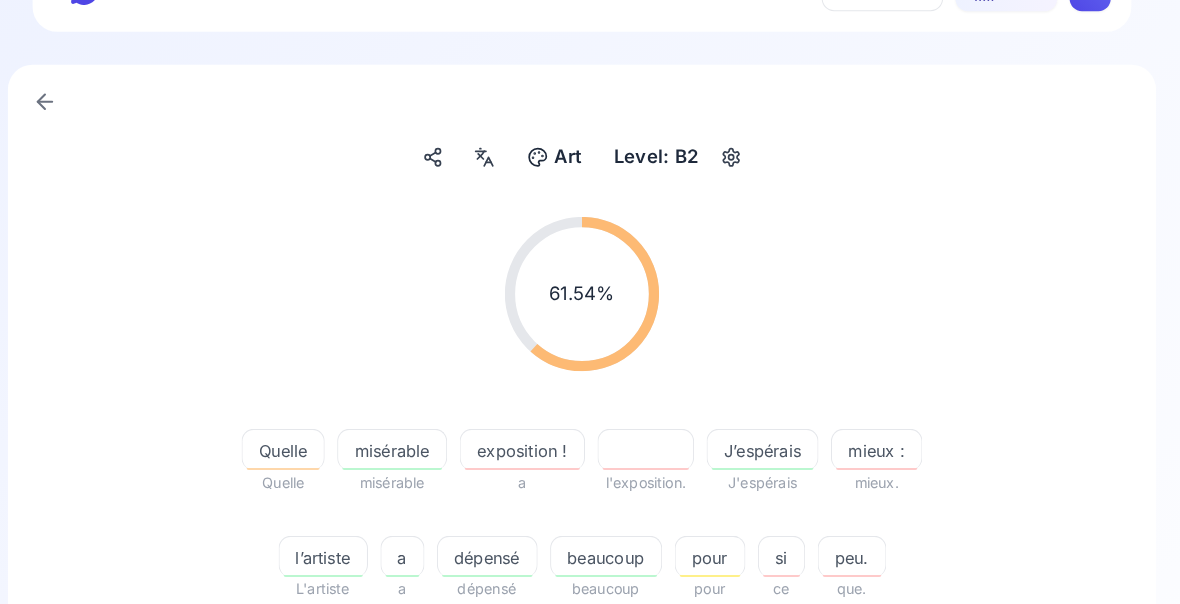 click on "mieux :" at bounding box center [876, 438] 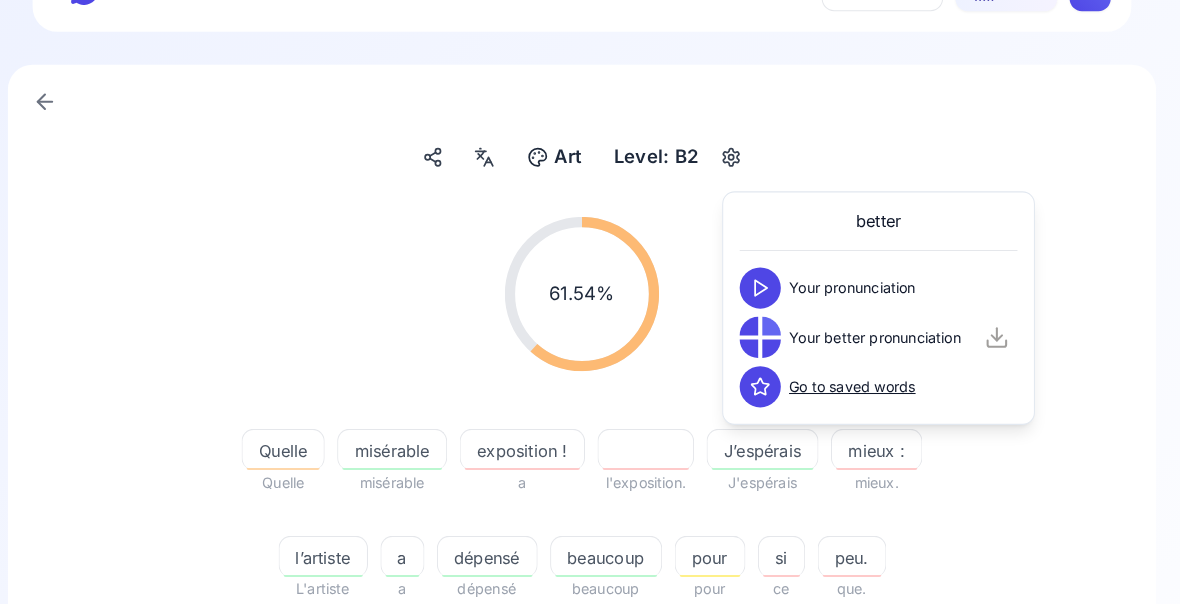 click on "61.54 % 61.54 % Quelle Quelle misérable misérable exposition ! a l'exposition. J’espérais J'espérais mieux : mieux. l’artiste L'artiste a a dépensé dépensé beaucoup beaucoup pour pour si ce peu. que." at bounding box center (590, 398) 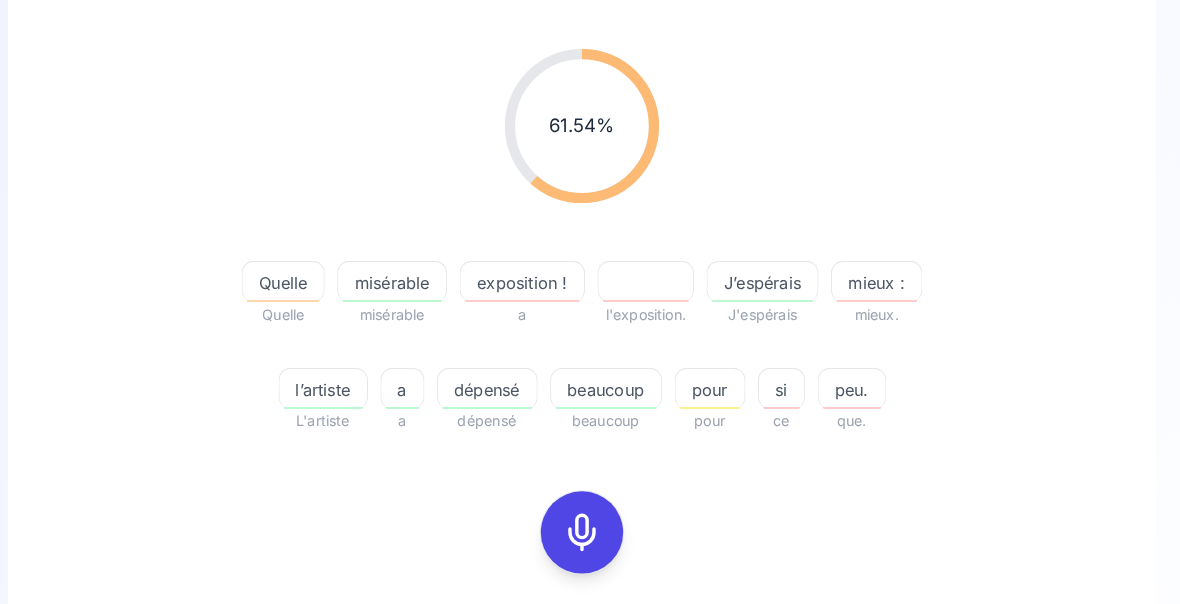 scroll, scrollTop: 257, scrollLeft: 0, axis: vertical 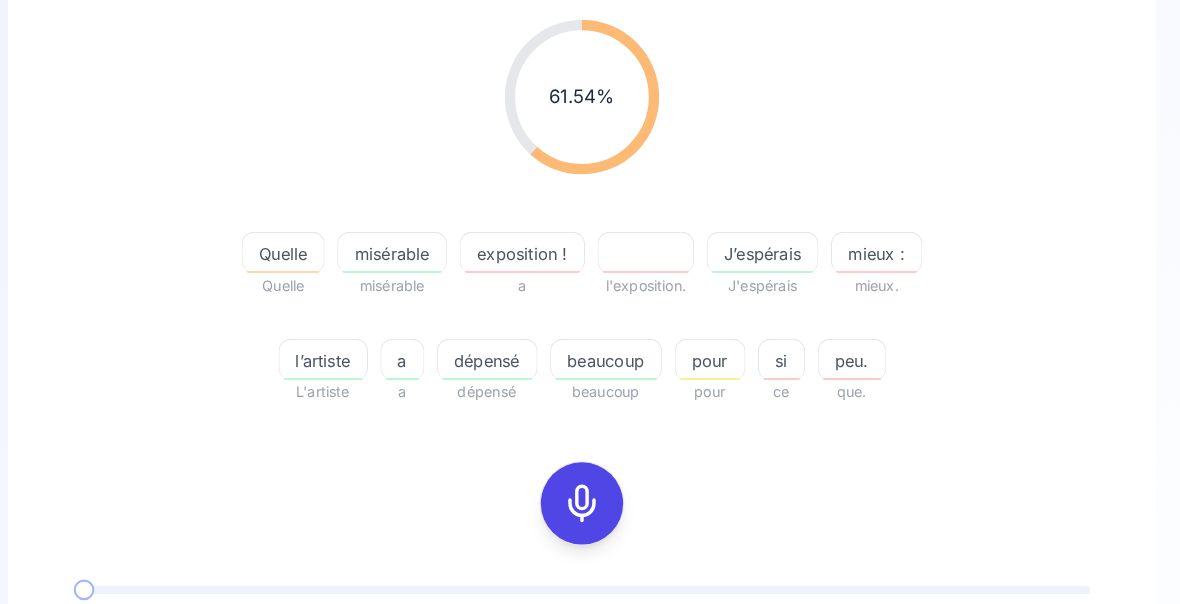 click 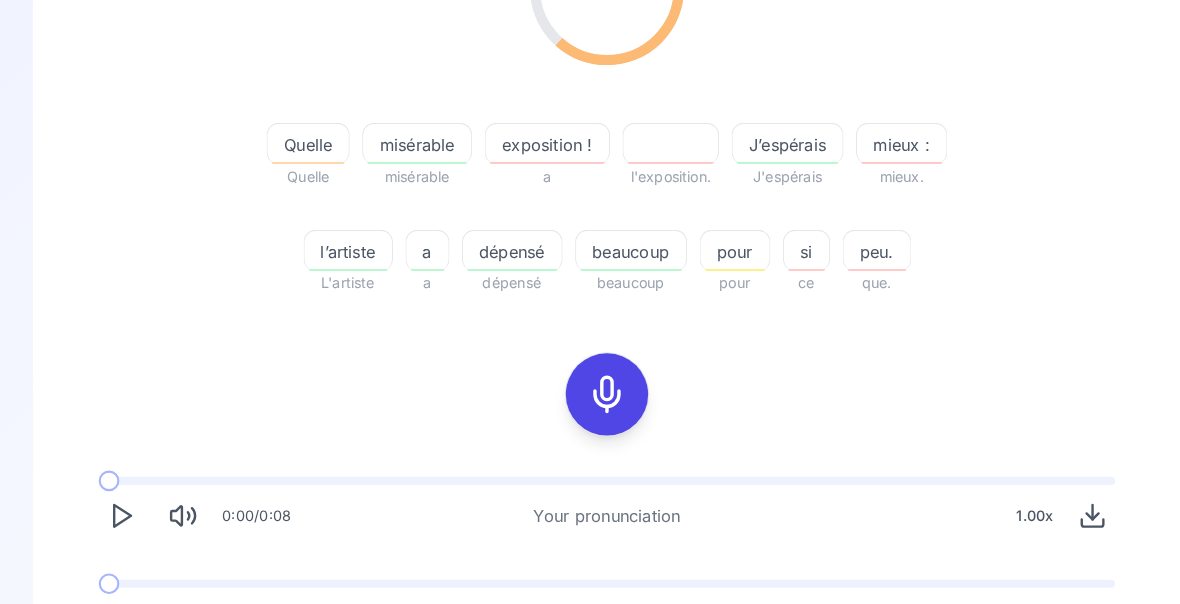 scroll, scrollTop: 363, scrollLeft: 0, axis: vertical 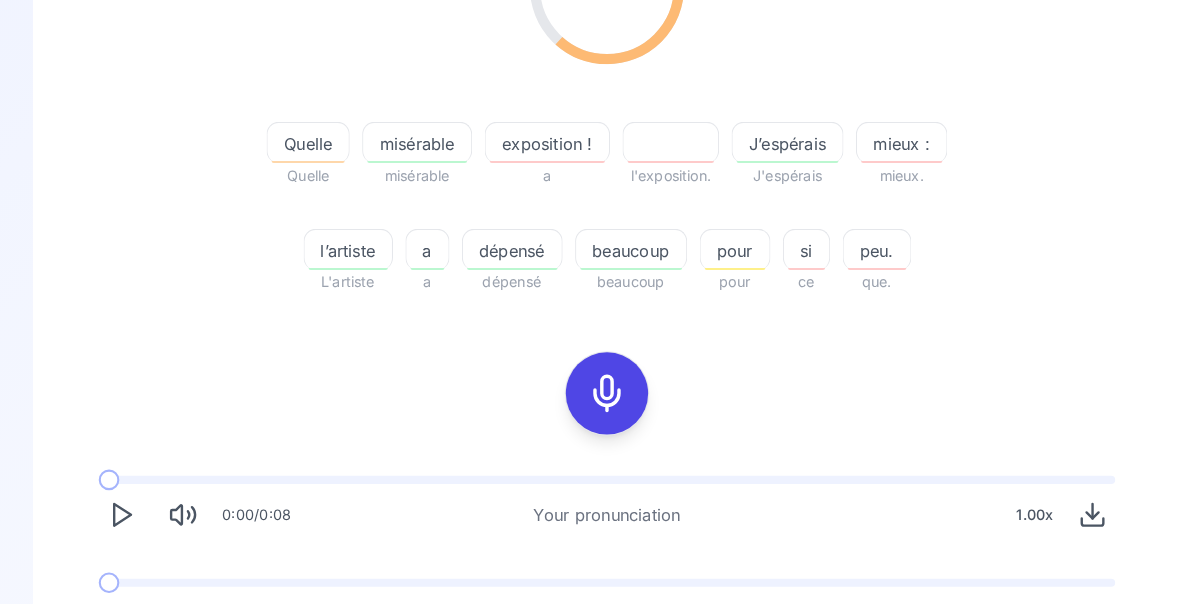 click on "Try another sentence" at bounding box center [604, 679] 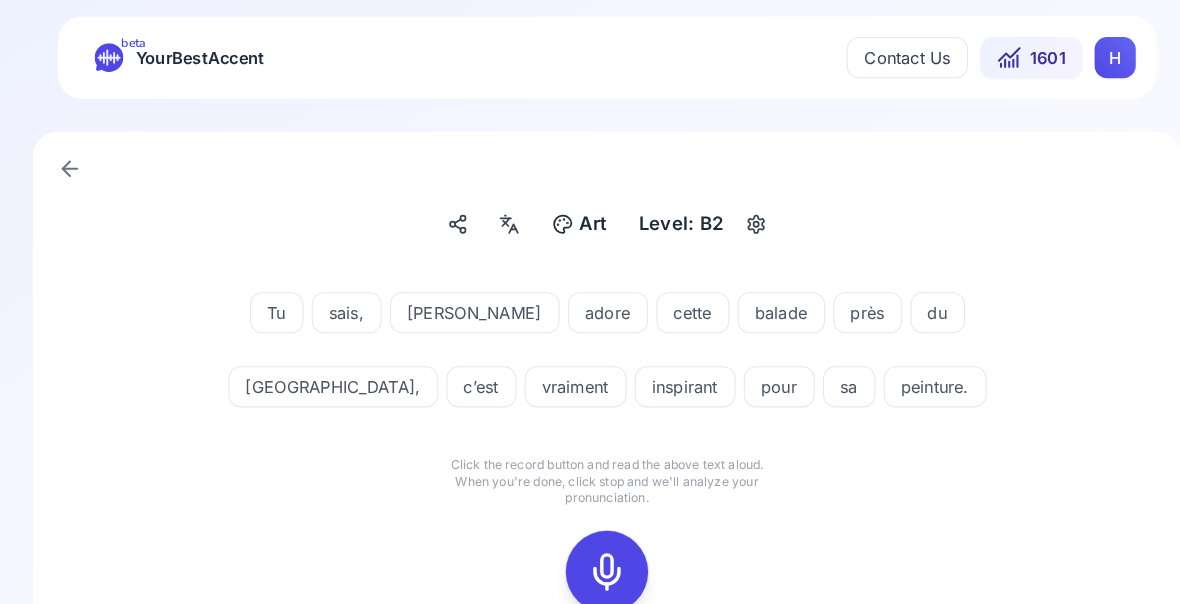 click 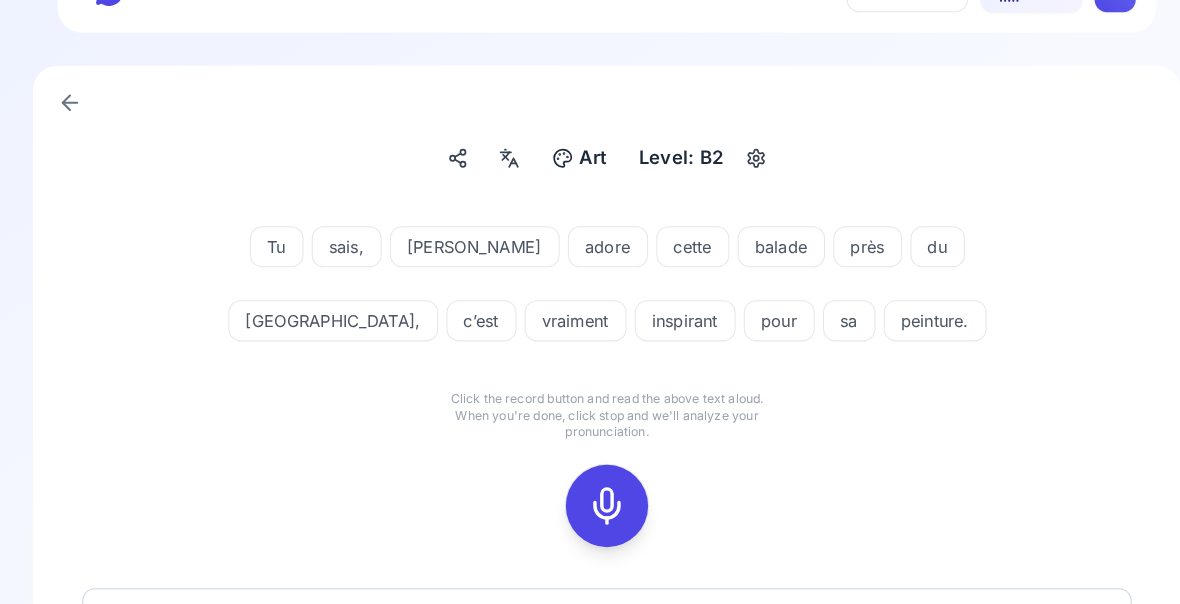 scroll, scrollTop: 65, scrollLeft: 0, axis: vertical 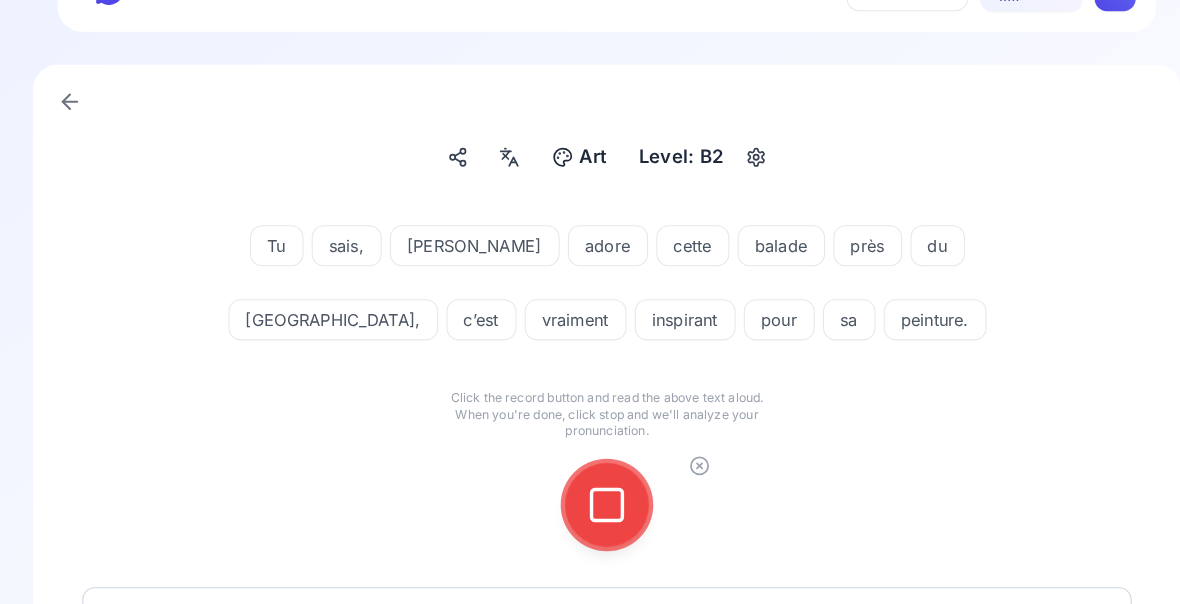 click 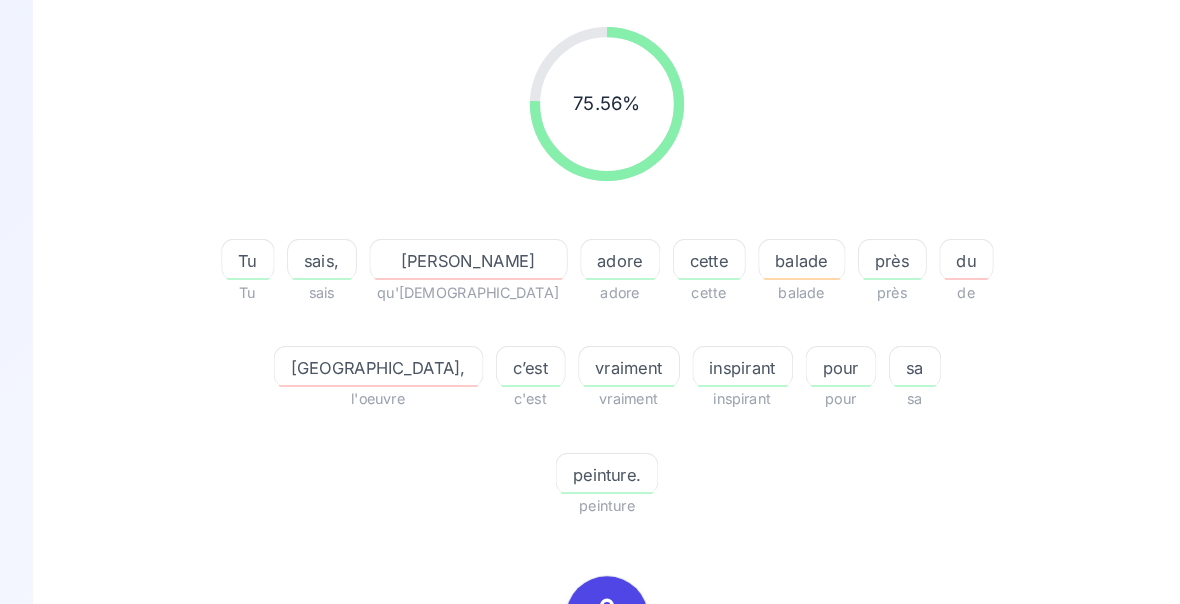 scroll, scrollTop: 250, scrollLeft: 0, axis: vertical 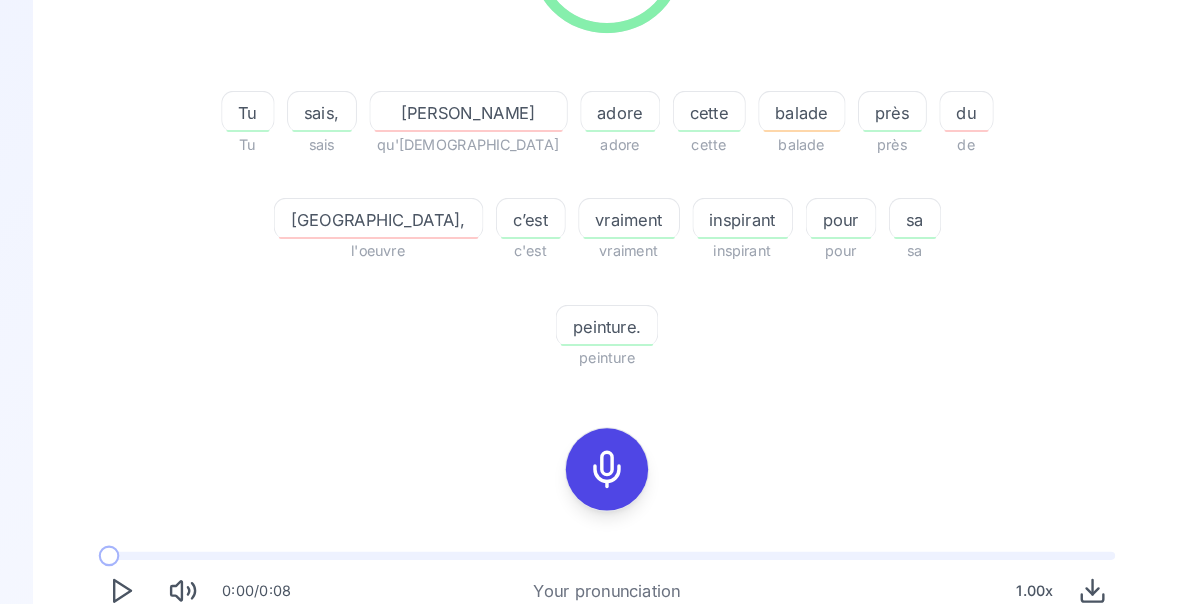 click 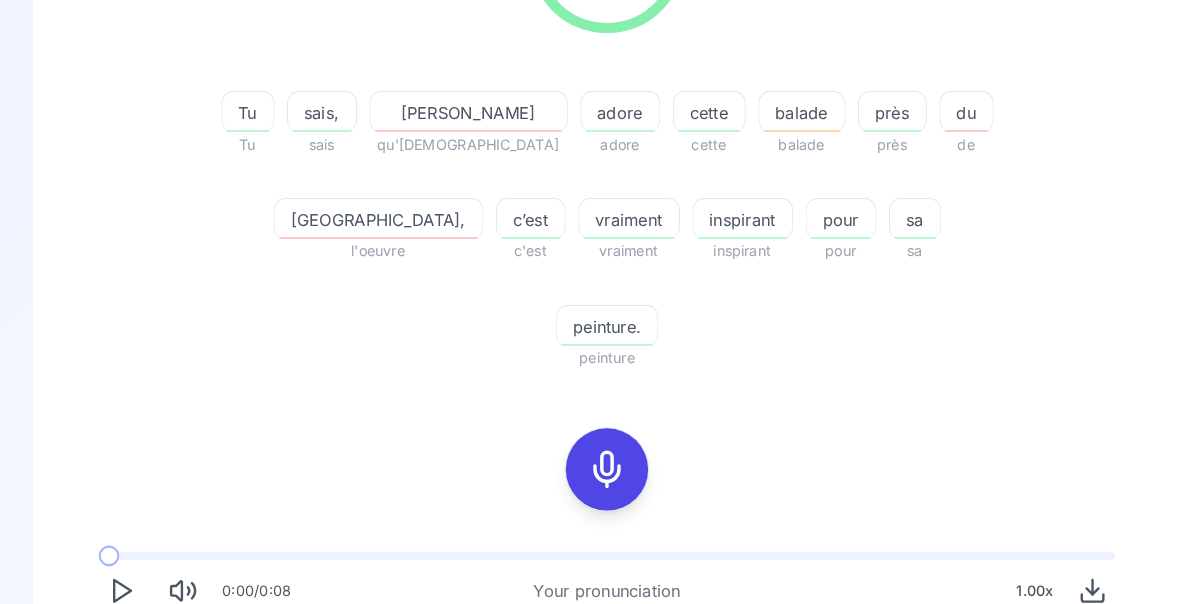click 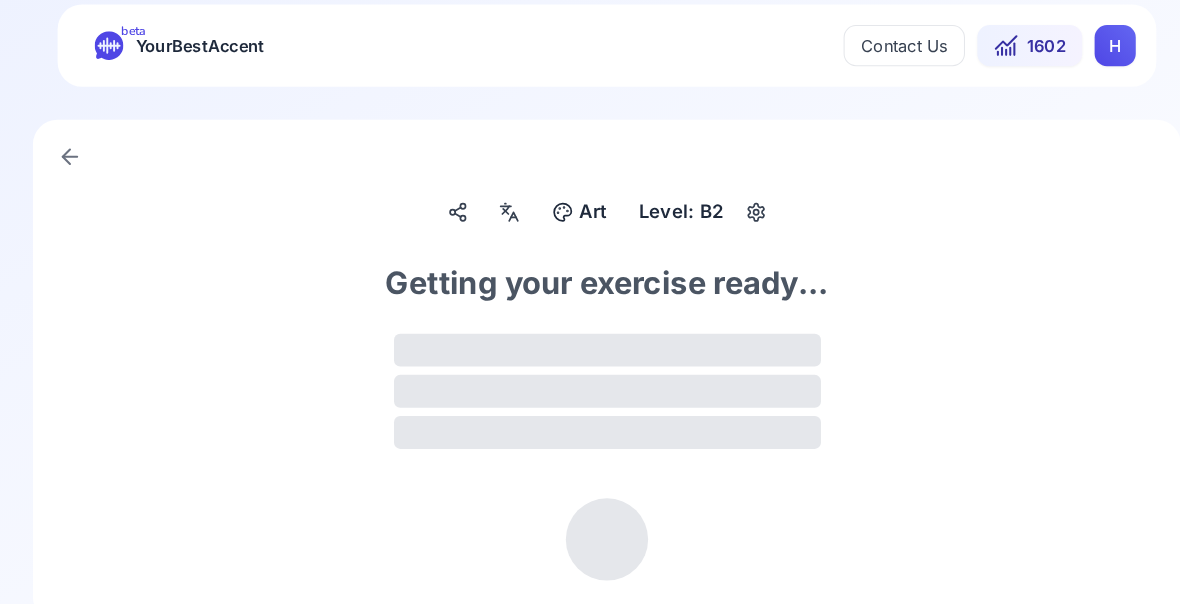 scroll, scrollTop: 0, scrollLeft: 0, axis: both 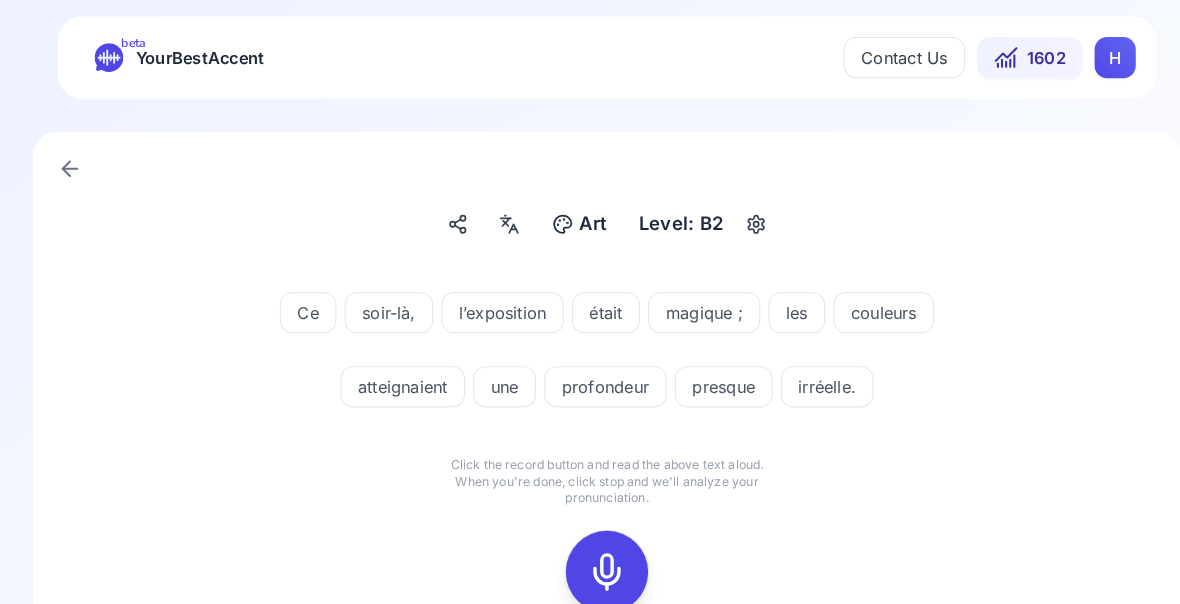 click at bounding box center (590, 556) 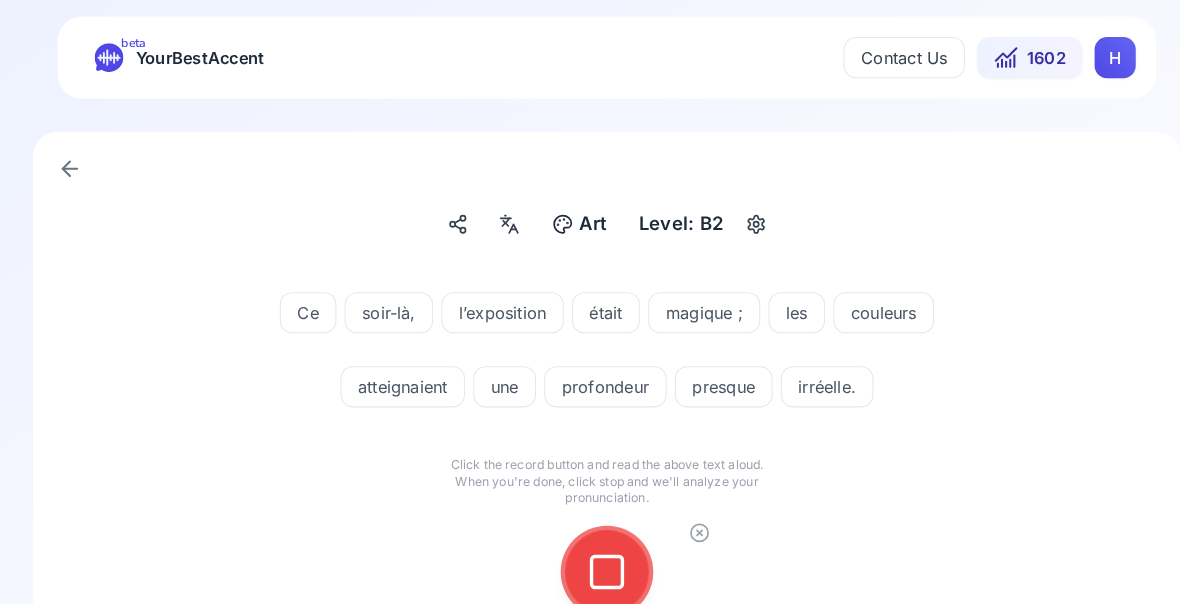 click 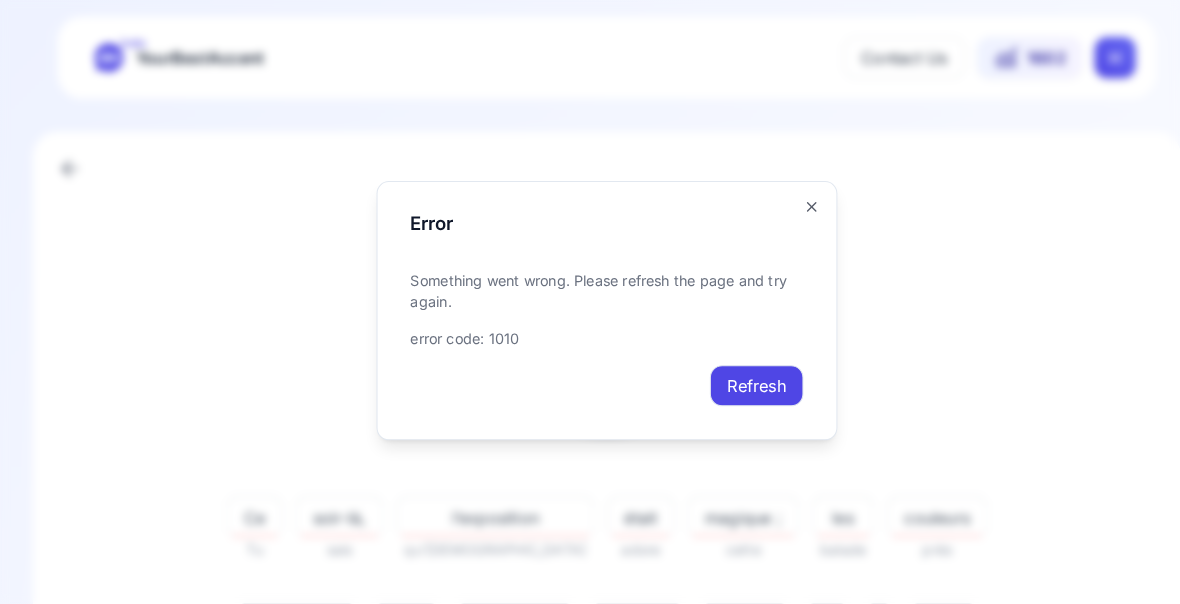 click on "Refresh" at bounding box center (735, 375) 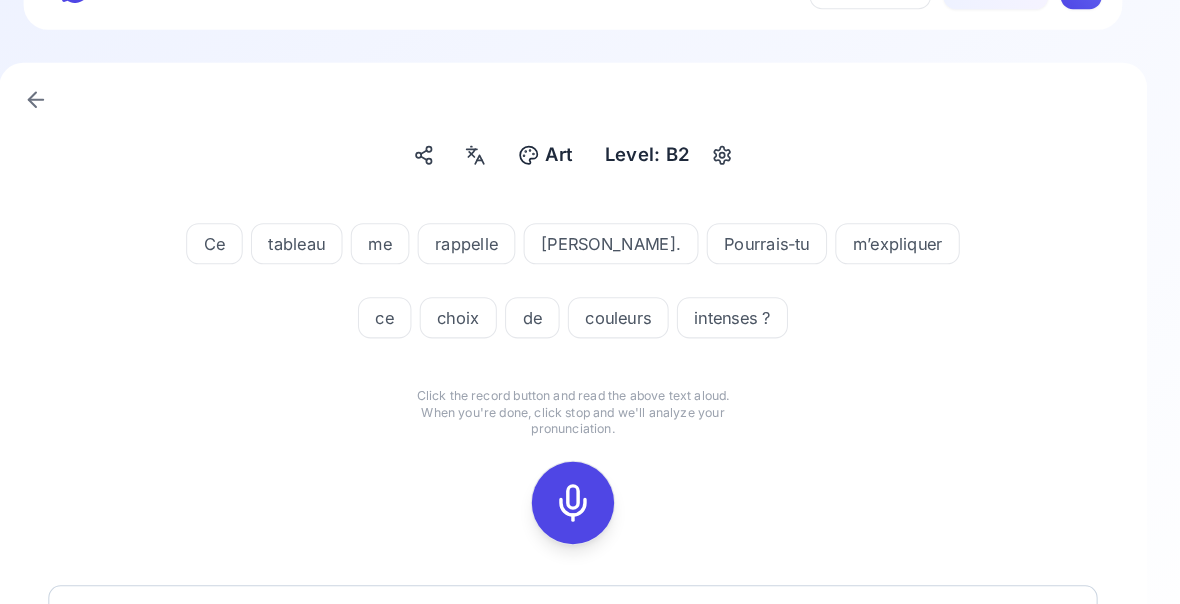 scroll, scrollTop: 68, scrollLeft: 0, axis: vertical 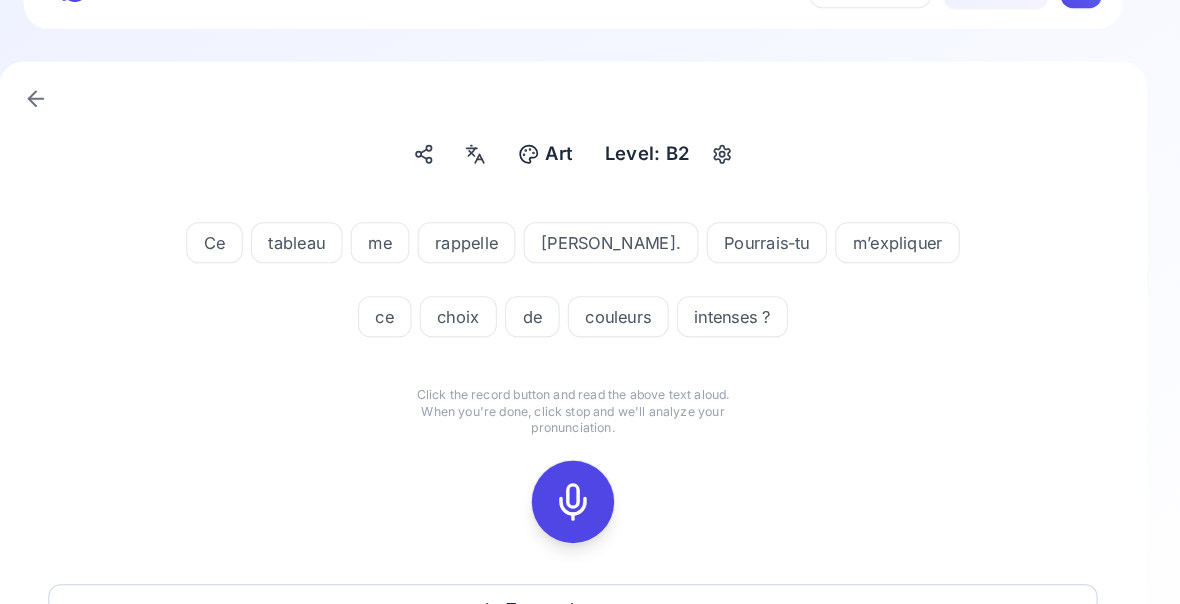 click at bounding box center (590, 488) 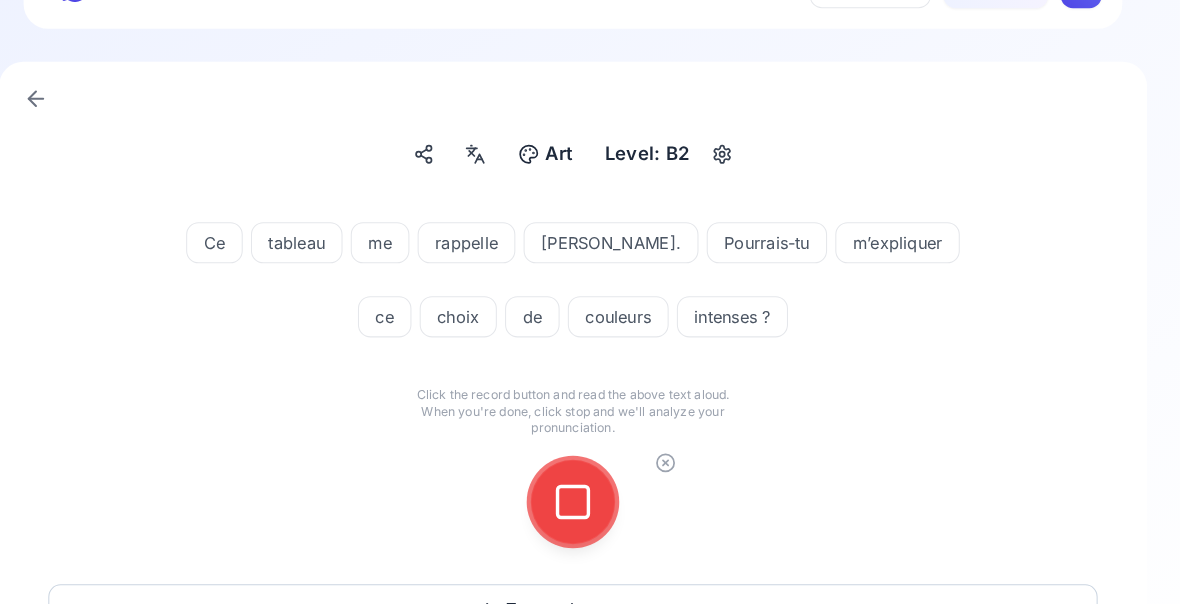 click 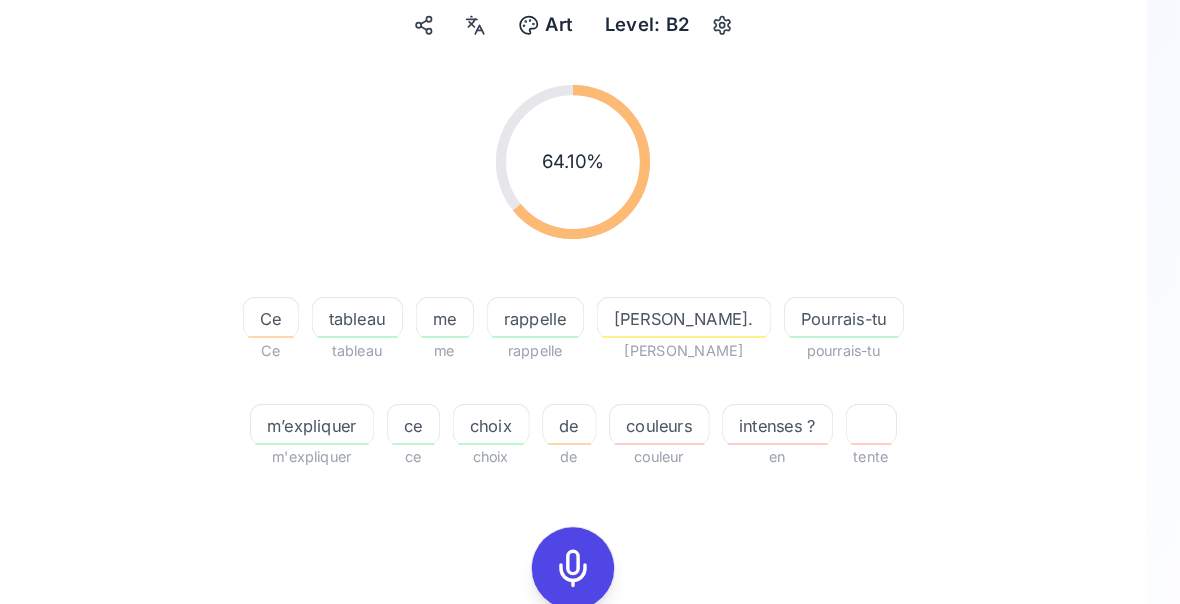 scroll, scrollTop: 228, scrollLeft: 0, axis: vertical 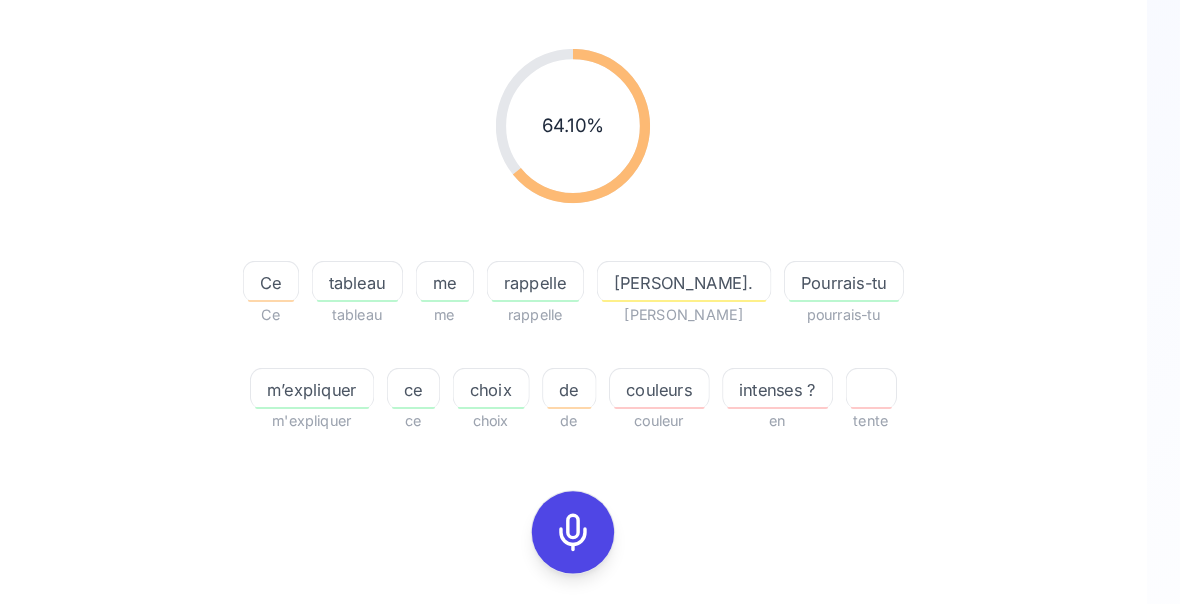 click 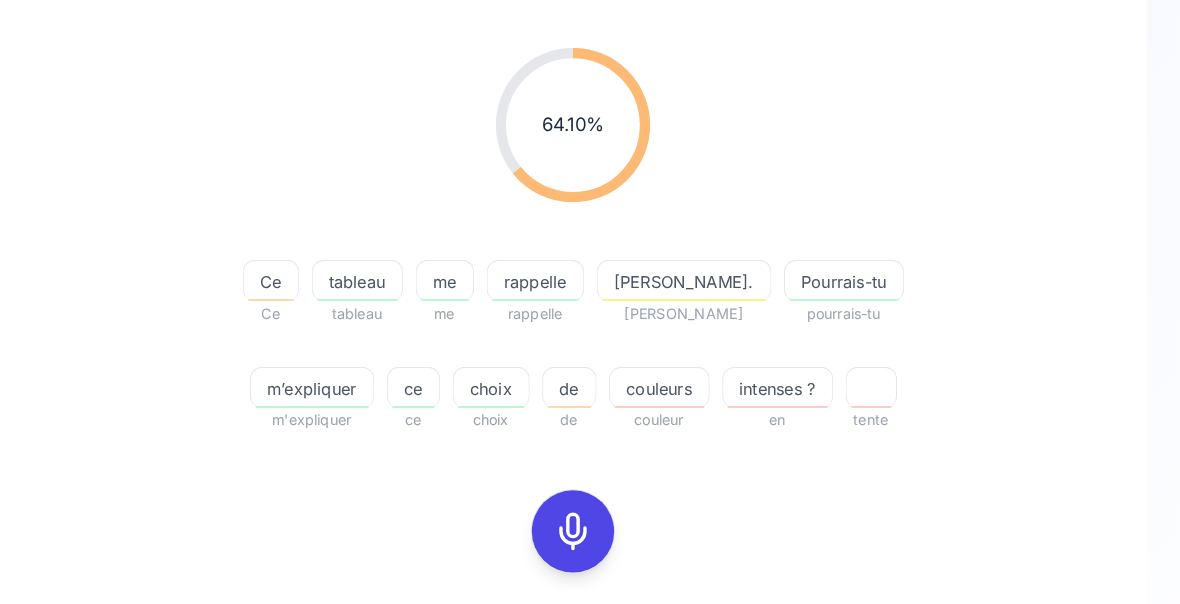 click on "rappelle" at bounding box center (553, 274) 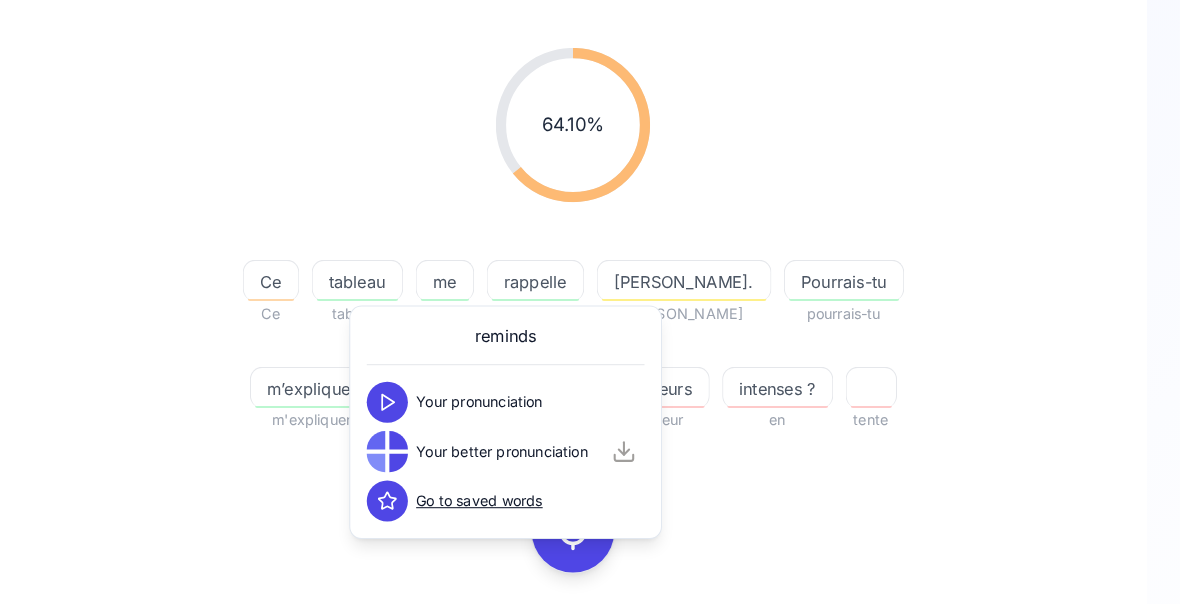 click on "64.10 % 64.10 % Ce Ce tableau tableau me me rappelle rappelle Juliette. juliette Pourrais-tu pourrais-tu m’expliquer m'expliquer ce ce choix choix de de couleurs couleur intenses ? en tente 0:00  /  0:09 Your pronunciation 1.00 x 0:00  /  0:07 Your better pronunciation 0.80 x" at bounding box center [590, 402] 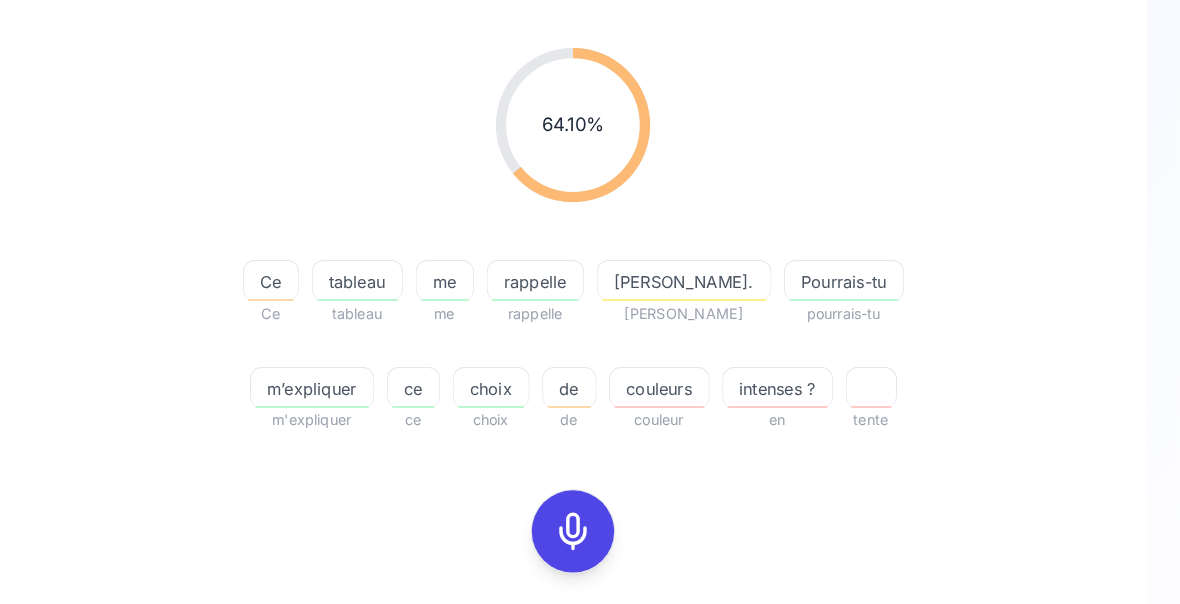 click at bounding box center [118, 735] 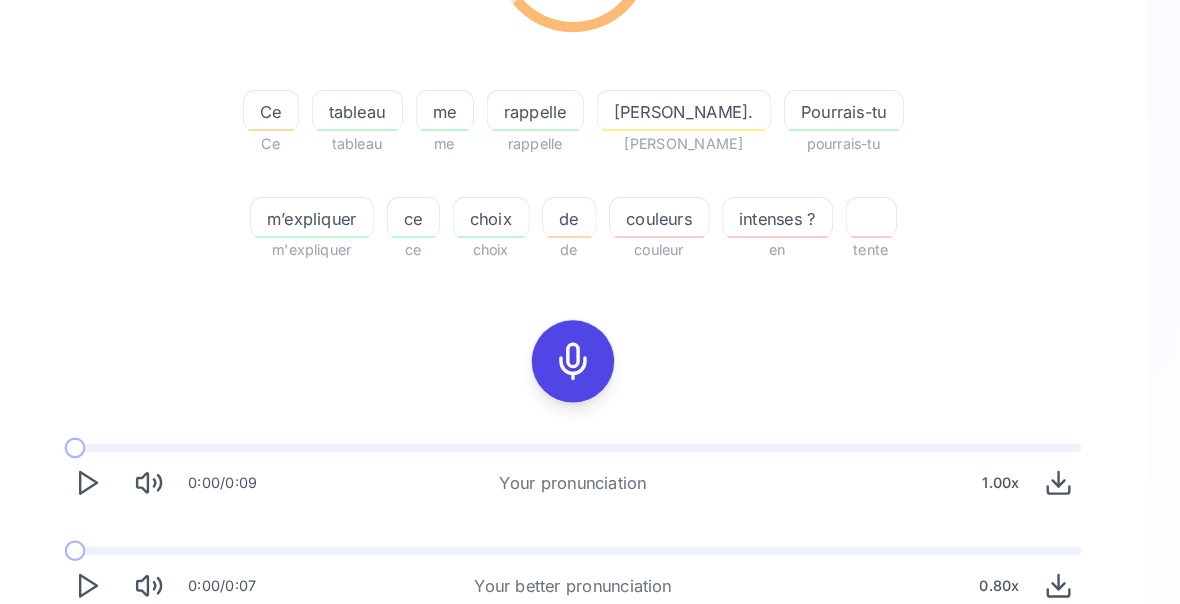 scroll, scrollTop: 393, scrollLeft: 0, axis: vertical 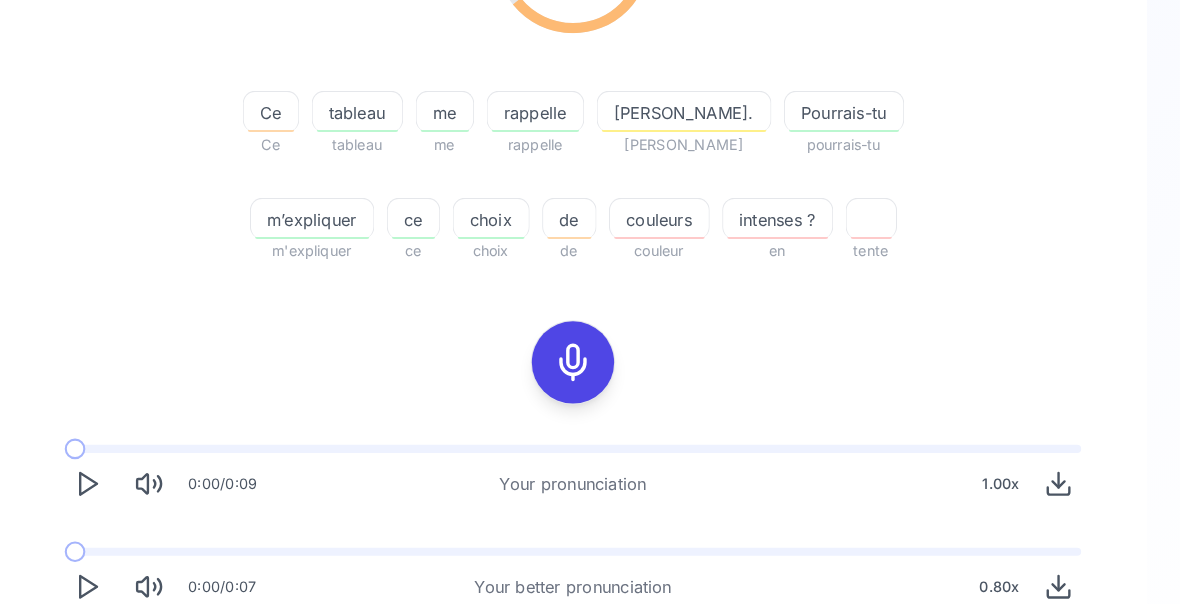 click on "Try another sentence" at bounding box center (604, 649) 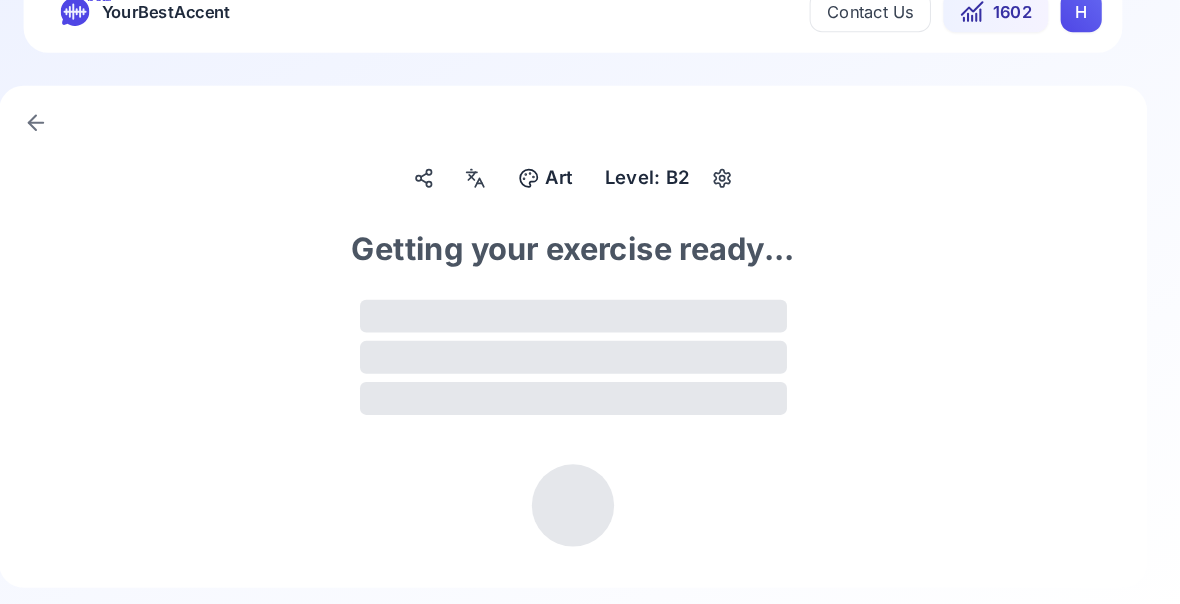 scroll, scrollTop: 0, scrollLeft: 0, axis: both 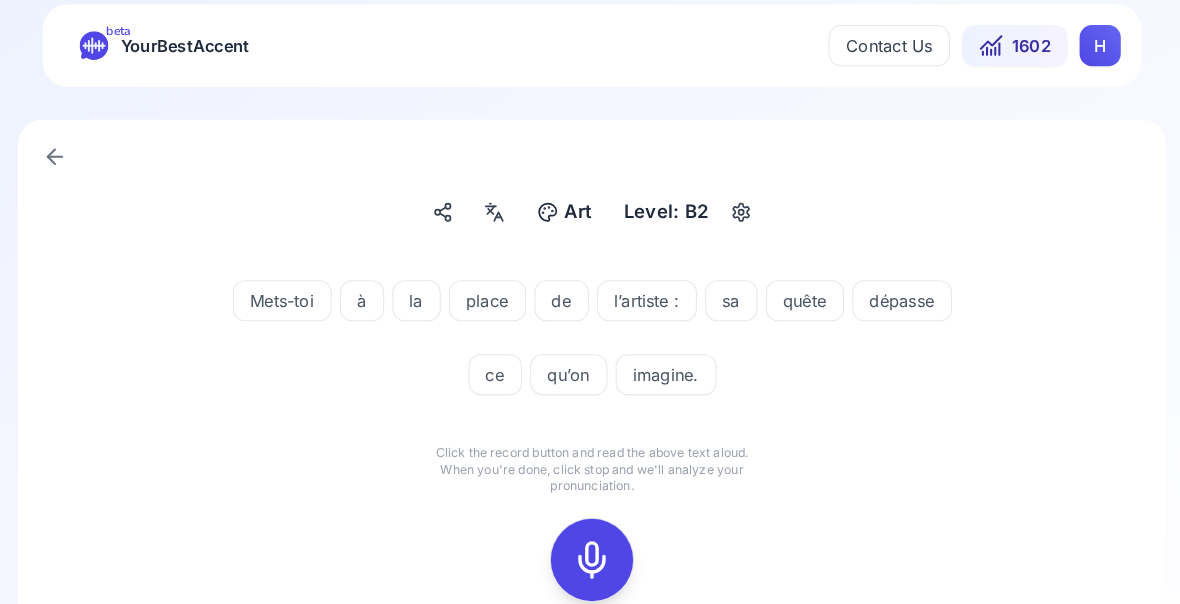click 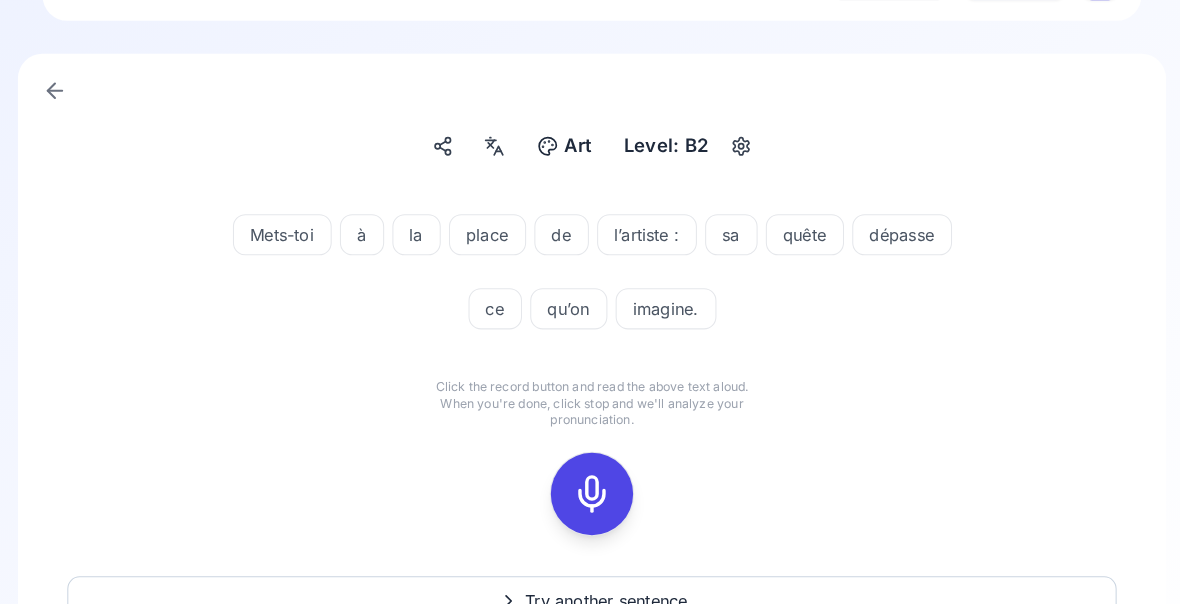 scroll, scrollTop: 77, scrollLeft: 0, axis: vertical 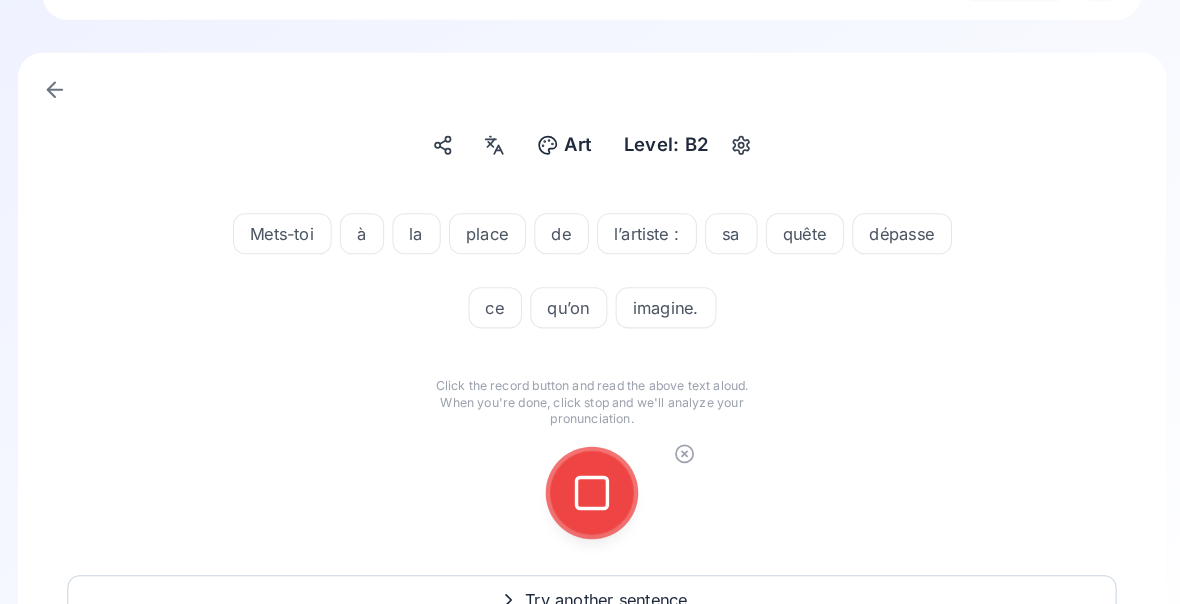 click 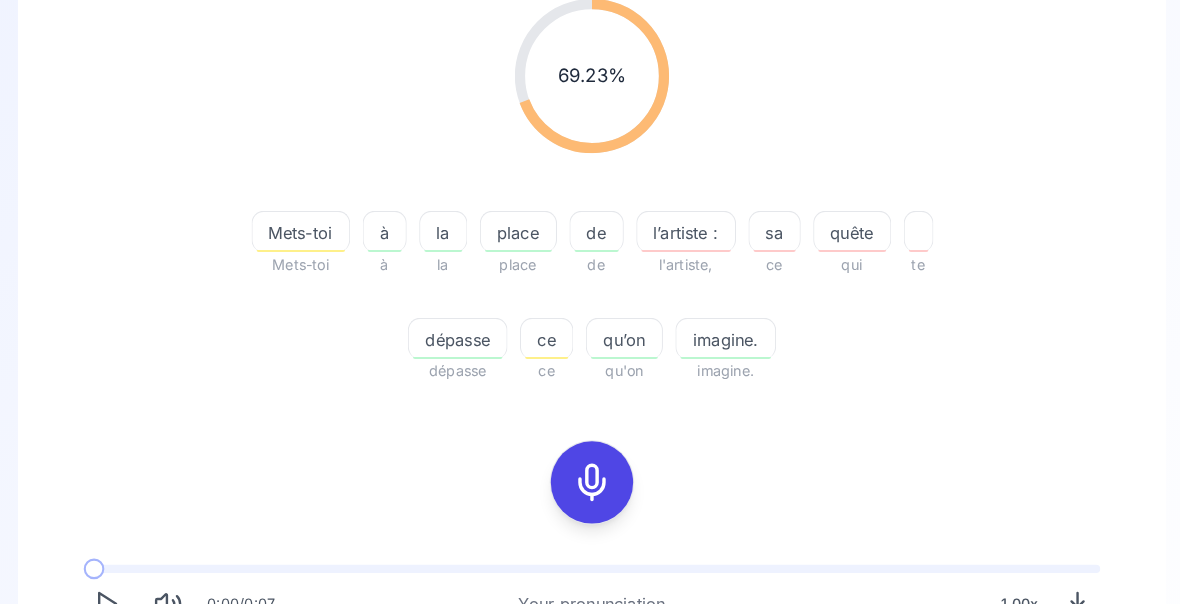 scroll, scrollTop: 277, scrollLeft: 0, axis: vertical 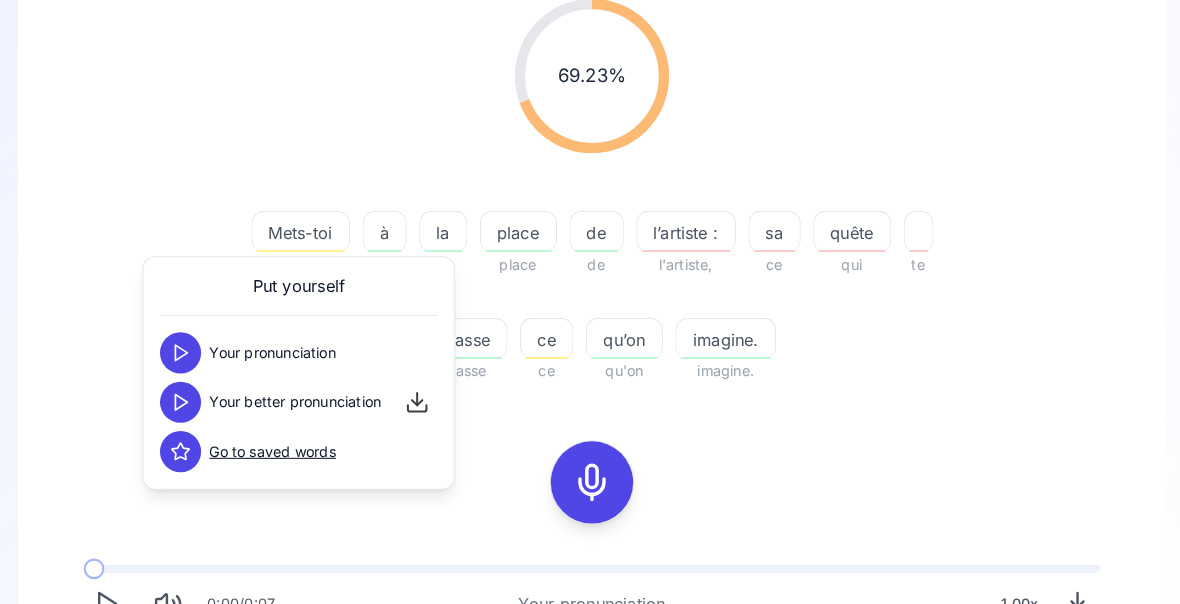 click on "69.23 % 69.23 % Mets-toi Mets-toi à à la la place place de de l’artiste : l'artiste, sa ce quête qui te dépasse dépasse ce ce qu’on qu'on imagine. imagine. 0:00  /  0:07 Your pronunciation 1.00 x 0:00  /  0:05 Your better pronunciation 0.80 x" at bounding box center [590, 354] 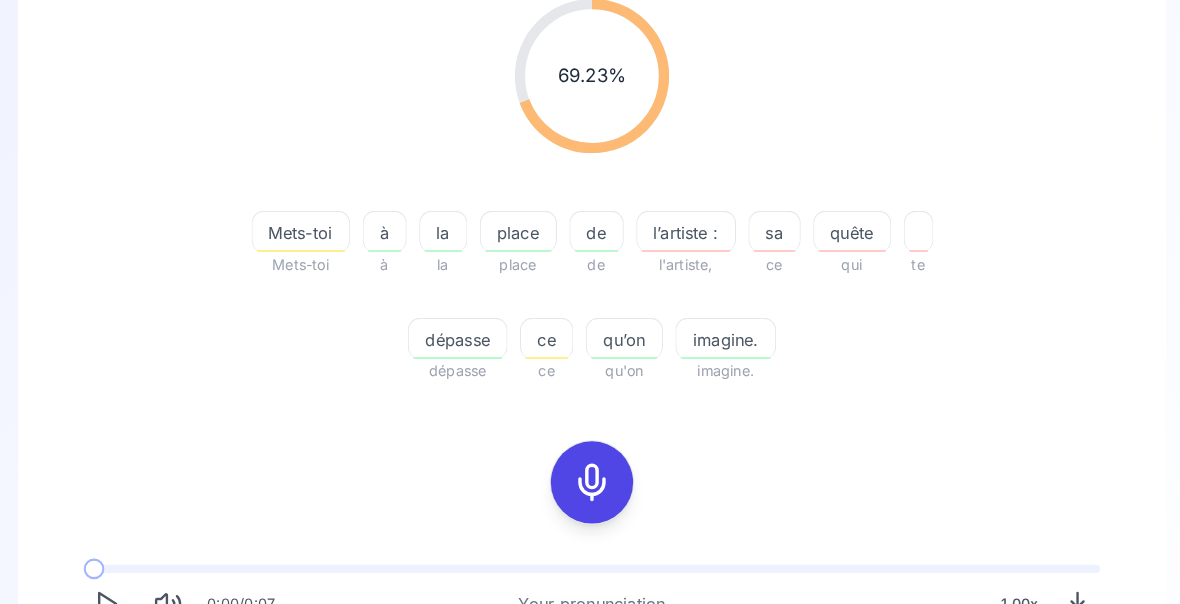 click on "quête" at bounding box center [843, 226] 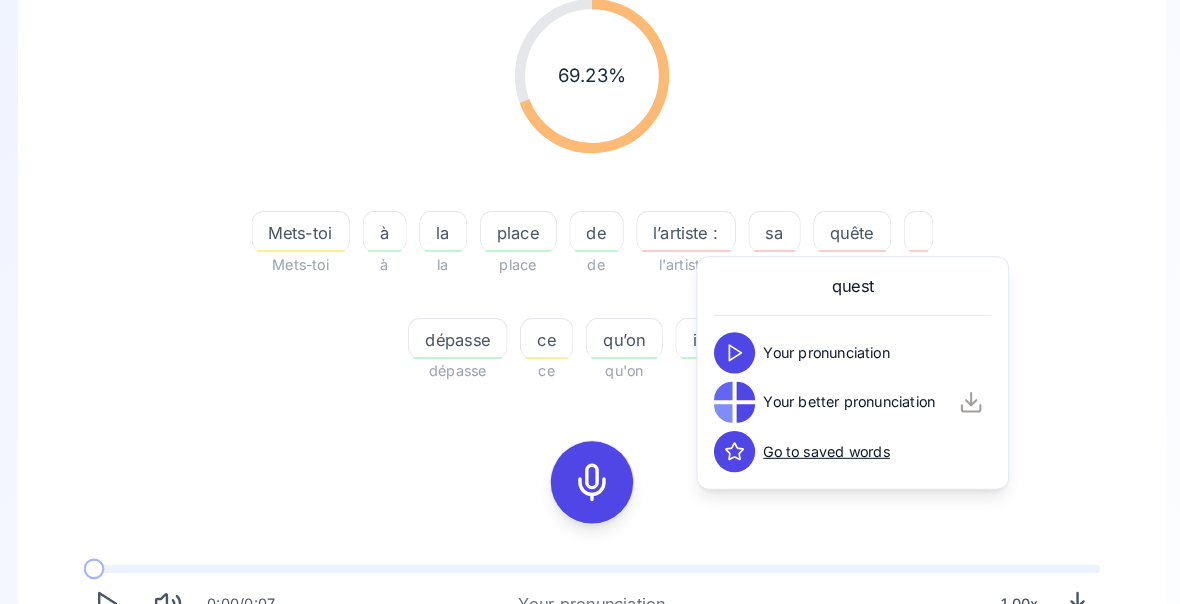 click on "69.23 % 69.23 % Mets-toi Mets-toi à à la la place place de de l’artiste : l'artiste, sa ce quête qui te dépasse dépasse ce ce qu’on qu'on imagine. imagine. 0:00  /  0:07 Your pronunciation 1.00 x 0:00  /  0:05 Your better pronunciation 0.80 x" at bounding box center [590, 354] 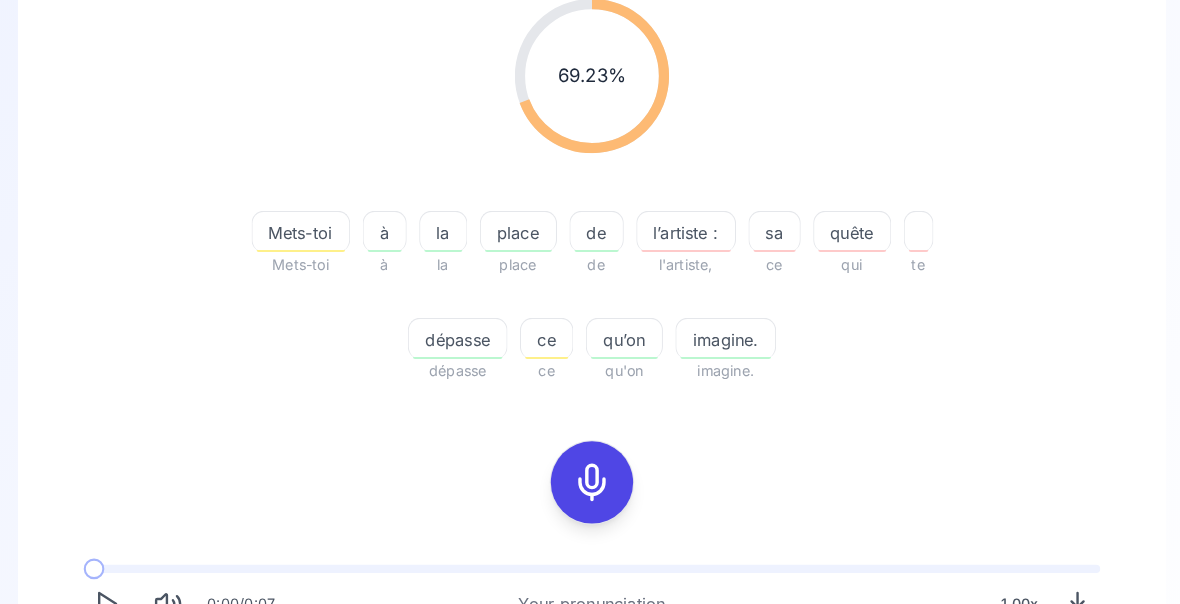 click on "dépasse" at bounding box center (459, 330) 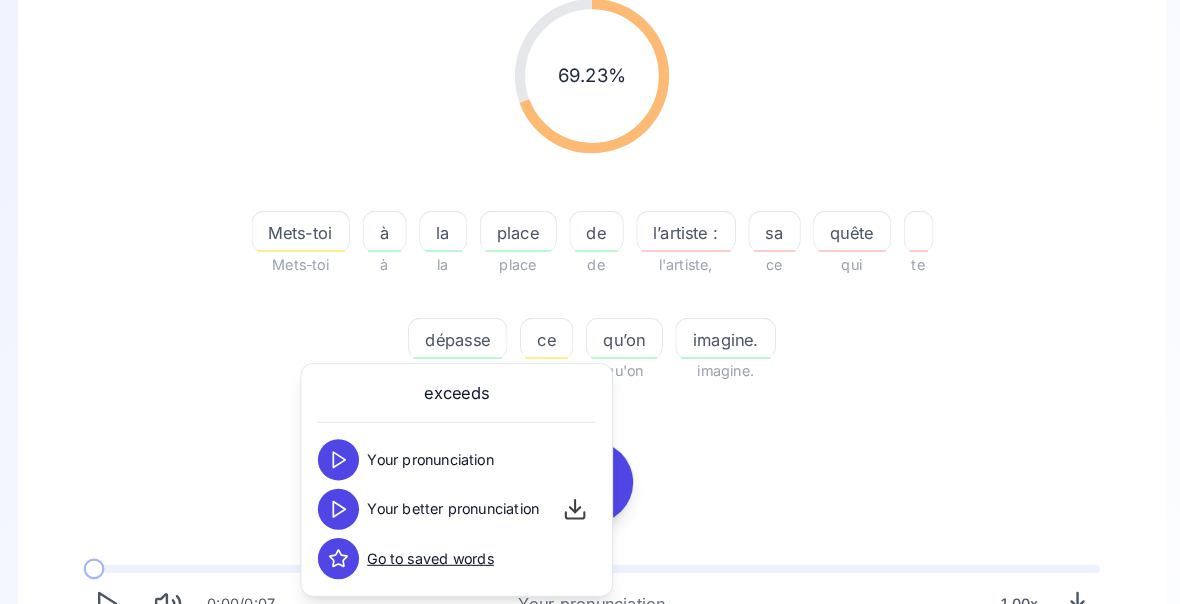 click on "69.23 % 69.23 % Mets-toi Mets-toi à à la la place place de de l’artiste : l'artiste, sa ce quête qui te dépasse dépasse ce ce qu’on qu'on imagine. imagine. 0:00  /  0:07 Your pronunciation 1.00 x 0:00  /  0:05 Your better pronunciation 0.80 x" at bounding box center [590, 354] 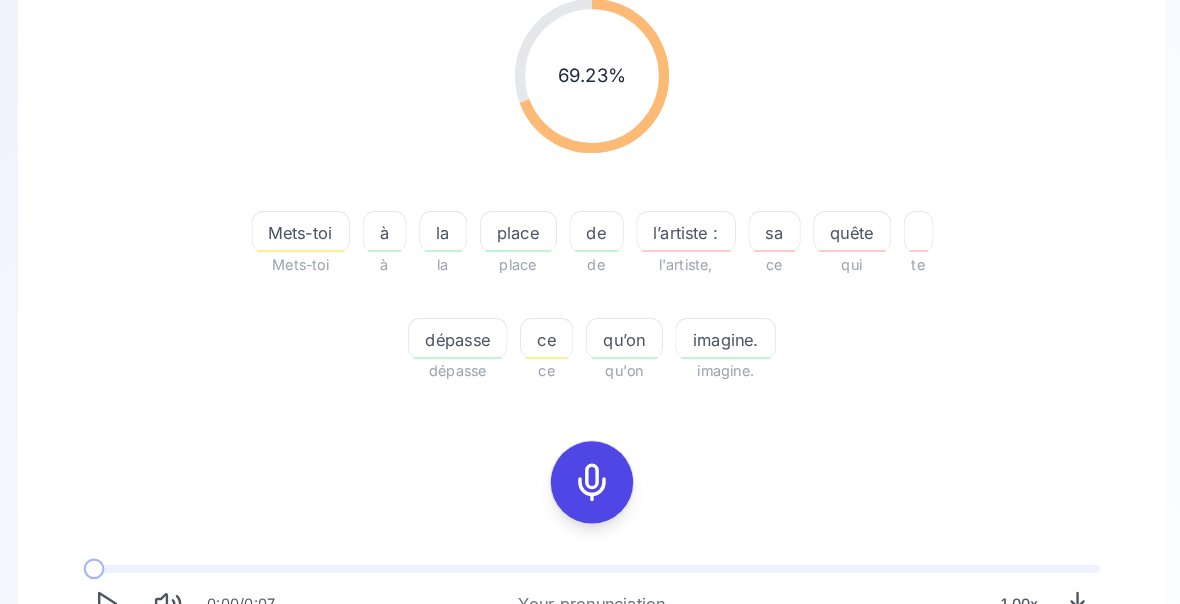 click at bounding box center (118, 687) 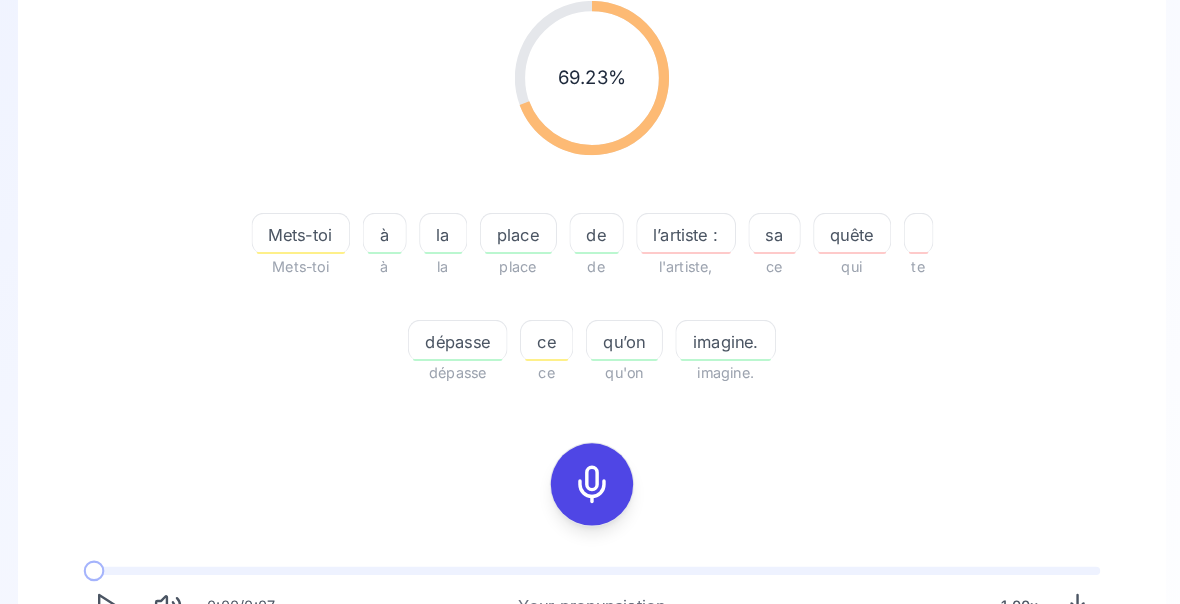 click 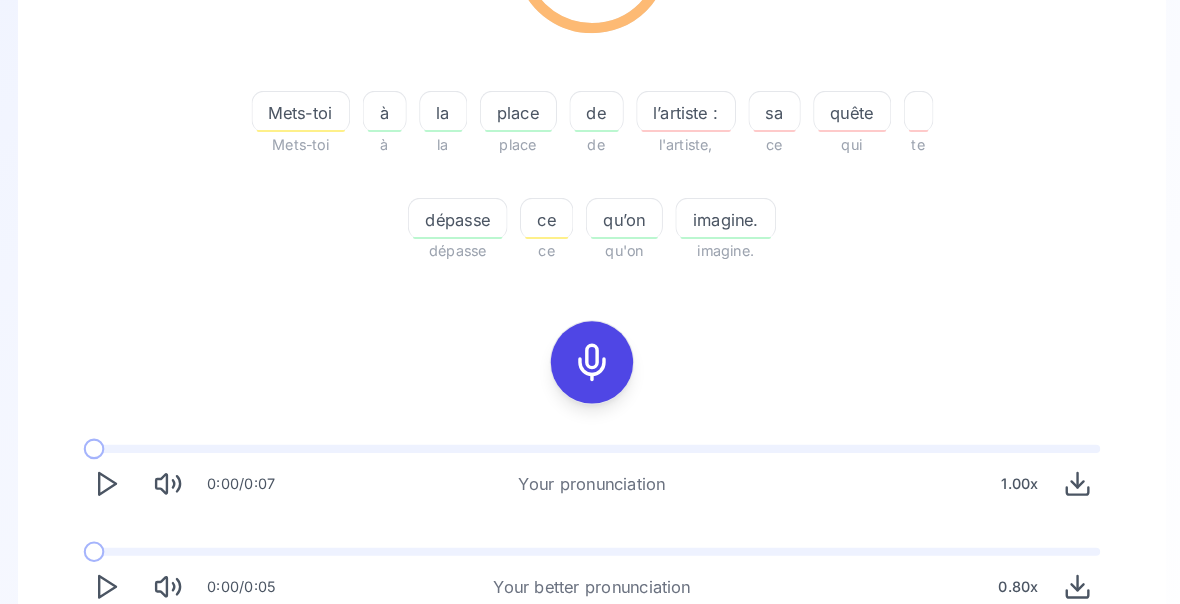 scroll, scrollTop: 394, scrollLeft: 0, axis: vertical 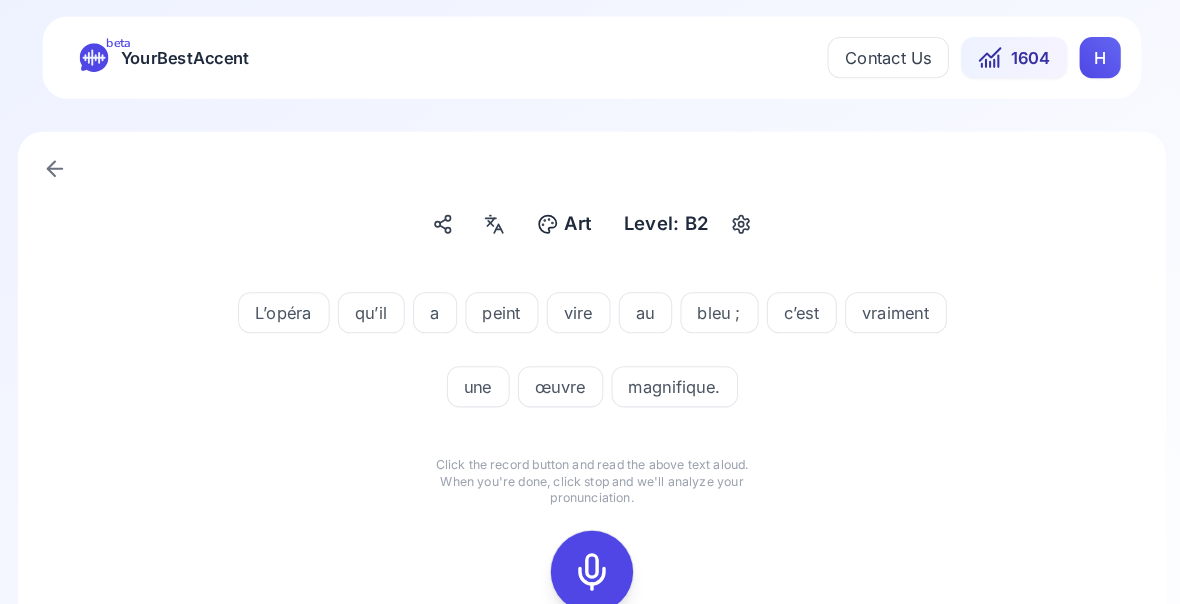 click 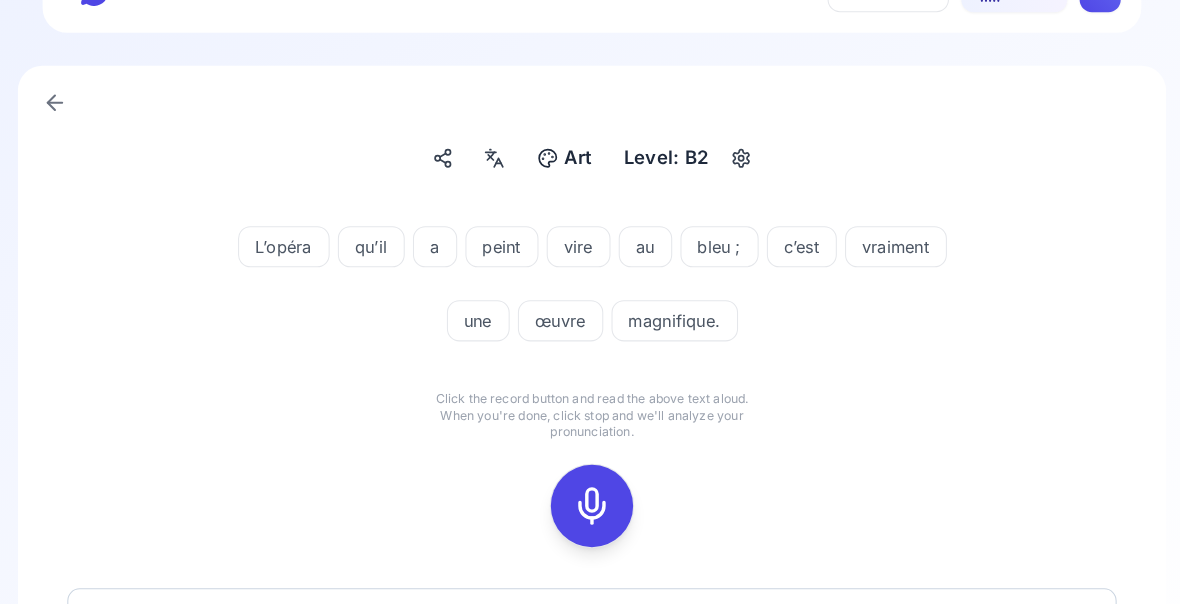 scroll, scrollTop: 65, scrollLeft: 0, axis: vertical 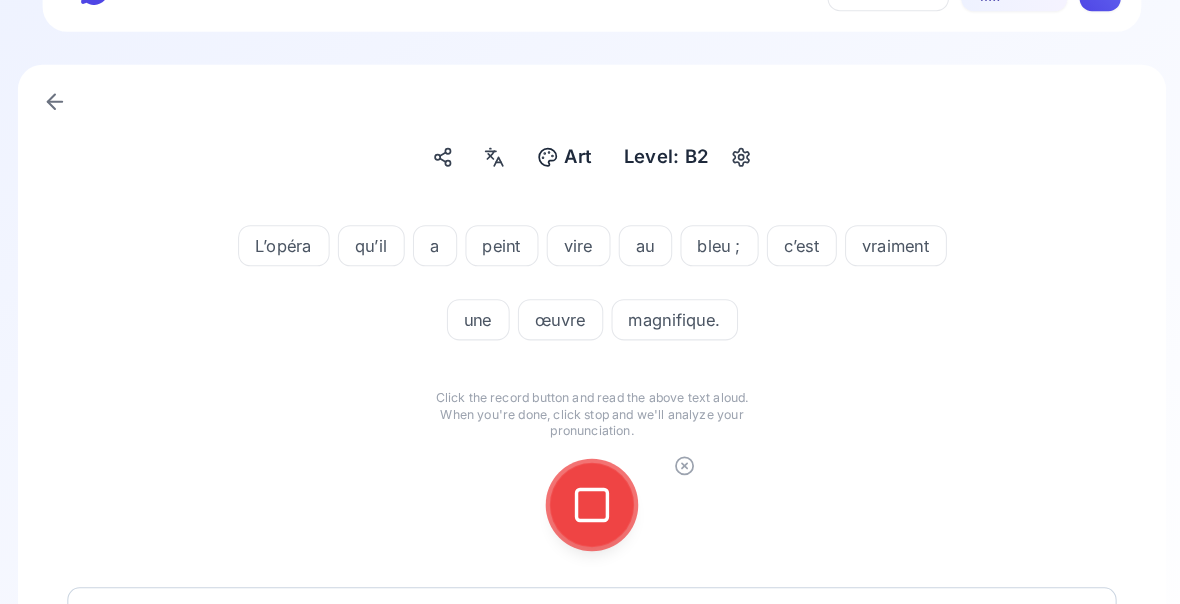 click 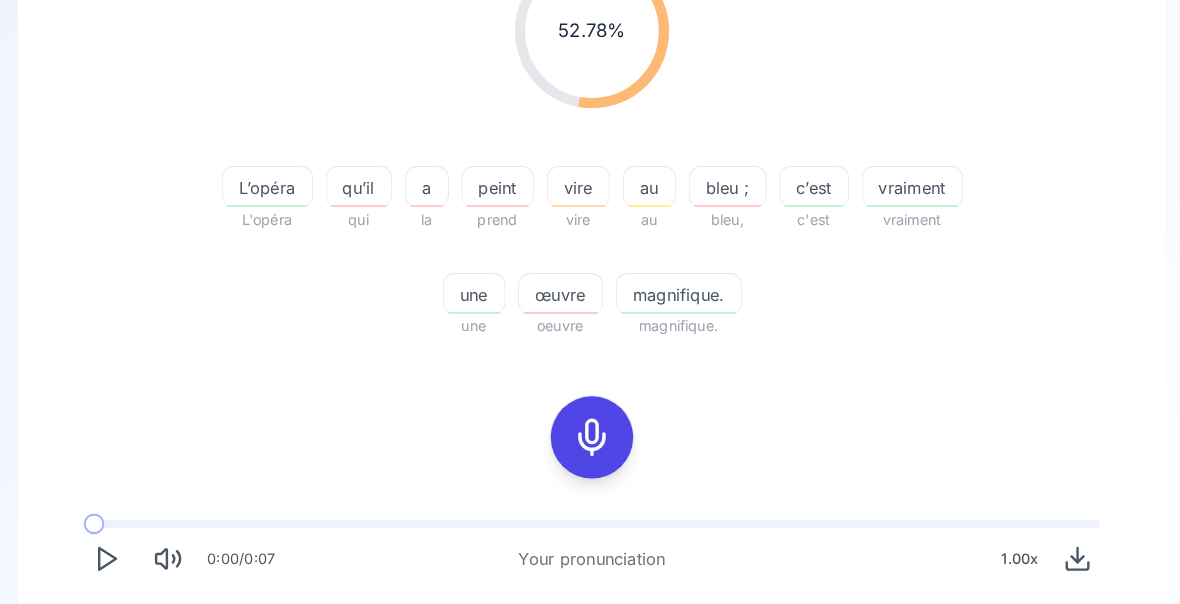 scroll, scrollTop: 323, scrollLeft: 0, axis: vertical 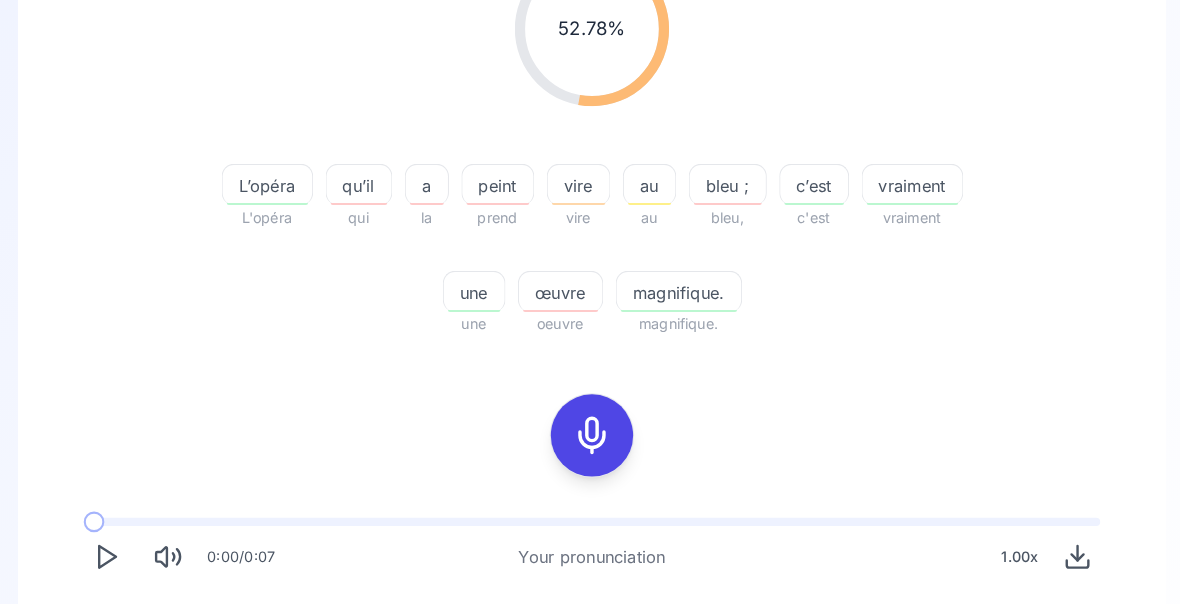 click on "qu’il" at bounding box center (363, 179) 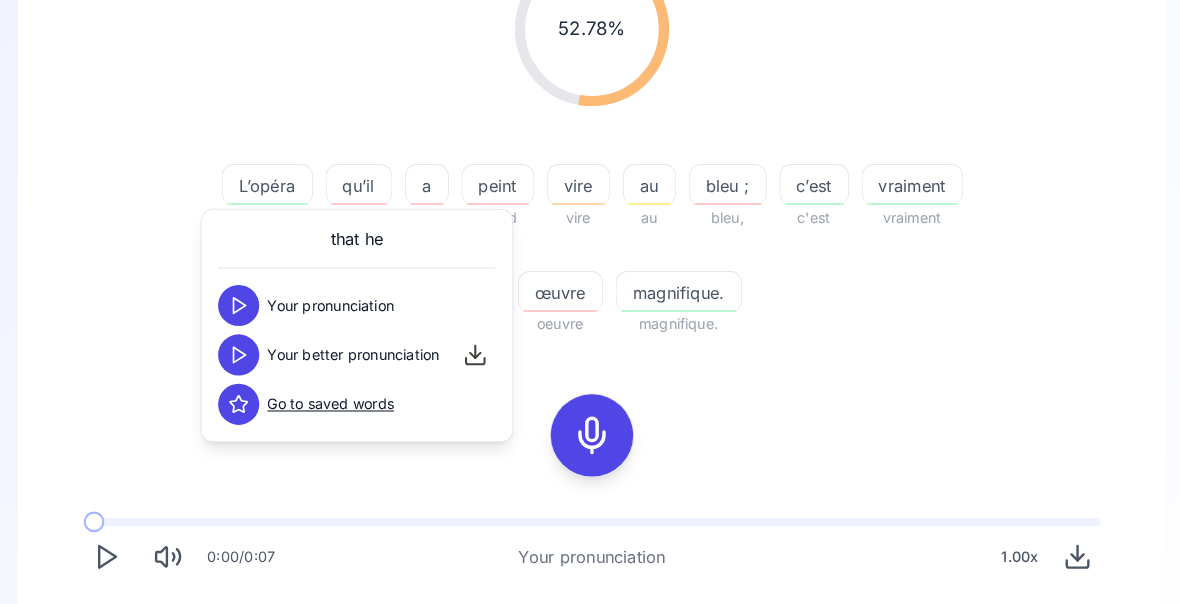 click on "vire" at bounding box center (577, 180) 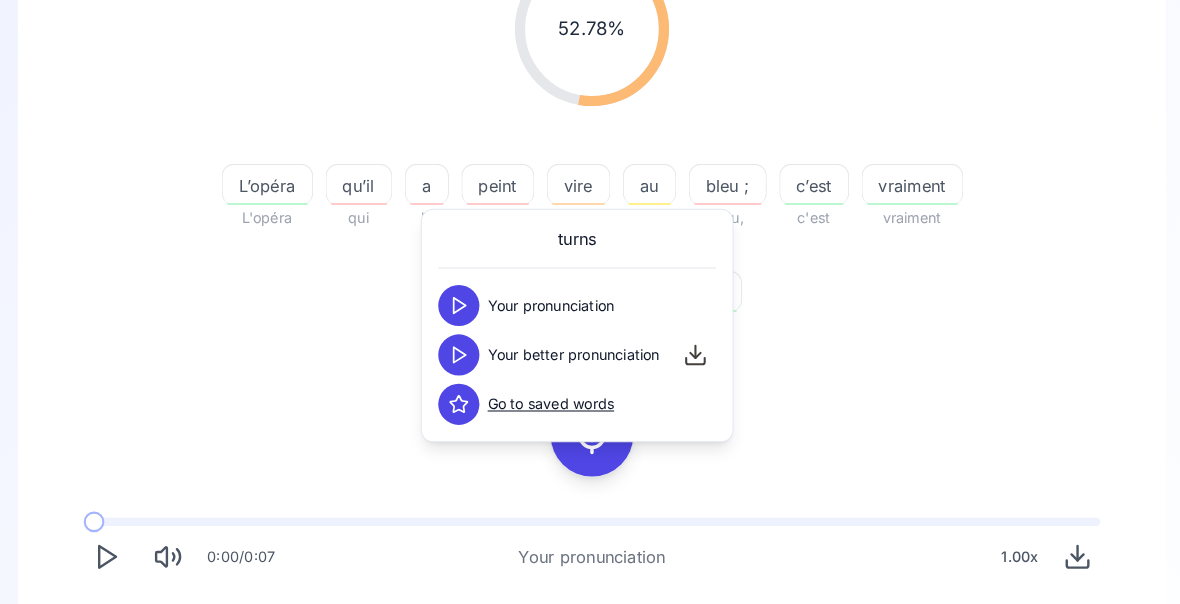 click on "52.78 % 52.78 % L’opéra L'opéra qu’il qui a la peint prend vire vire au au bleu ; bleu, c’est c'est vraiment vraiment une une œuvre oeuvre magnifique. magnifique. 0:00  /  0:07 Your pronunciation 1.00 x 0:00  /  0:06 Your better pronunciation 0.80 x" at bounding box center [590, 308] 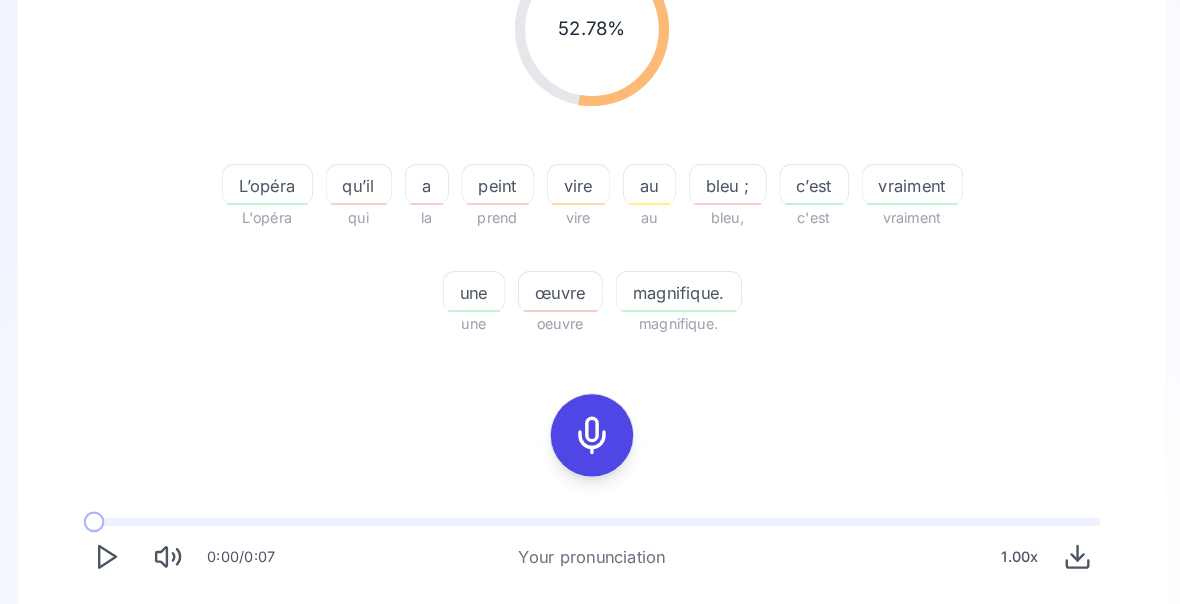 scroll, scrollTop: 320, scrollLeft: 0, axis: vertical 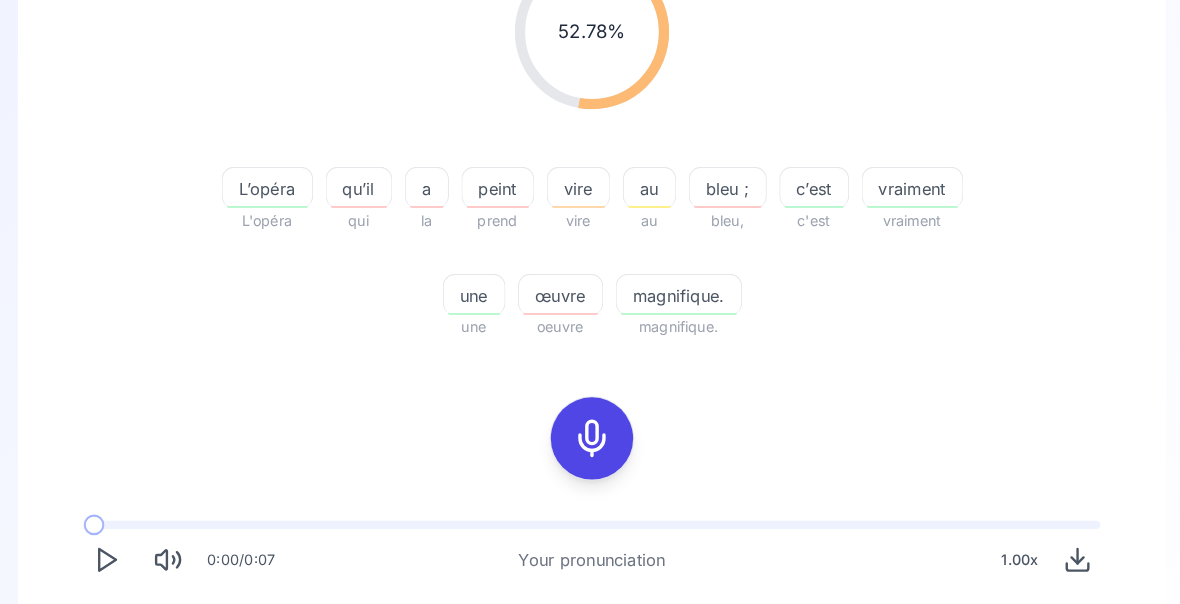 click 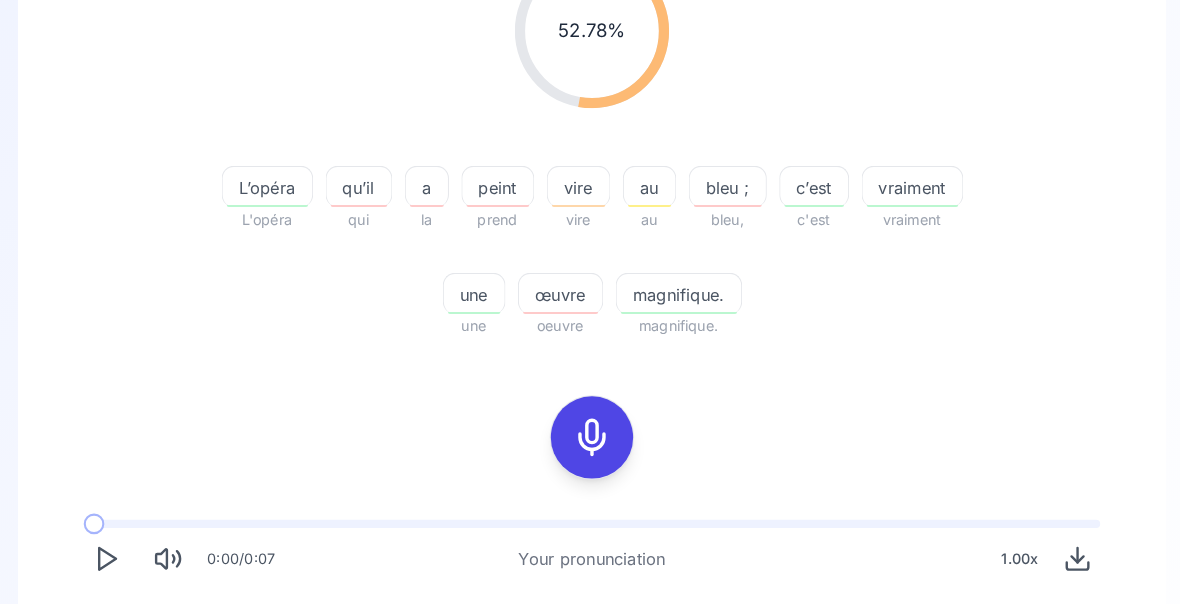 click on "L’opéra" at bounding box center [274, 182] 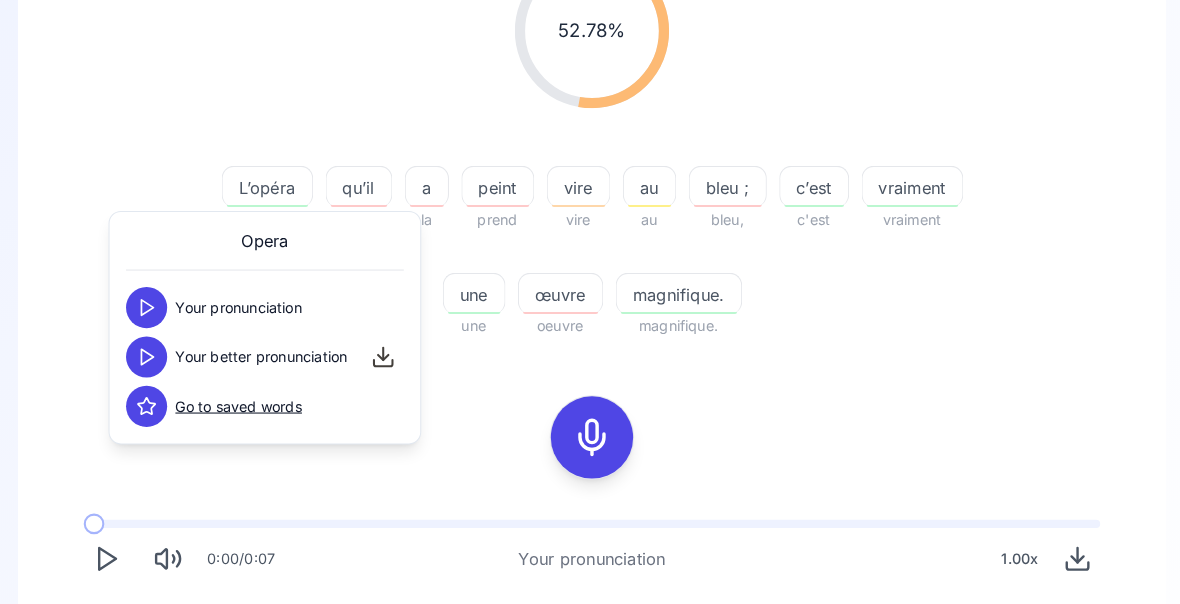 click on "52.78 % 52.78 % L’opéra L'opéra qu’il qui a la peint prend vire vire au au bleu ; bleu, c’est c'est vraiment vraiment une une œuvre oeuvre magnifique. magnifique. 0:00  /  0:07 Your pronunciation 1.00 x 0:00  /  0:06 Your better pronunciation 0.80 x" at bounding box center (590, 310) 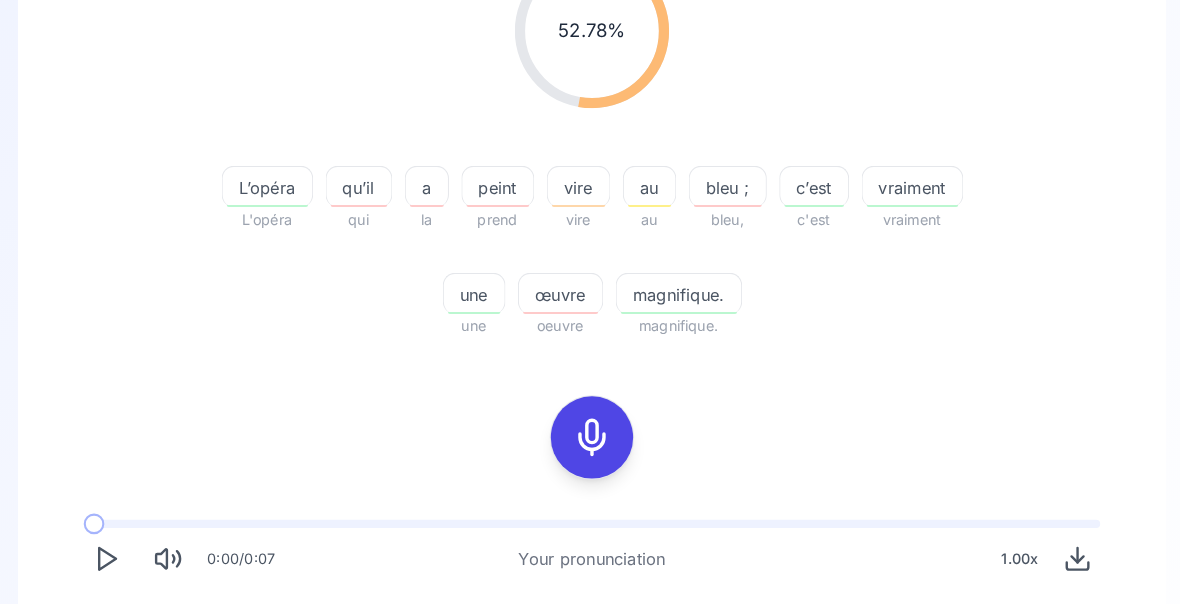 click on "vire" at bounding box center [577, 181] 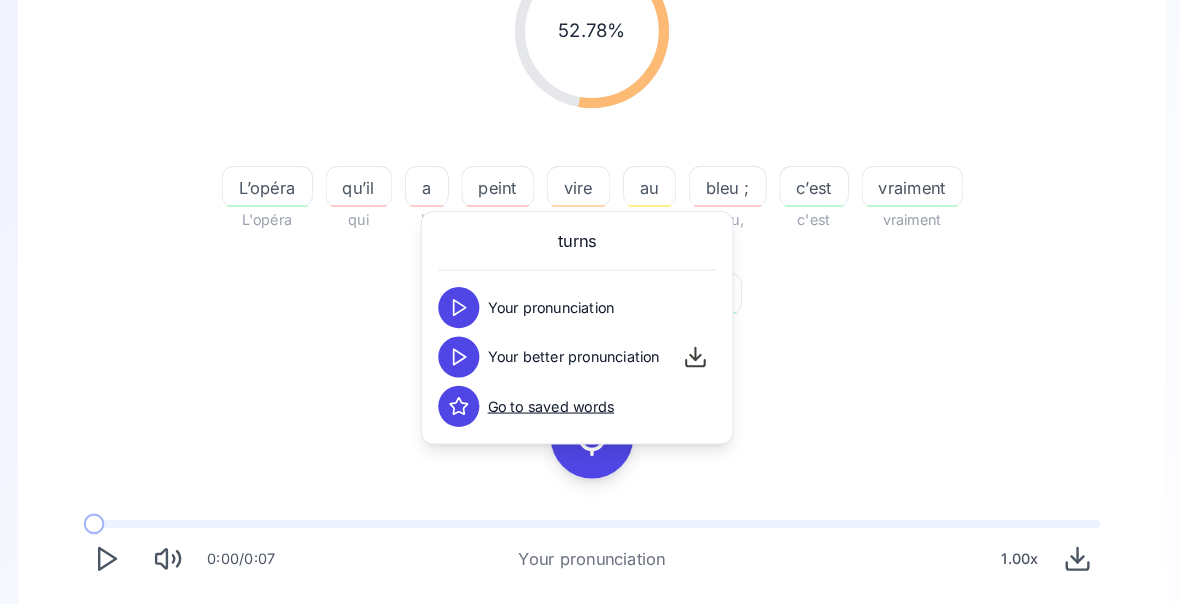 click on "52.78 % 52.78 % L’opéra L'opéra qu’il qui a la peint prend vire vire au au bleu ; bleu, c’est c'est vraiment vraiment une une œuvre oeuvre magnifique. magnifique. 0:00  /  0:07 Your pronunciation 1.00 x 0:00  /  0:06 Your better pronunciation 0.80 x" at bounding box center (590, 310) 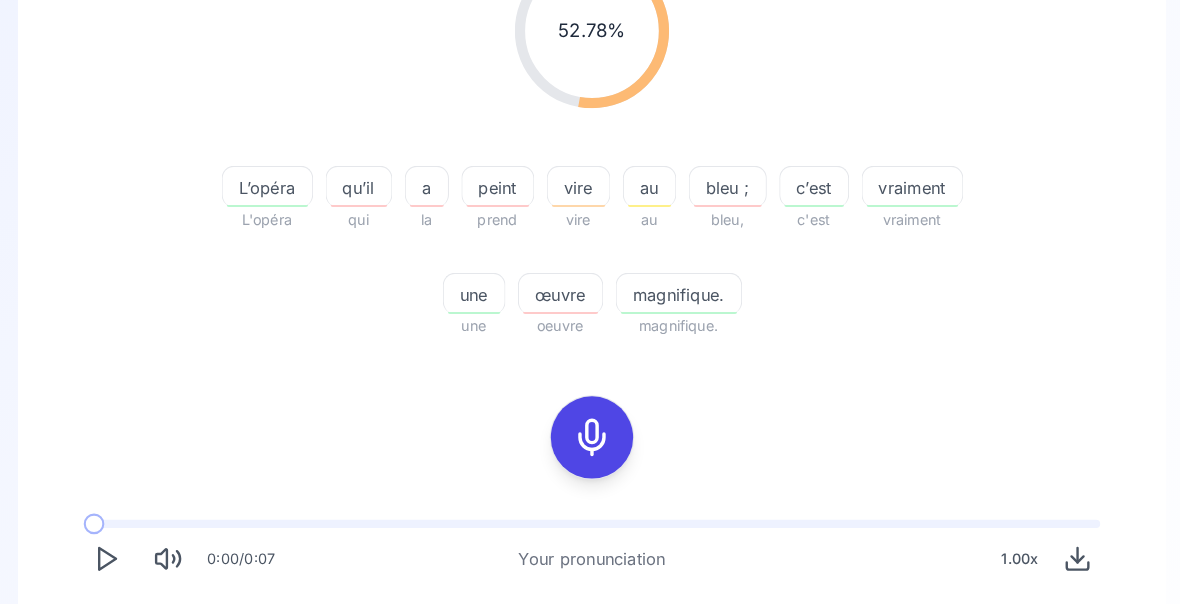 click 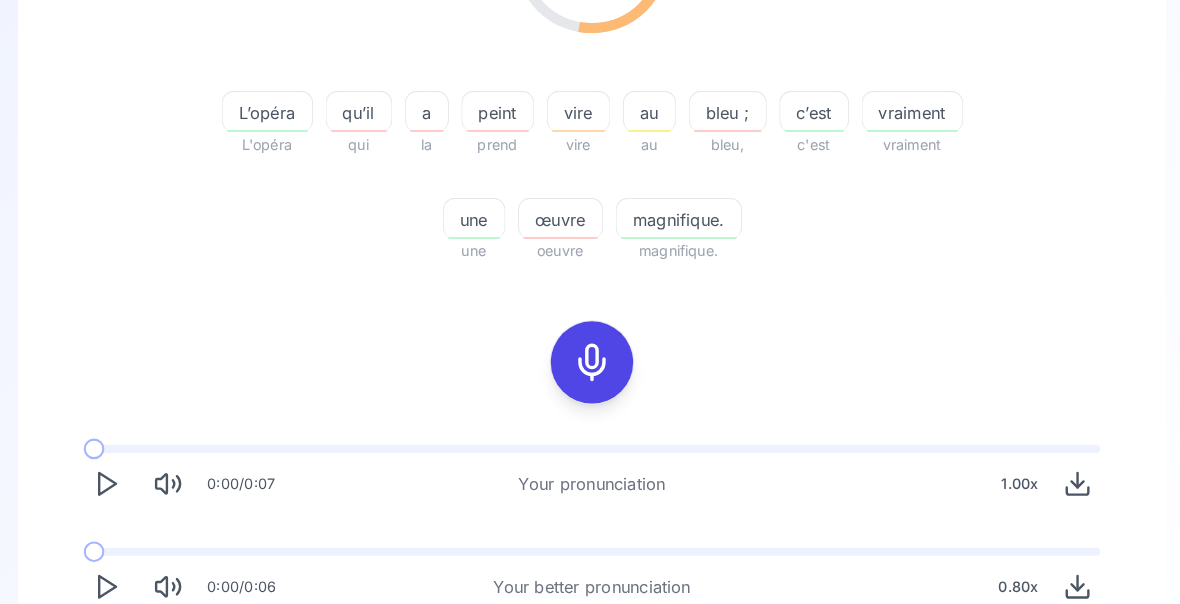 scroll, scrollTop: 394, scrollLeft: 0, axis: vertical 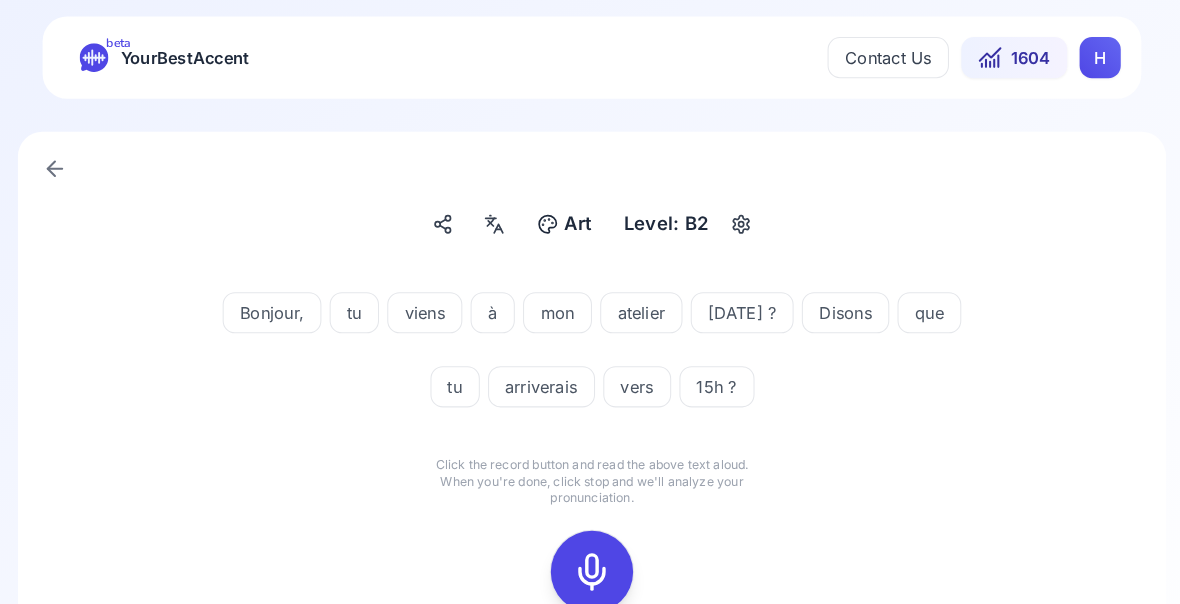 click 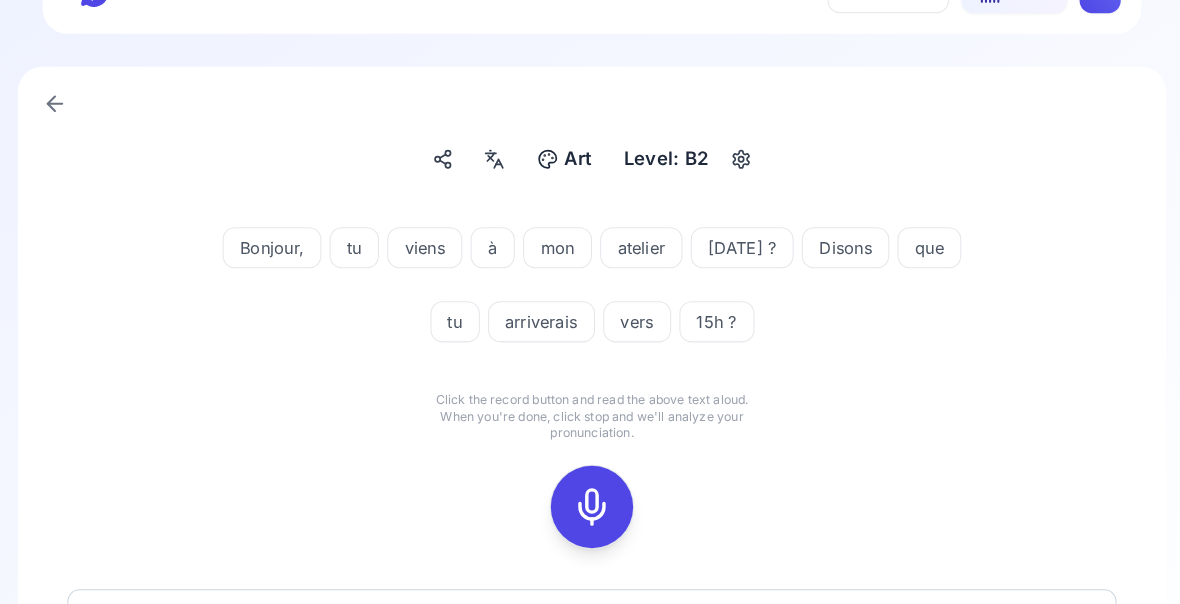 scroll, scrollTop: 65, scrollLeft: 0, axis: vertical 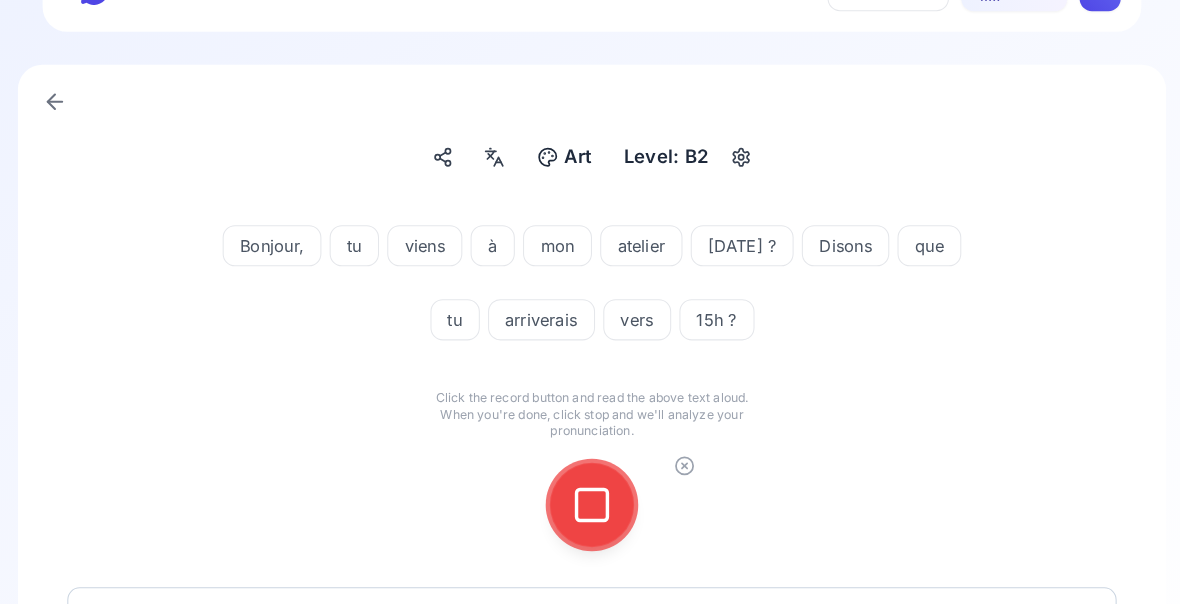click at bounding box center (590, 491) 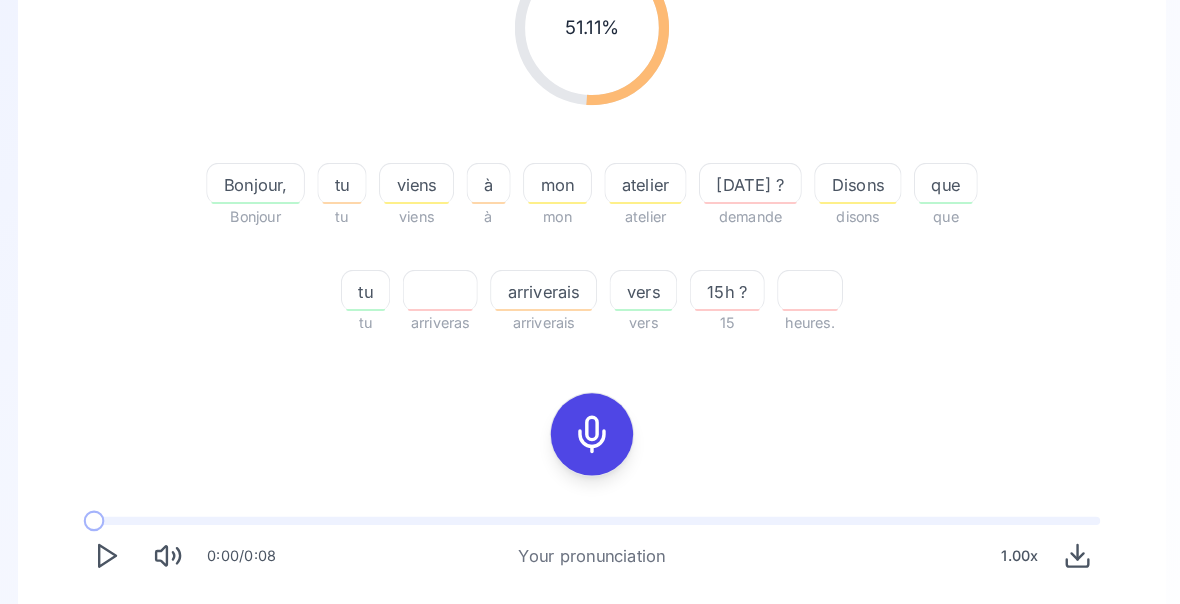 scroll, scrollTop: 333, scrollLeft: 0, axis: vertical 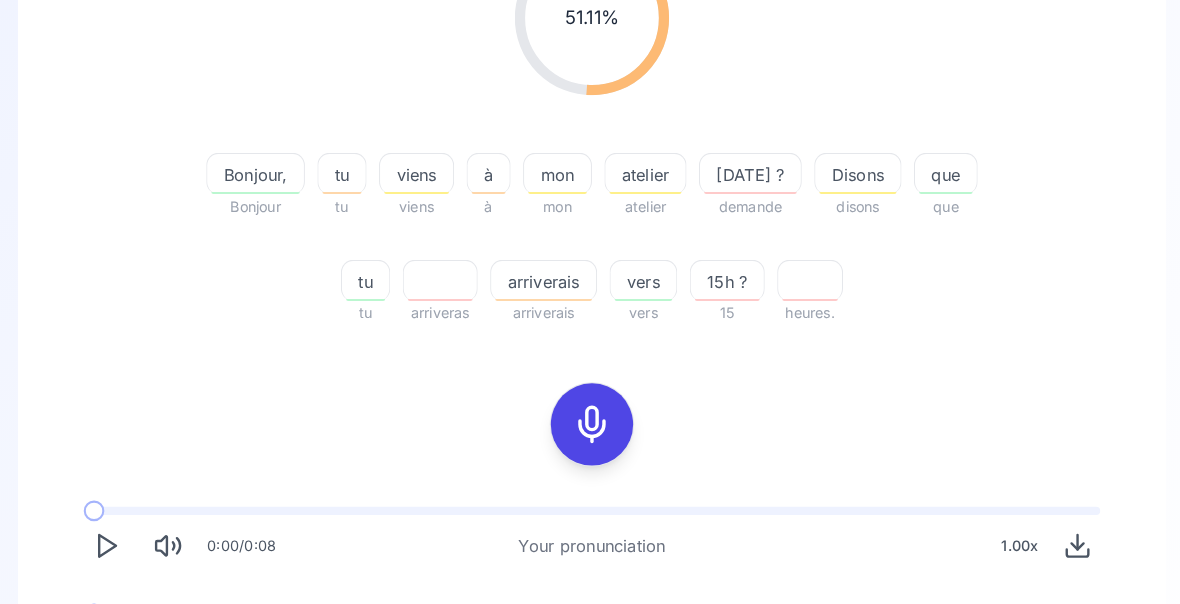 click on "arriverais" at bounding box center [543, 274] 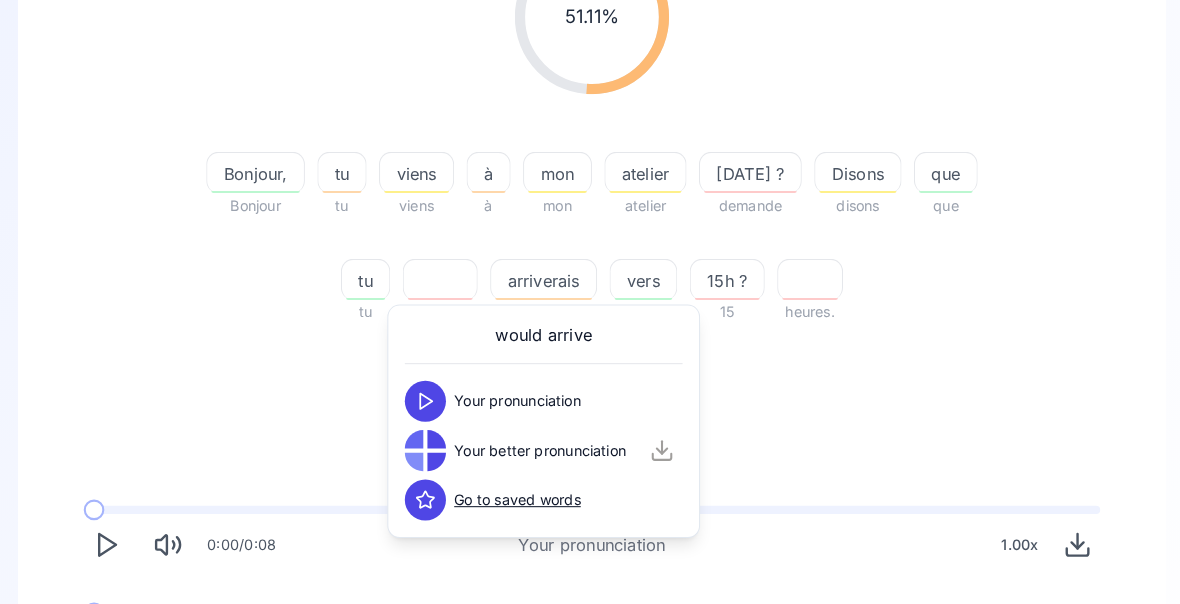 click at bounding box center (429, 438) 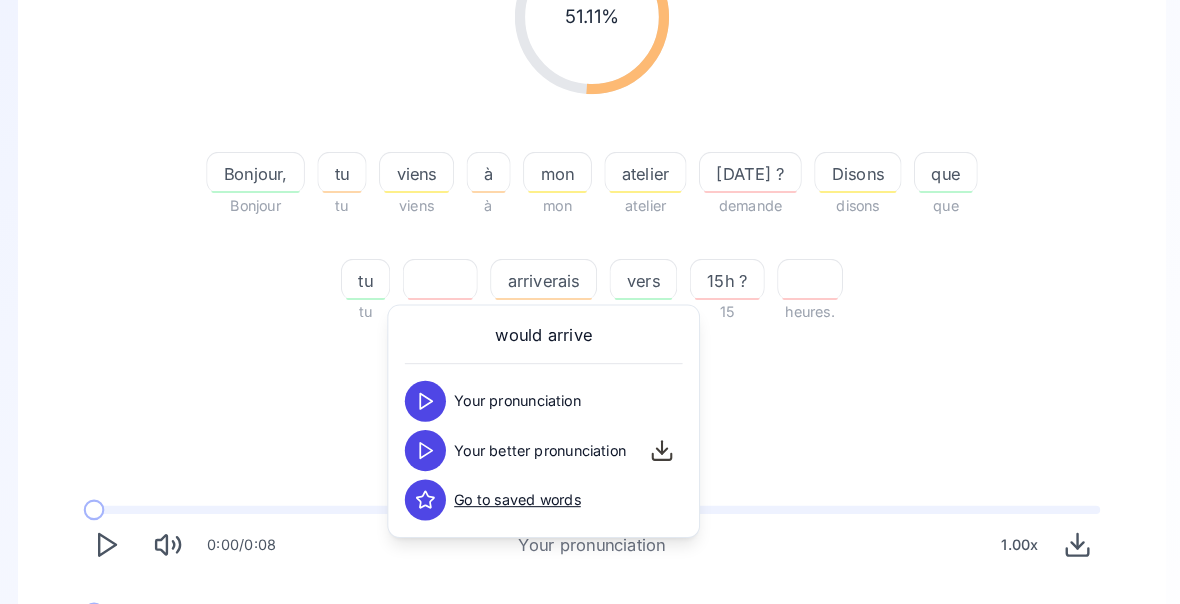click 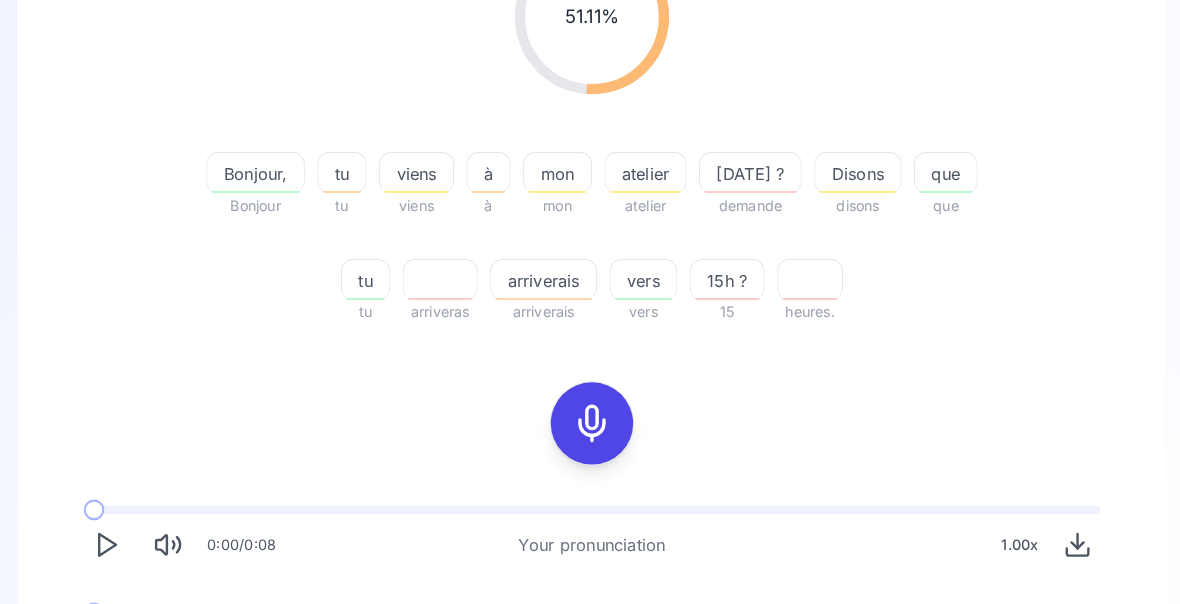 click on "Disons" at bounding box center (848, 169) 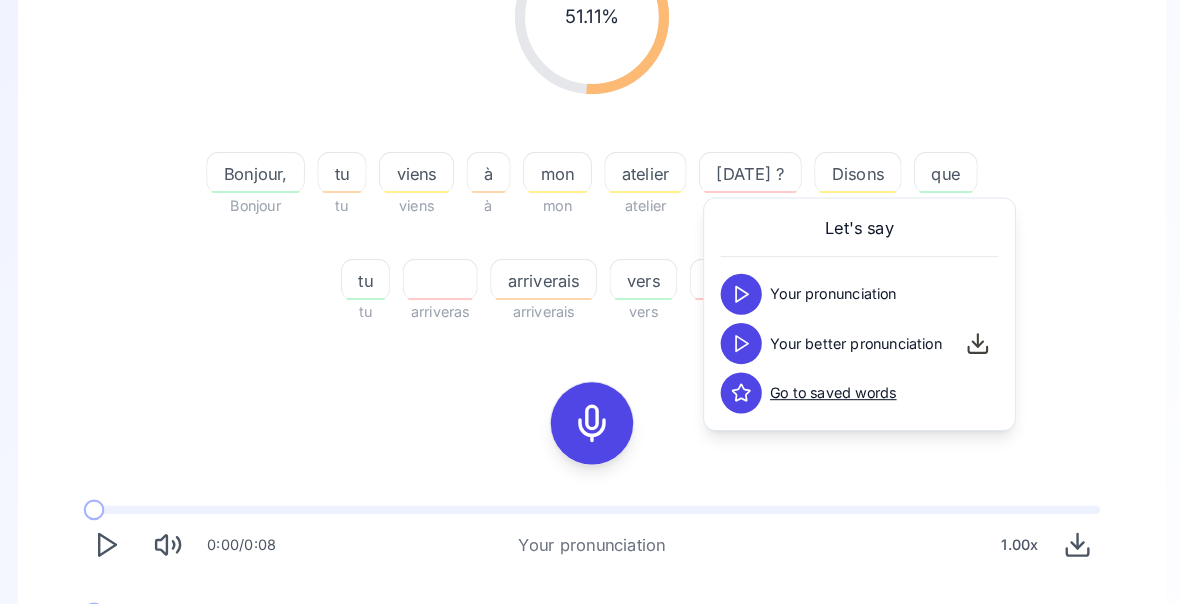 click on "51.11 % 51.11 % Bonjour, Bonjour tu tu viens viens à à mon mon atelier atelier demain ? demande Disons disons que que tu tu arriveras arriverais arriverais vers vers 15h ? 15 heures." at bounding box center (590, 129) 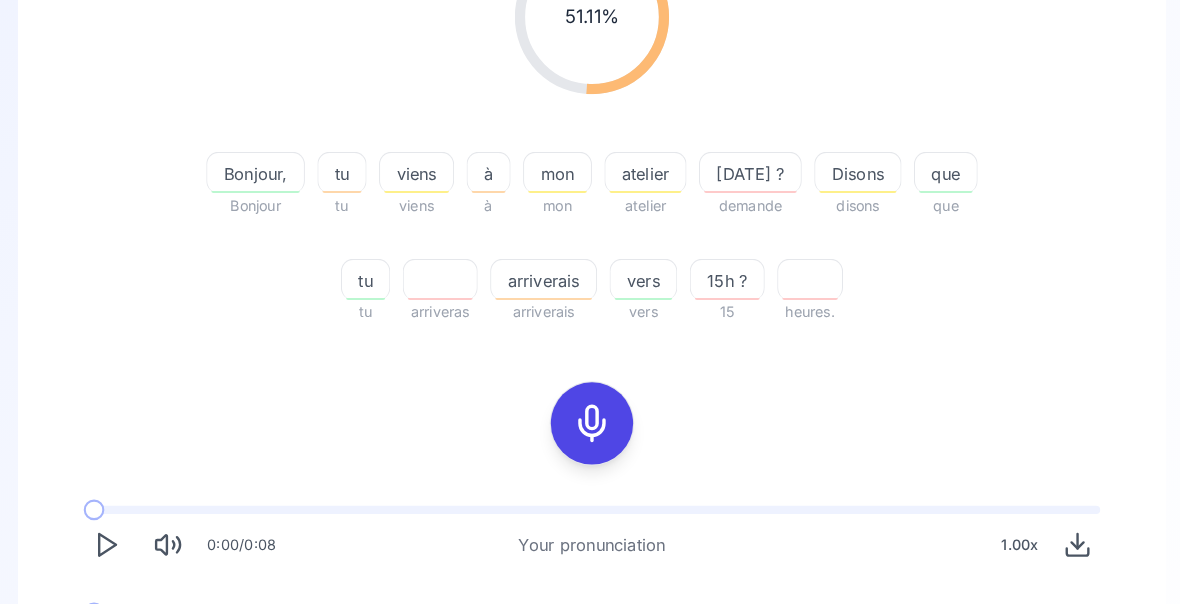 click 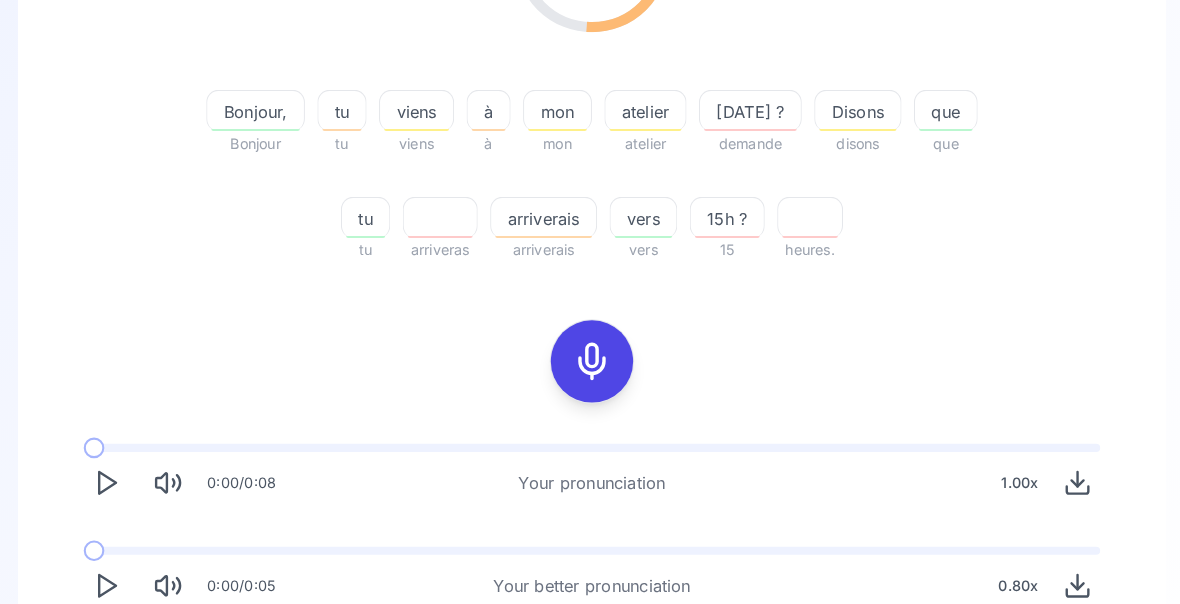 scroll, scrollTop: 393, scrollLeft: 0, axis: vertical 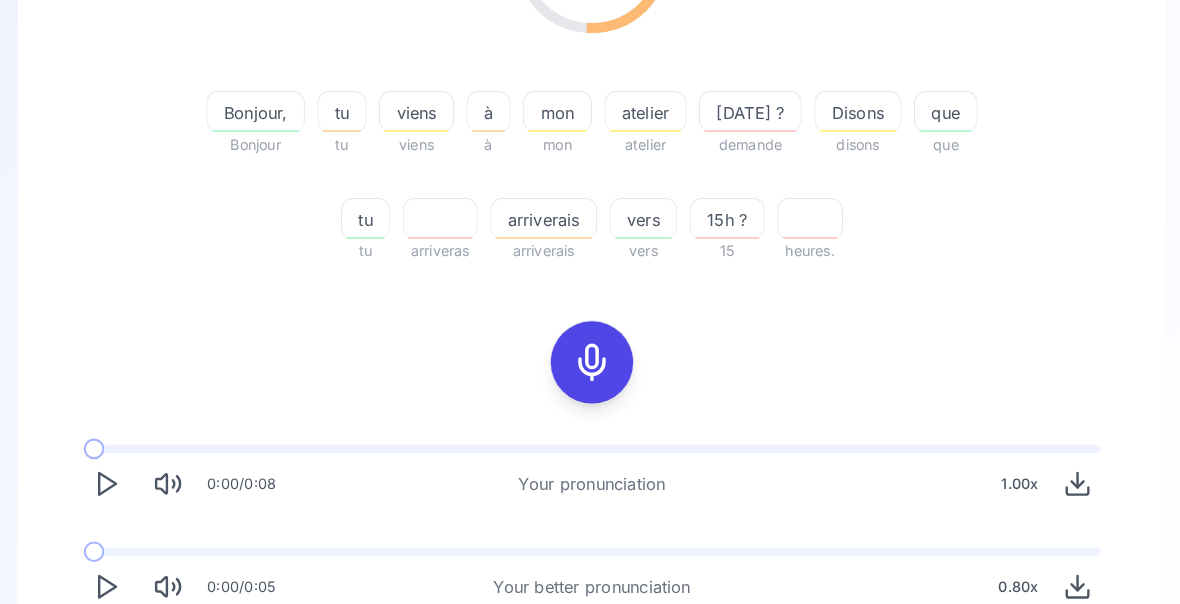click on "Try another sentence" at bounding box center (604, 649) 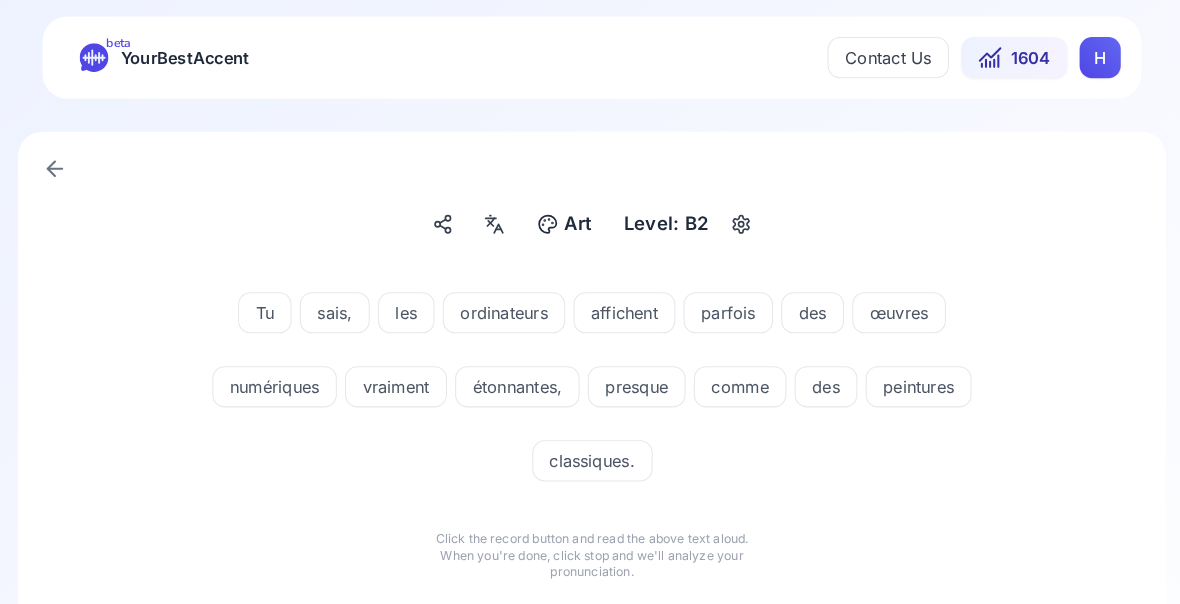 click 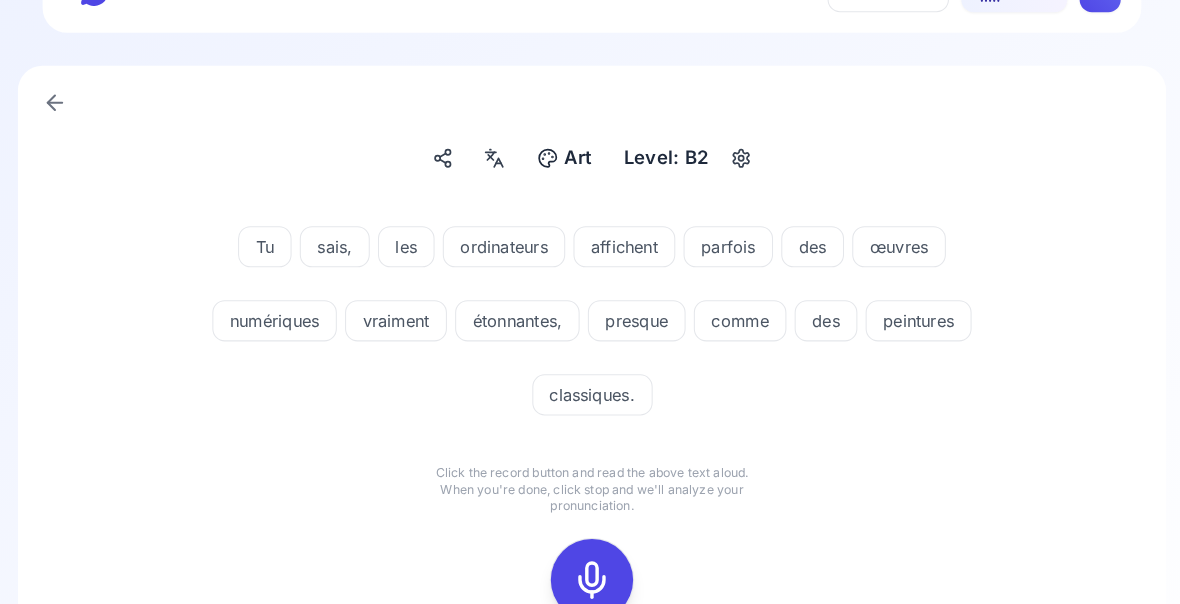 scroll, scrollTop: 65, scrollLeft: 0, axis: vertical 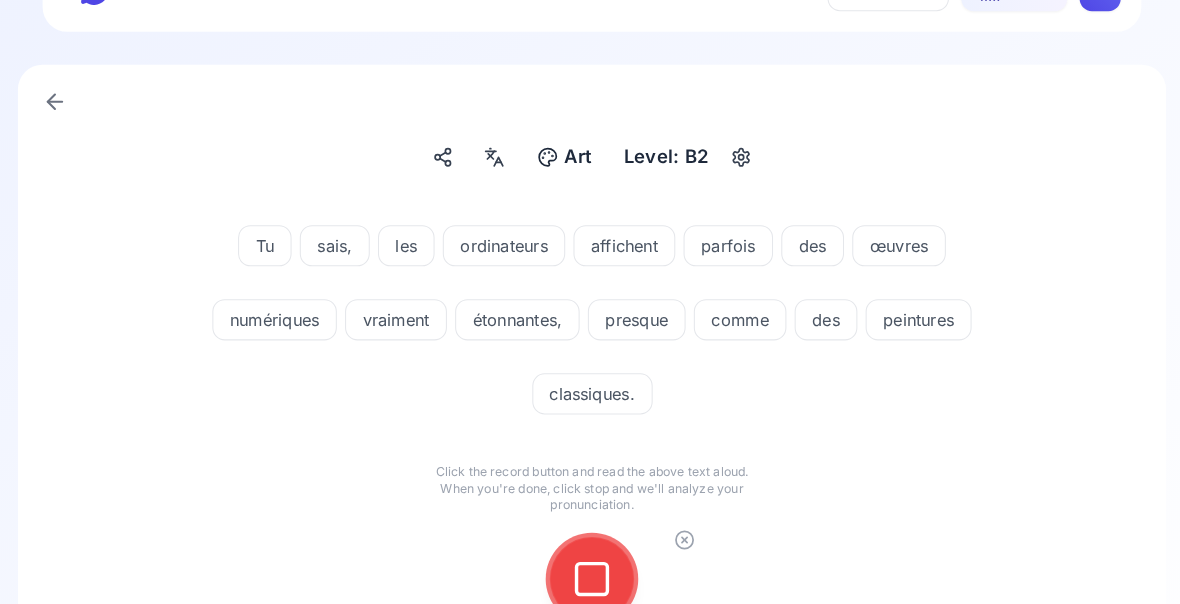 click 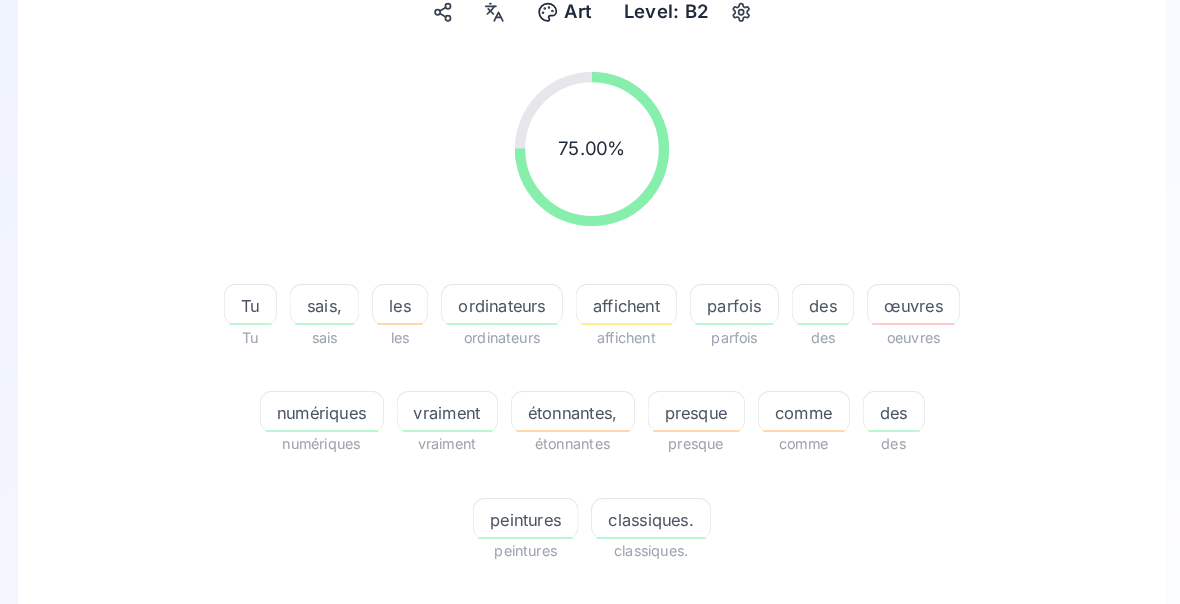 scroll, scrollTop: 207, scrollLeft: 0, axis: vertical 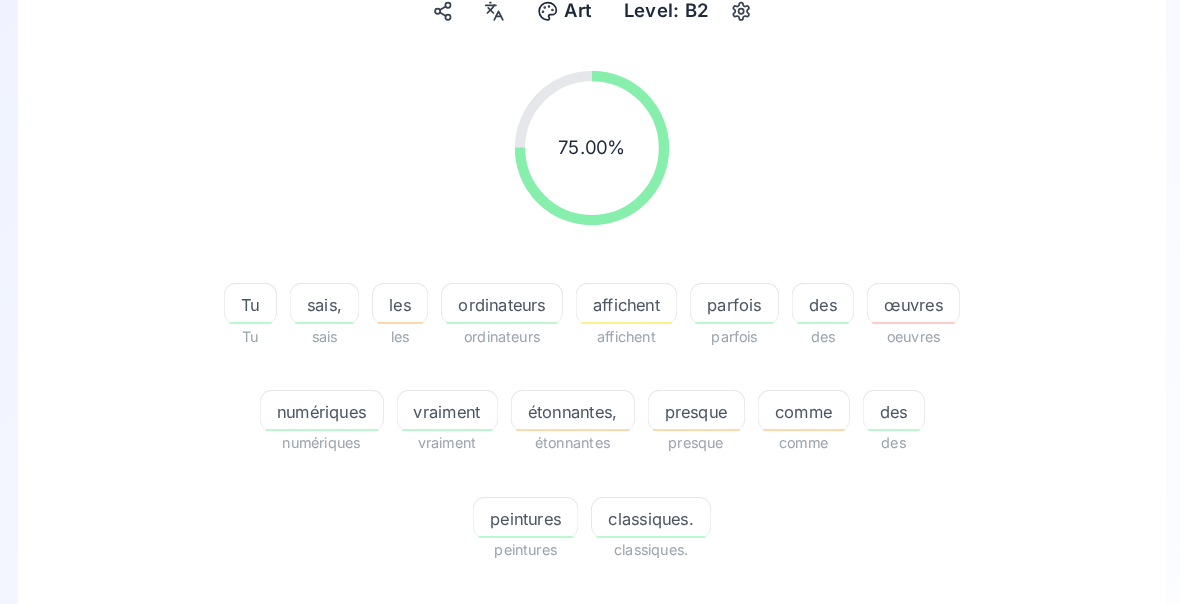 click on "affichent" at bounding box center [623, 296] 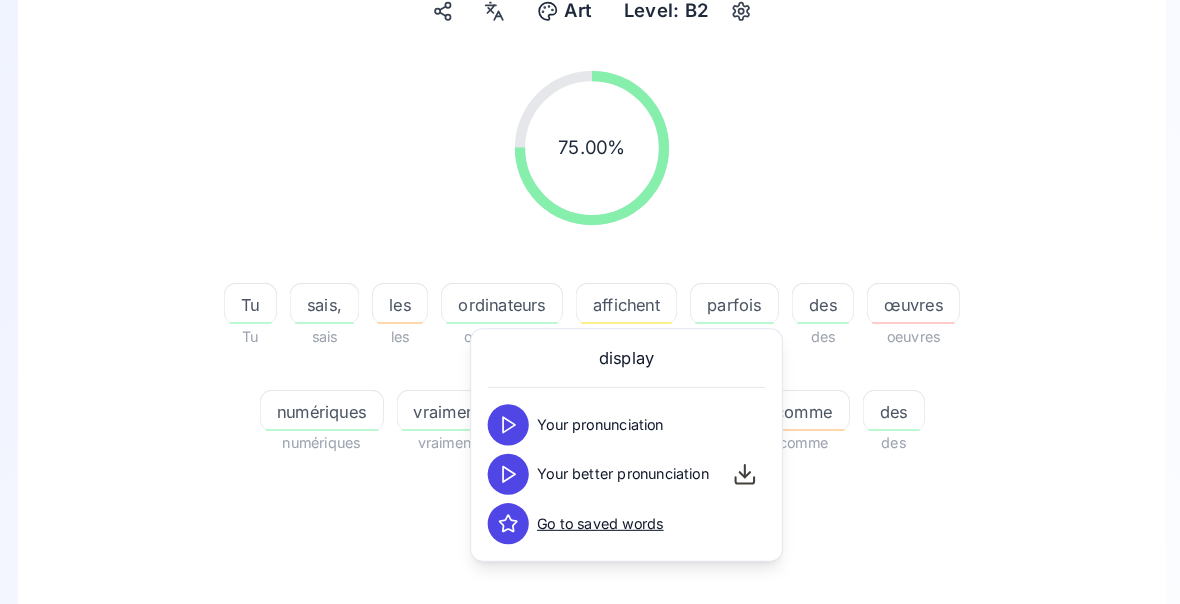 click on "75.00 % 75.00 % Tu Tu sais, sais les les ordinateurs ordinateurs affichent affichent parfois parfois des des œuvres oeuvres numériques numériques vraiment vraiment étonnantes, étonnantes presque presque comme comme des des peintures peintures classiques. classiques." at bounding box center [590, 308] 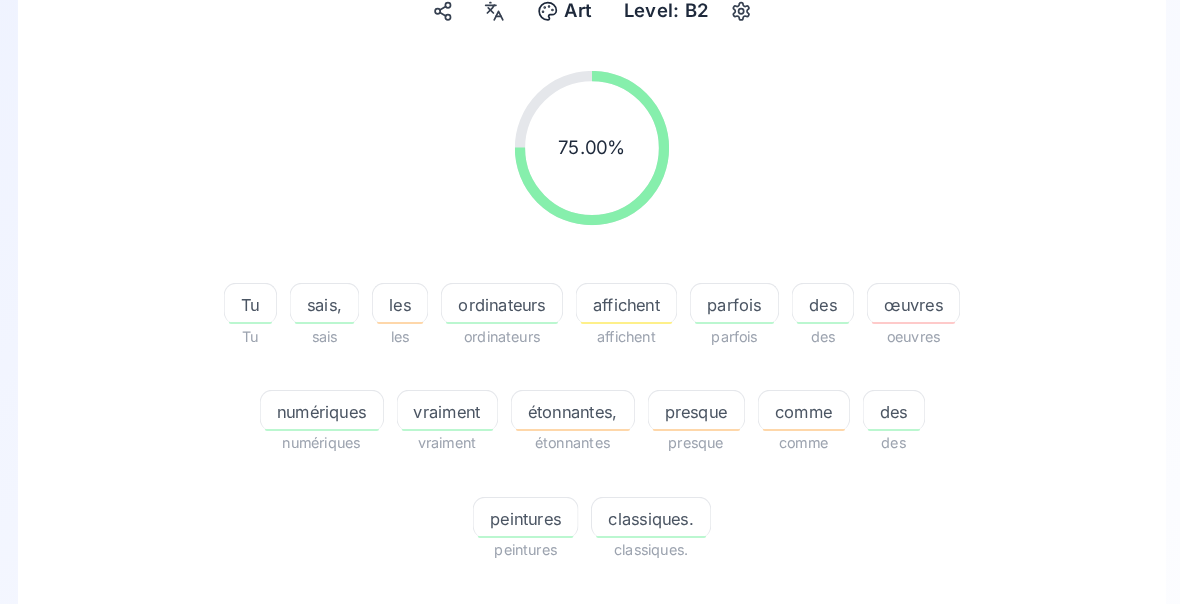 click on "parfois" at bounding box center [728, 296] 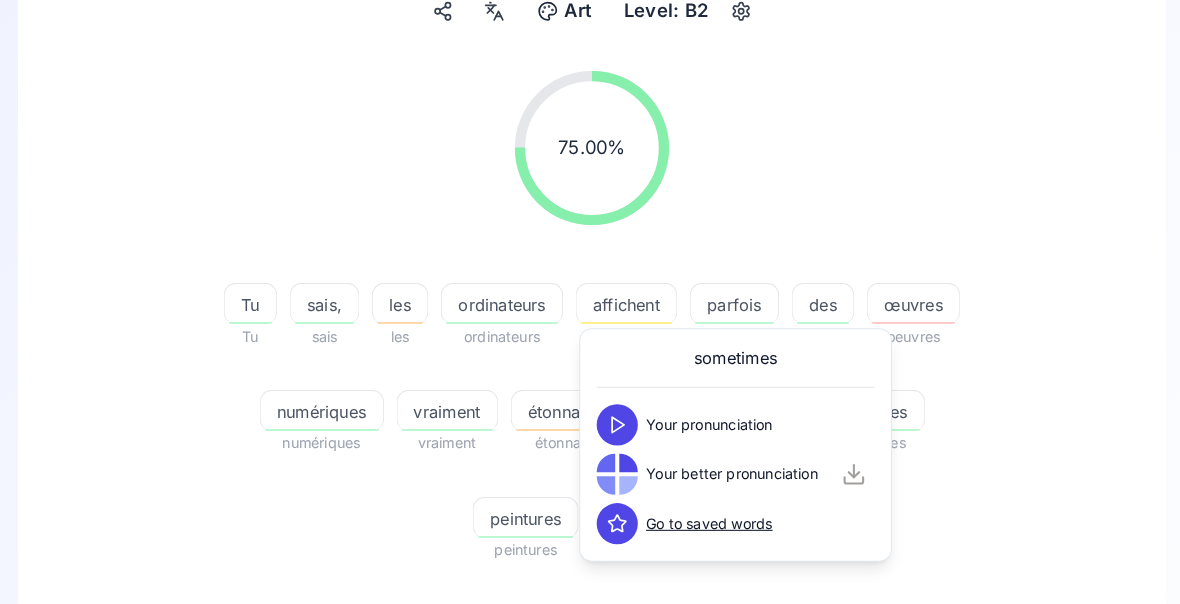 click on "75.00 % 75.00 % Tu Tu sais, sais les les ordinateurs ordinateurs affichent affichent parfois parfois des des œuvres oeuvres numériques numériques vraiment vraiment étonnantes, étonnantes presque presque comme comme des des peintures peintures classiques. classiques." at bounding box center [590, 308] 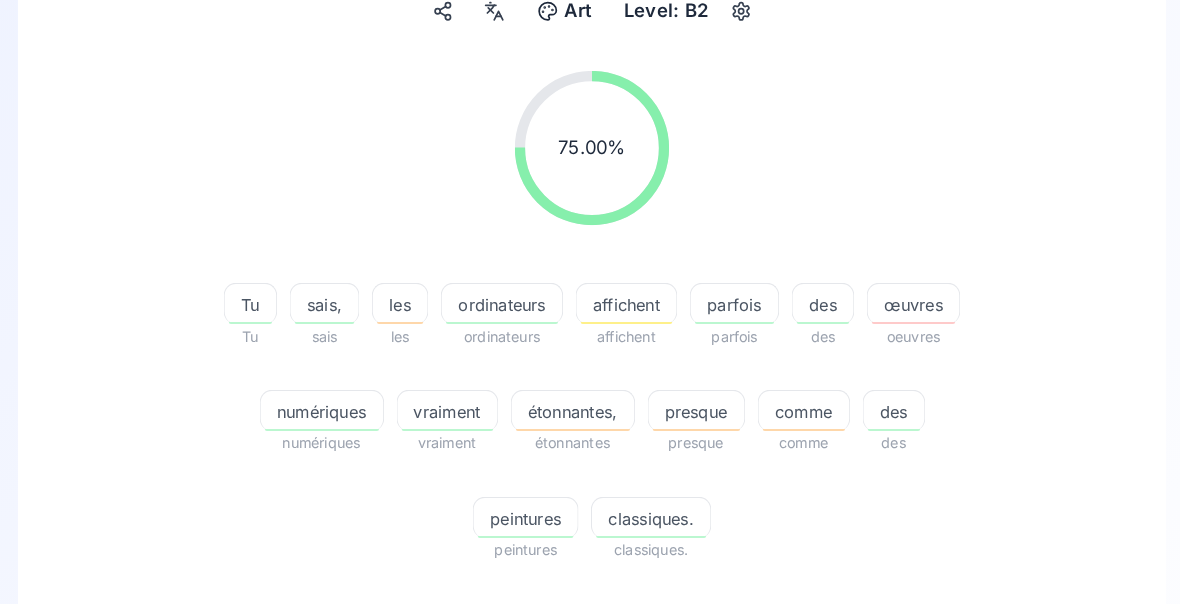 click on "numériques" at bounding box center [327, 400] 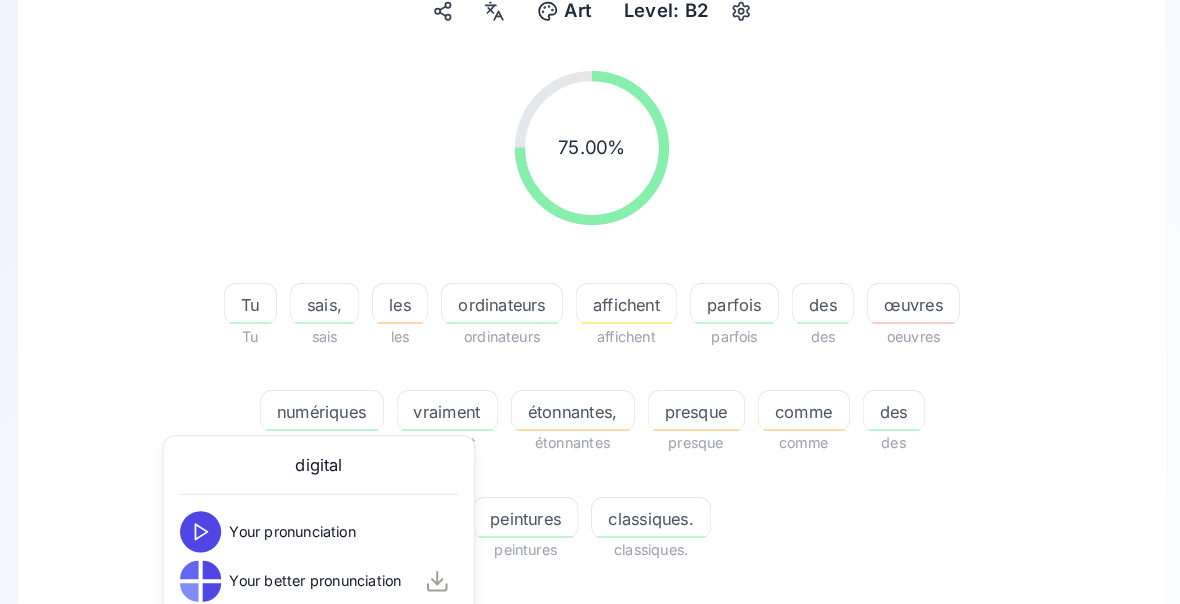 click on "75.00 % 75.00 % Tu Tu sais, sais les les ordinateurs ordinateurs affichent affichent parfois parfois des des œuvres oeuvres numériques numériques vraiment vraiment étonnantes, étonnantes presque presque comme comme des des peintures peintures classiques. classiques. 0:00  /  0:13 Your pronunciation 1.00 x 0:00  /  0:08 Your better pronunciation 0.80 x" at bounding box center (590, 476) 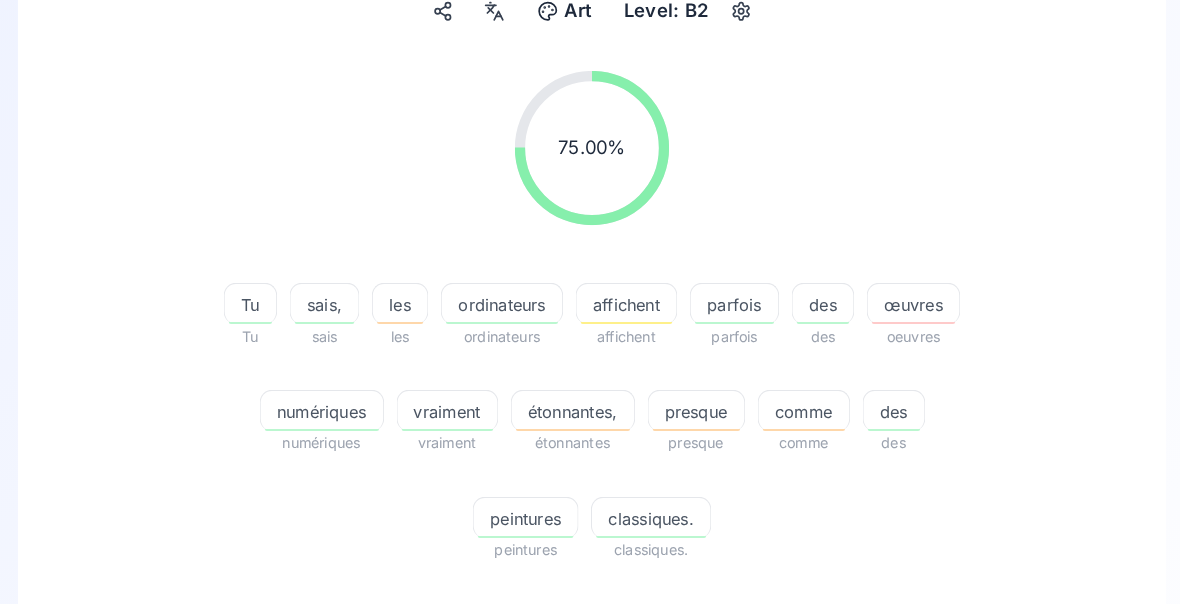 click on "étonnantes," at bounding box center (571, 400) 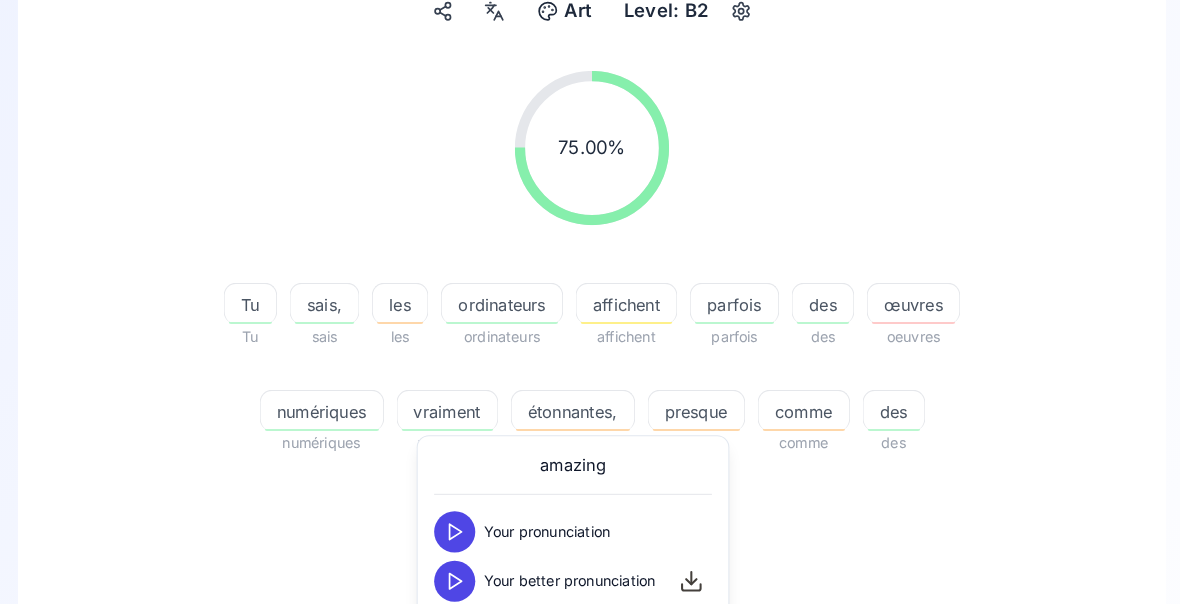 click on "presque" at bounding box center [691, 400] 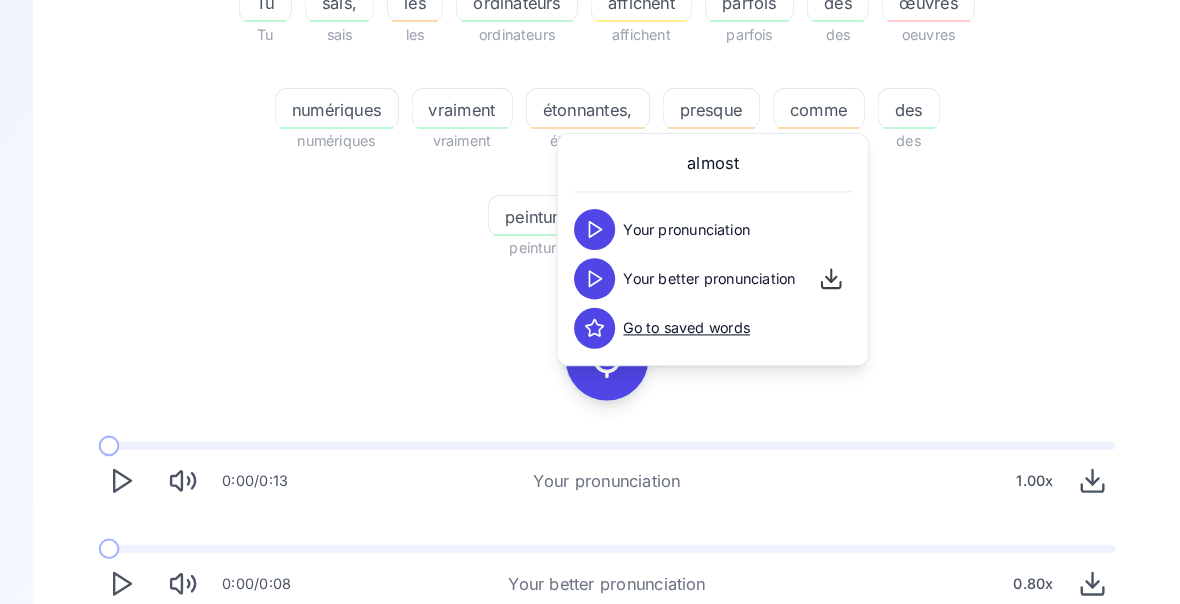 scroll, scrollTop: 498, scrollLeft: 0, axis: vertical 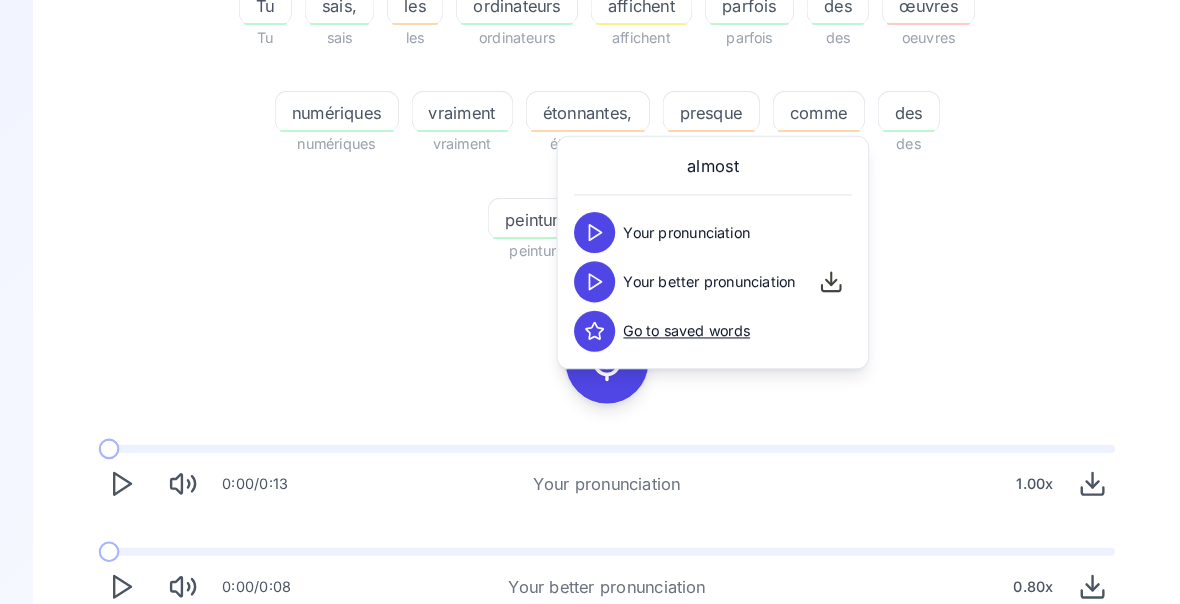 click 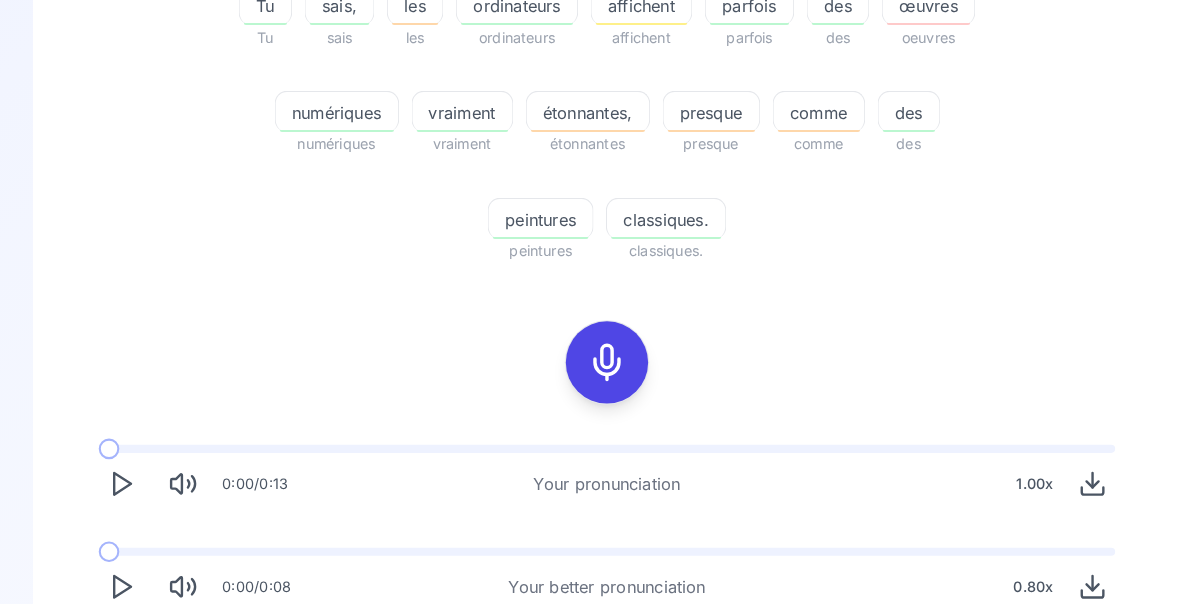 click on "étonnantes," at bounding box center (571, 109) 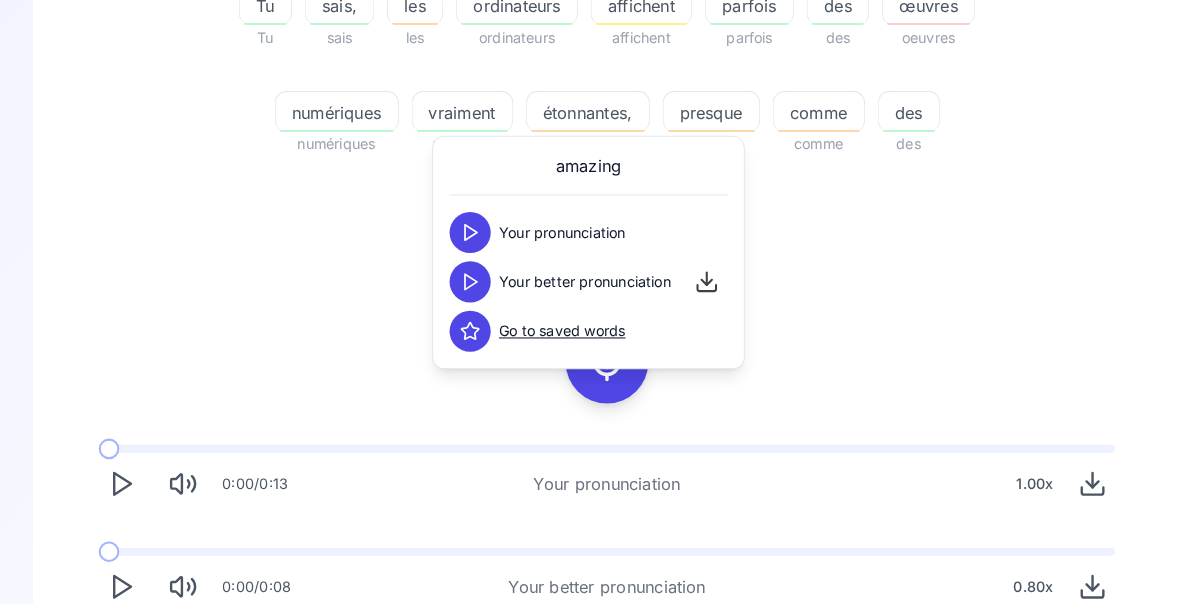 click 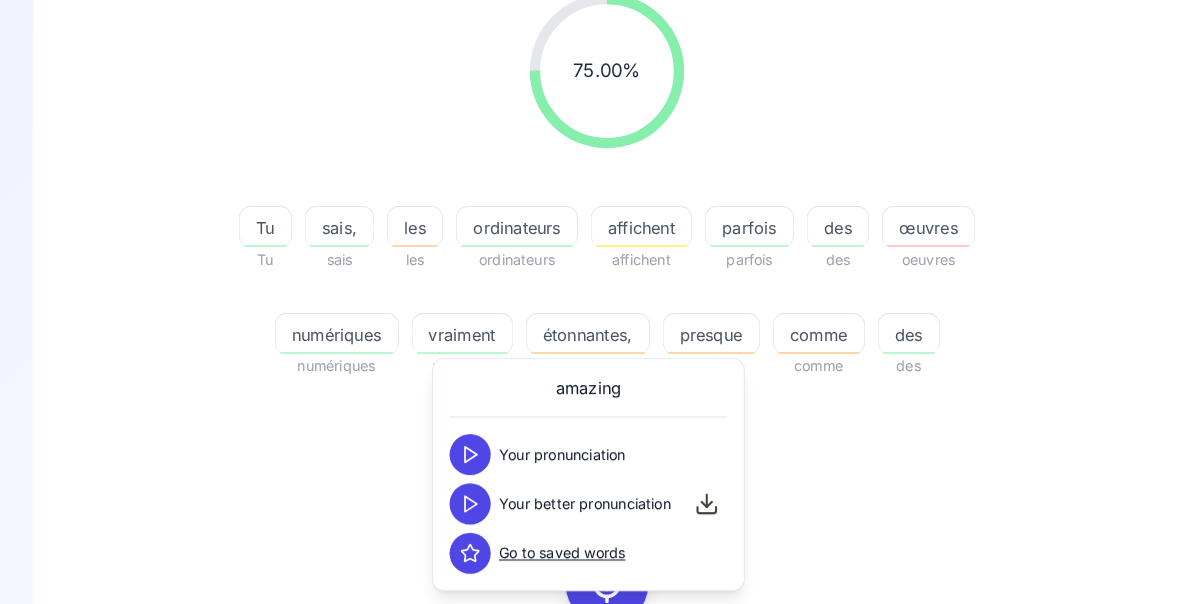 scroll, scrollTop: 283, scrollLeft: 0, axis: vertical 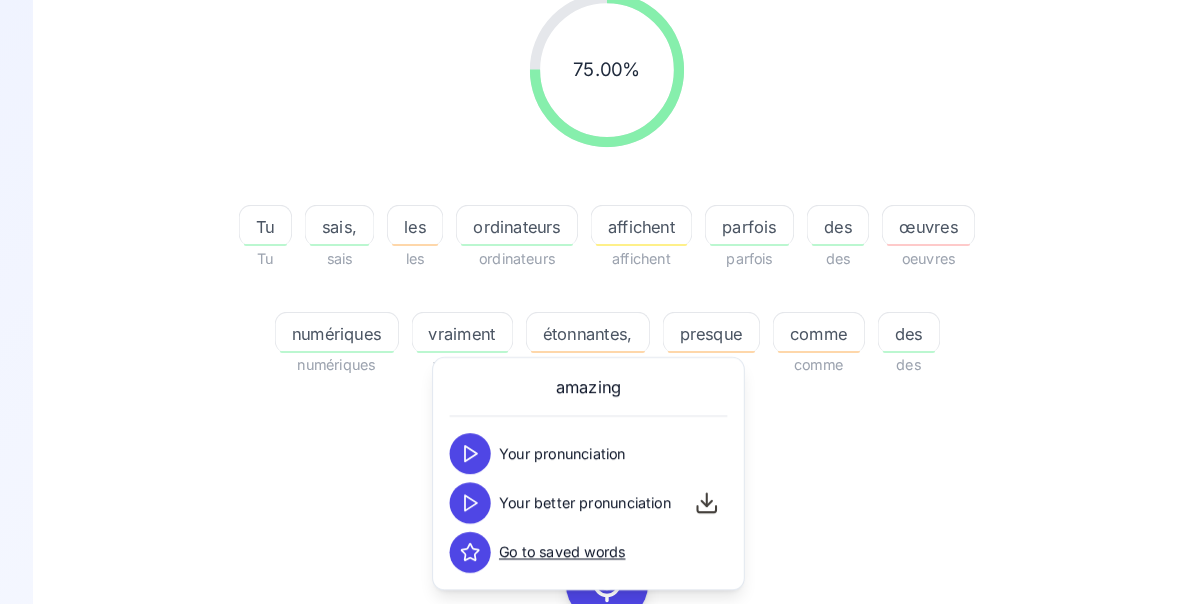 click on "75.00 % 75.00 % Tu Tu sais, sais les les ordinateurs ordinateurs affichent affichent parfois parfois des des œuvres oeuvres numériques numériques vraiment vraiment étonnantes, étonnantes presque presque comme comme des des peintures peintures classiques. classiques." at bounding box center [590, 232] 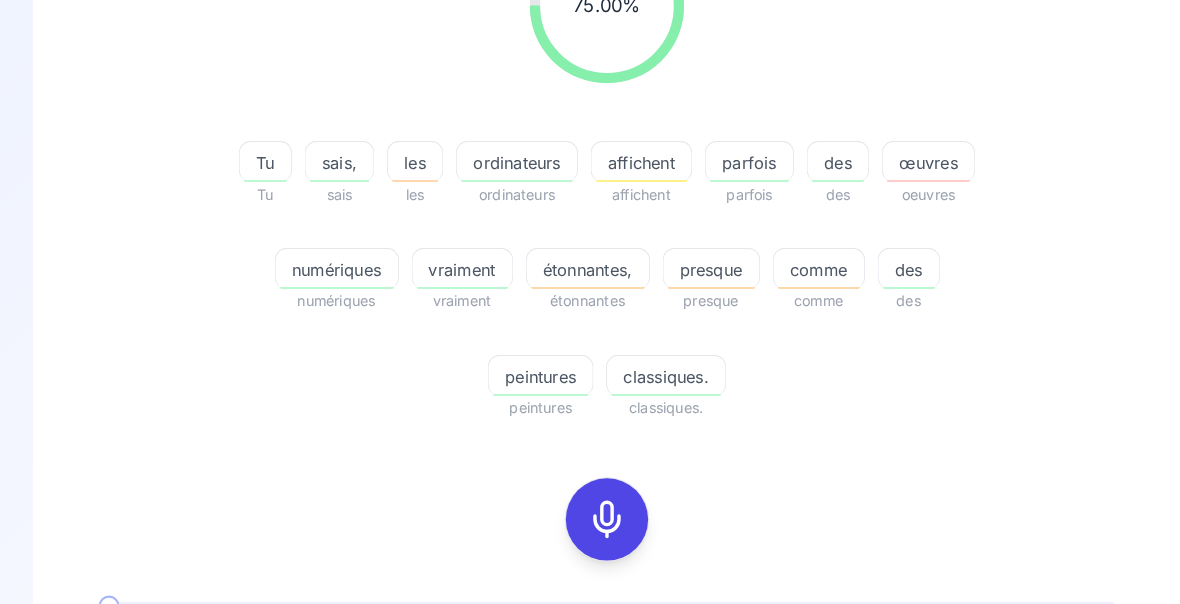 click 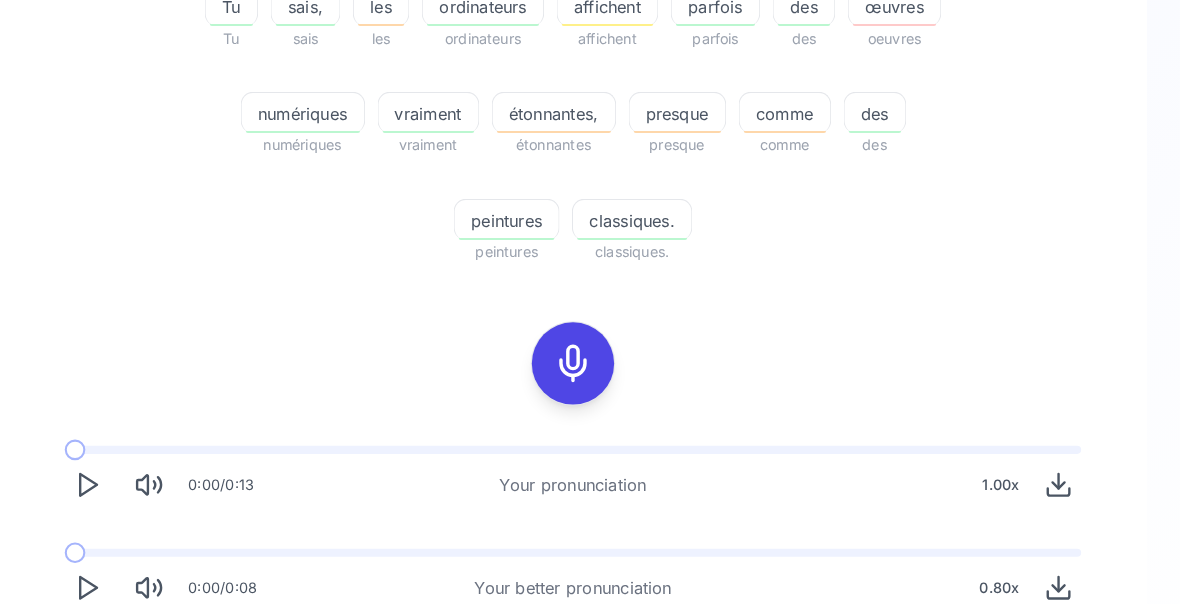 scroll, scrollTop: 498, scrollLeft: 0, axis: vertical 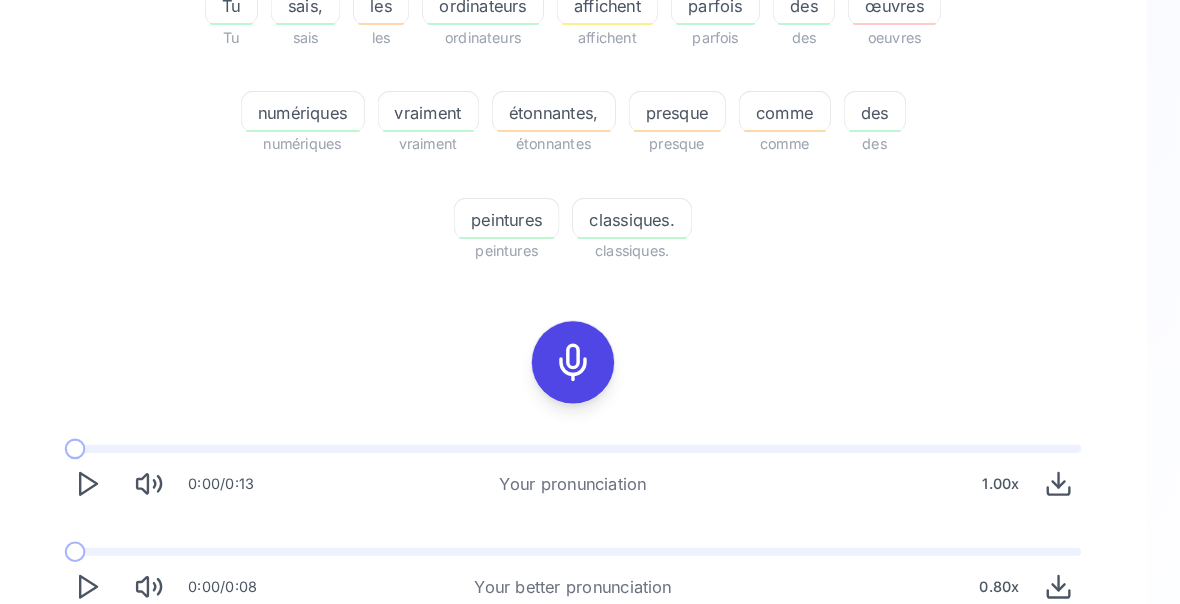 click on "Try another sentence" at bounding box center (590, 648) 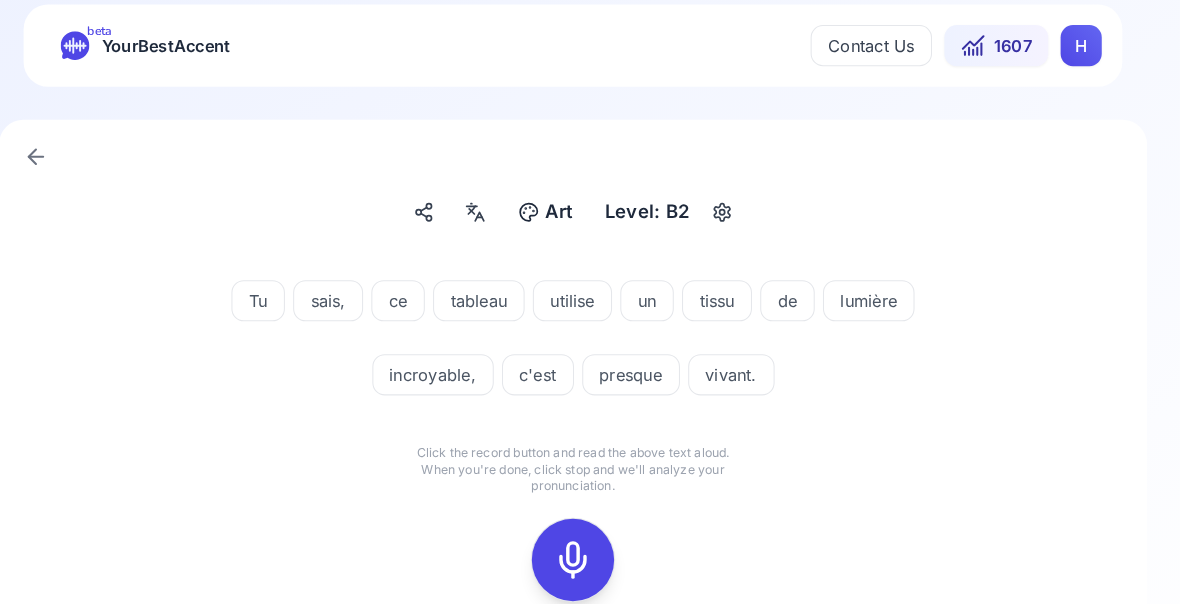 click 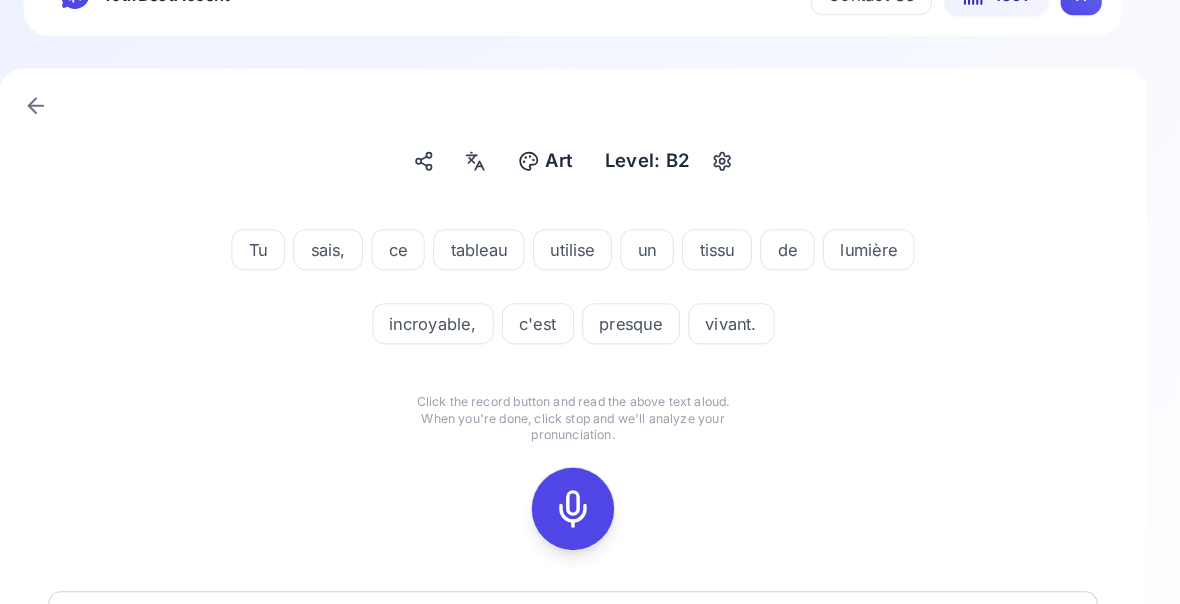 scroll, scrollTop: 77, scrollLeft: 0, axis: vertical 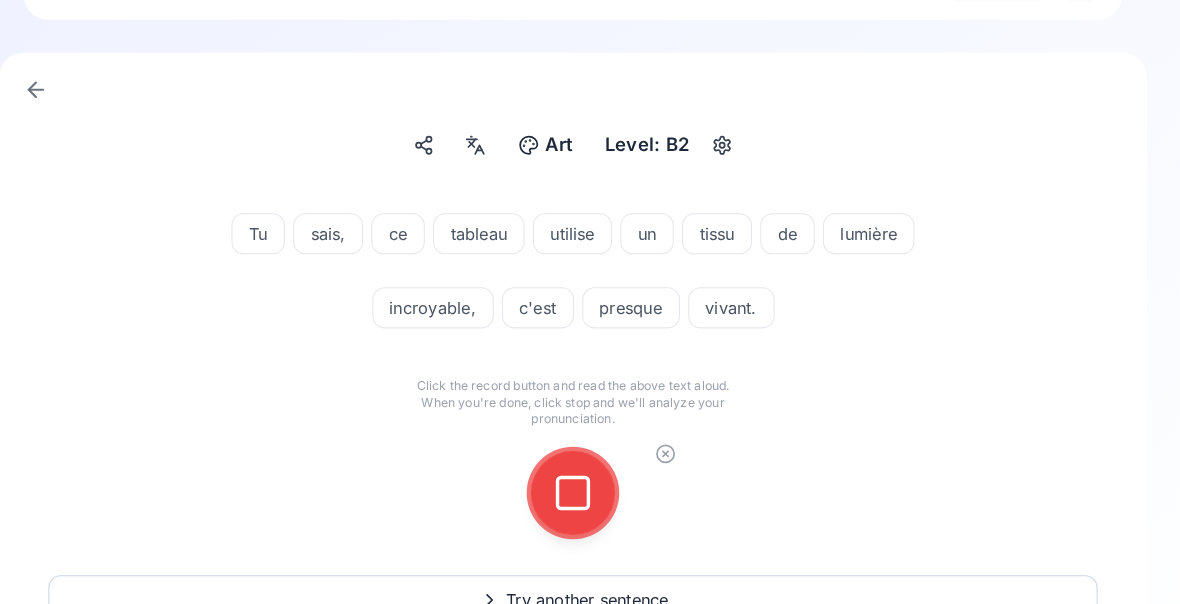click 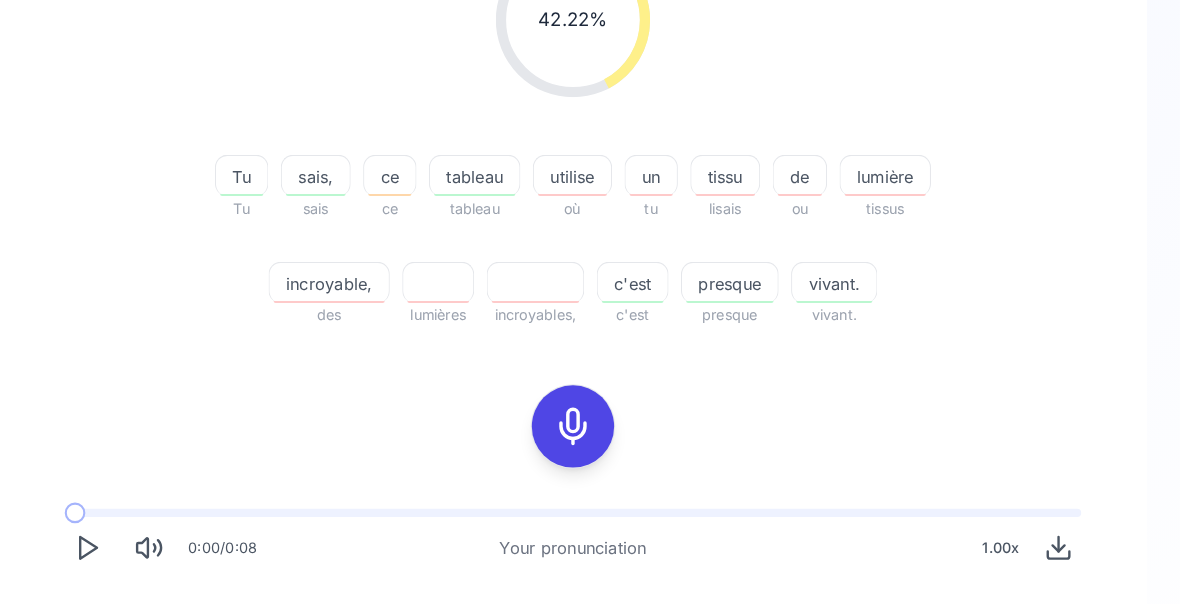 scroll, scrollTop: 332, scrollLeft: 0, axis: vertical 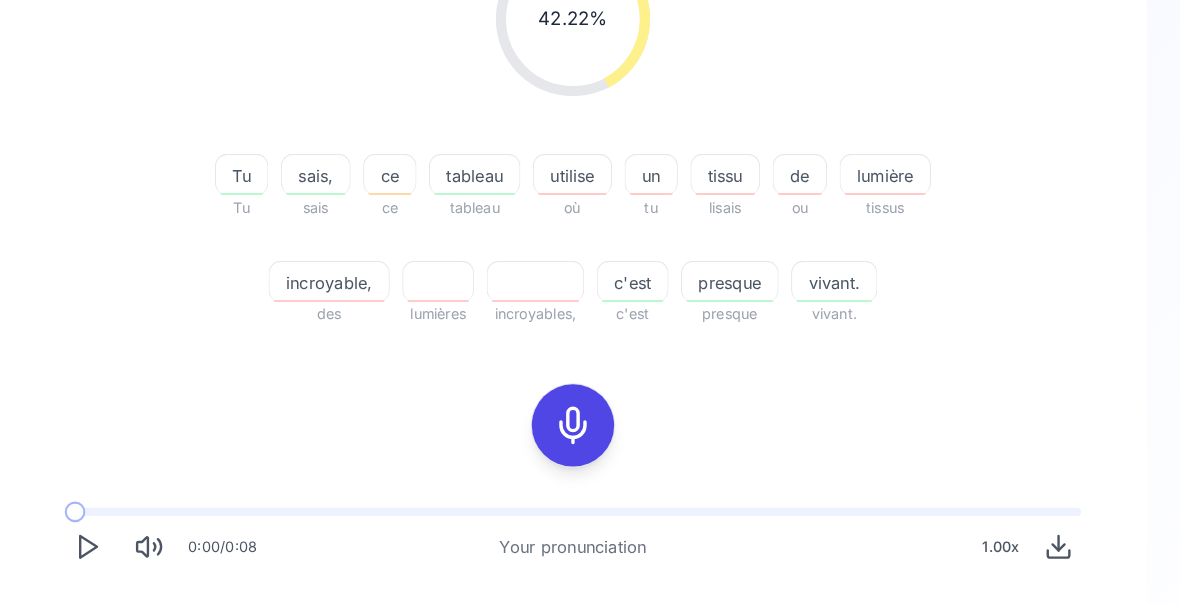 click 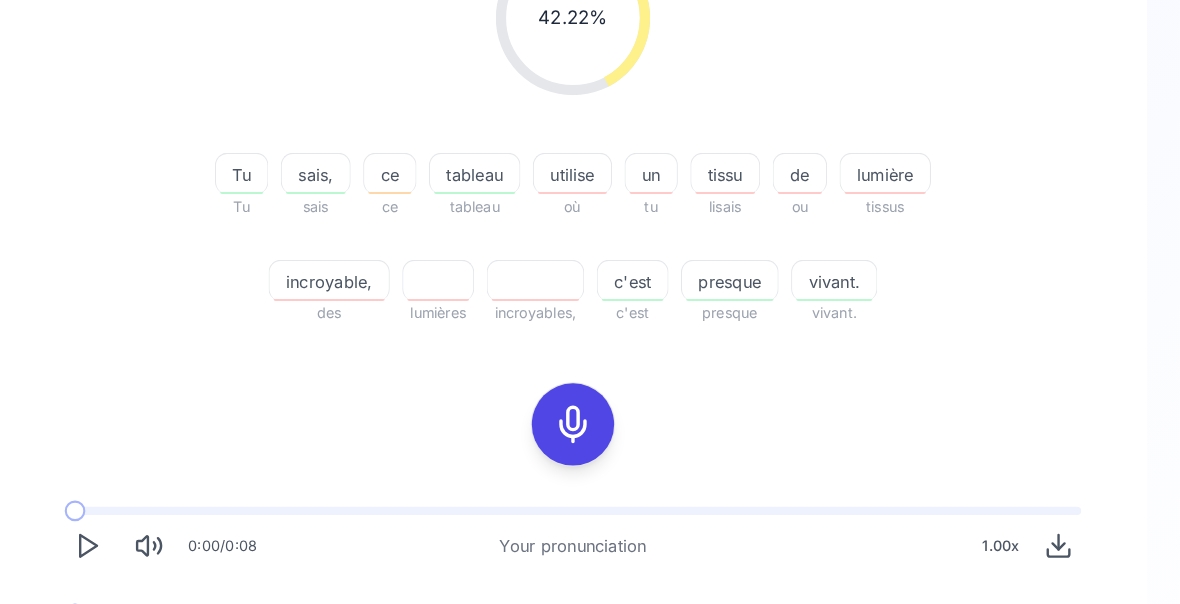 click at bounding box center [118, 631] 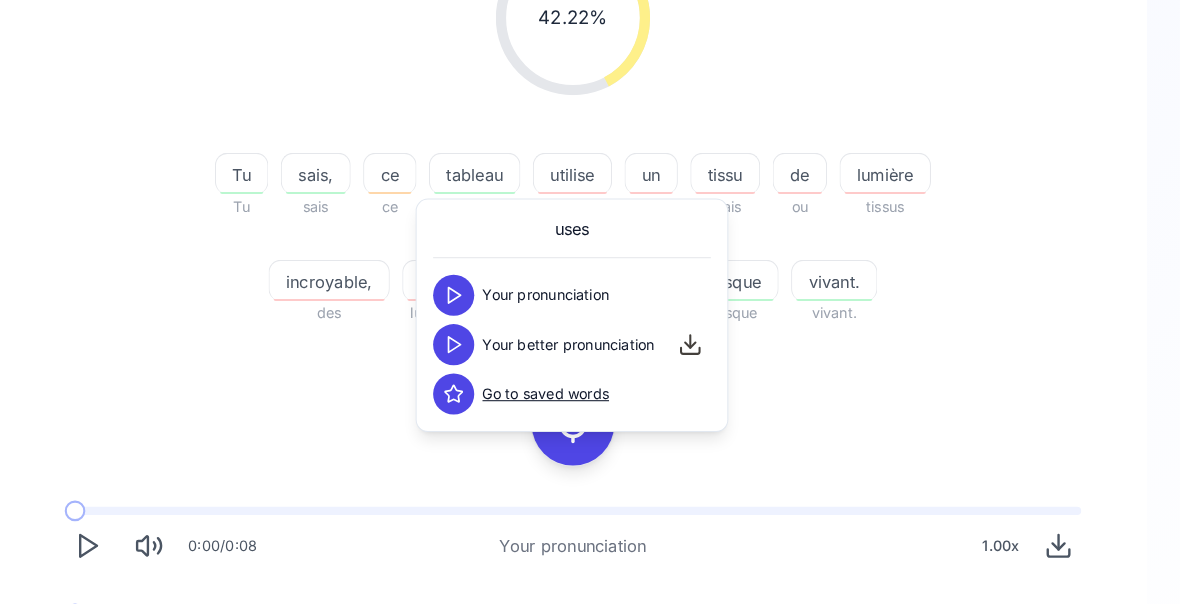 click 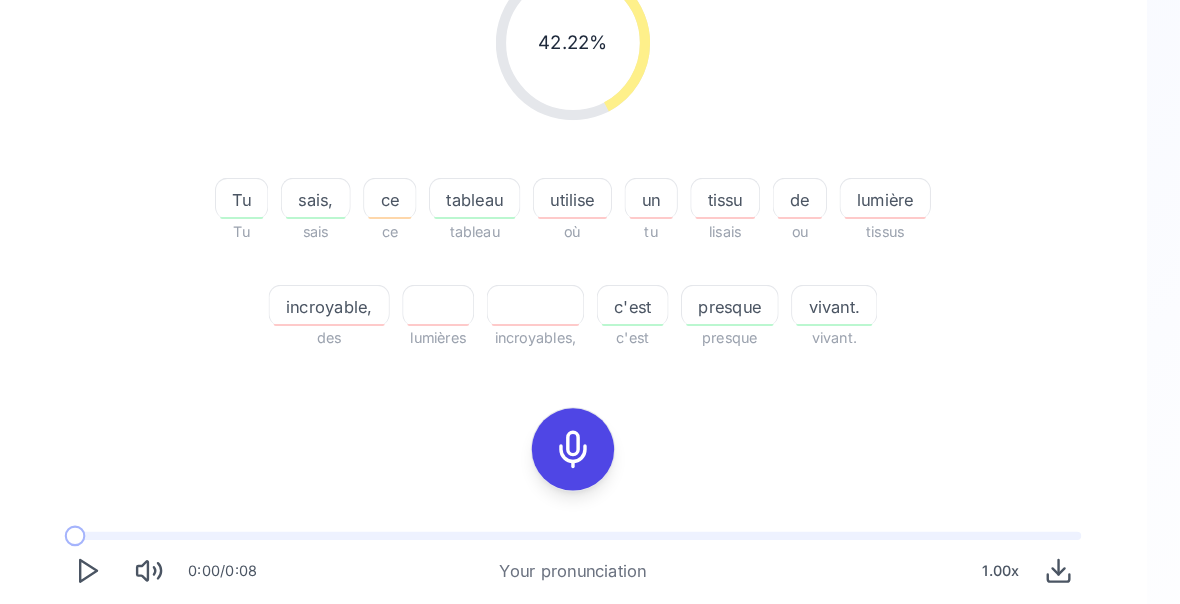 click at bounding box center [118, 655] 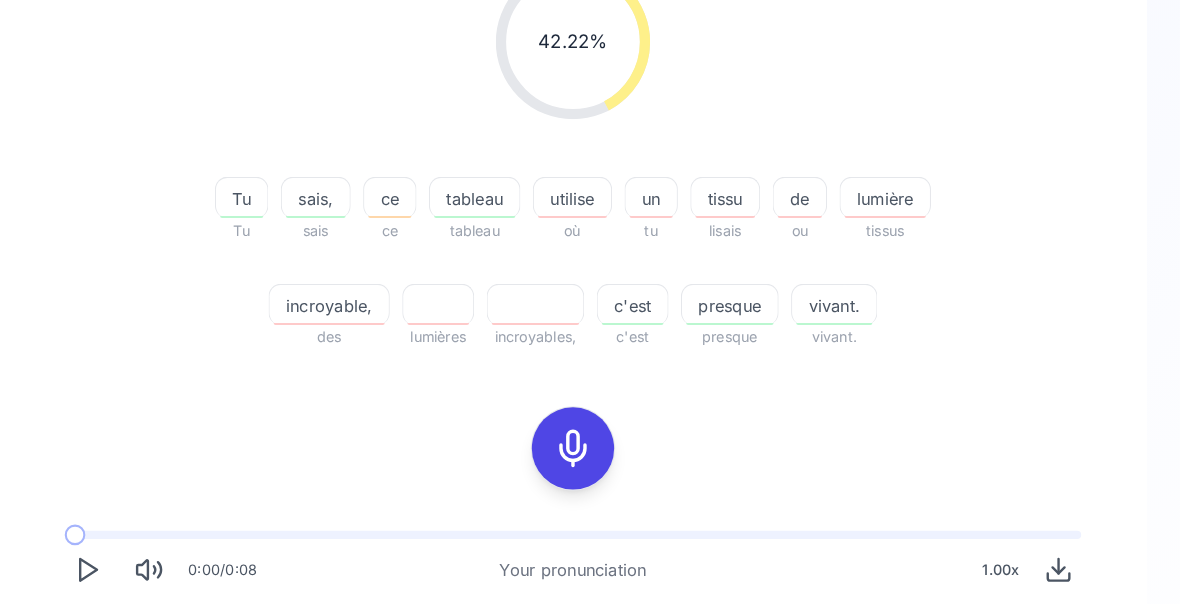 click 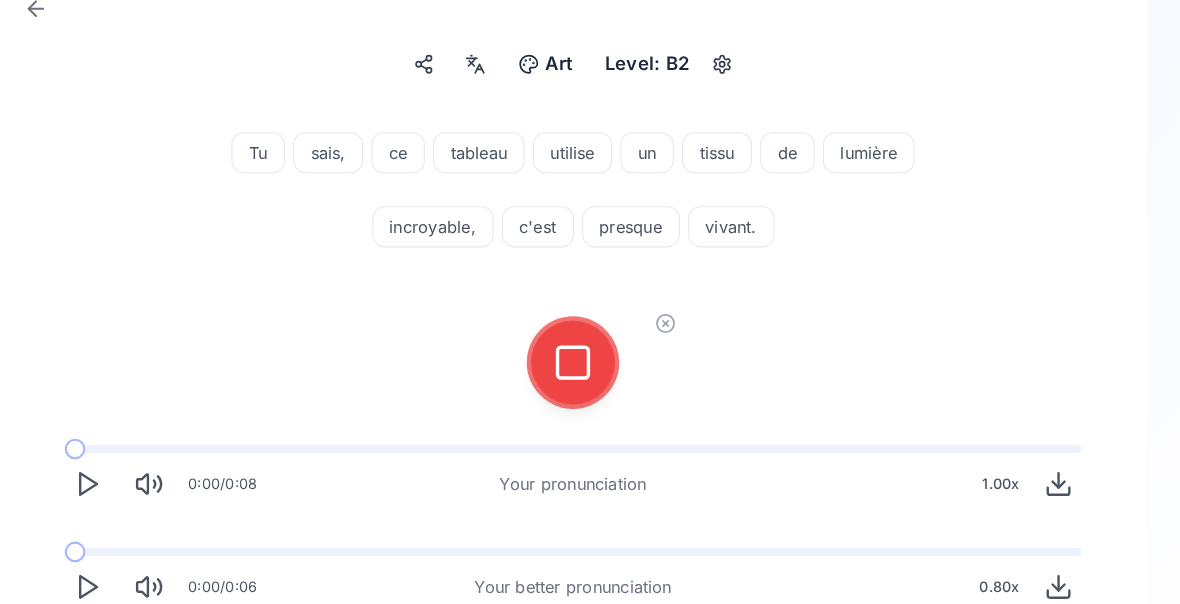 scroll, scrollTop: 156, scrollLeft: 0, axis: vertical 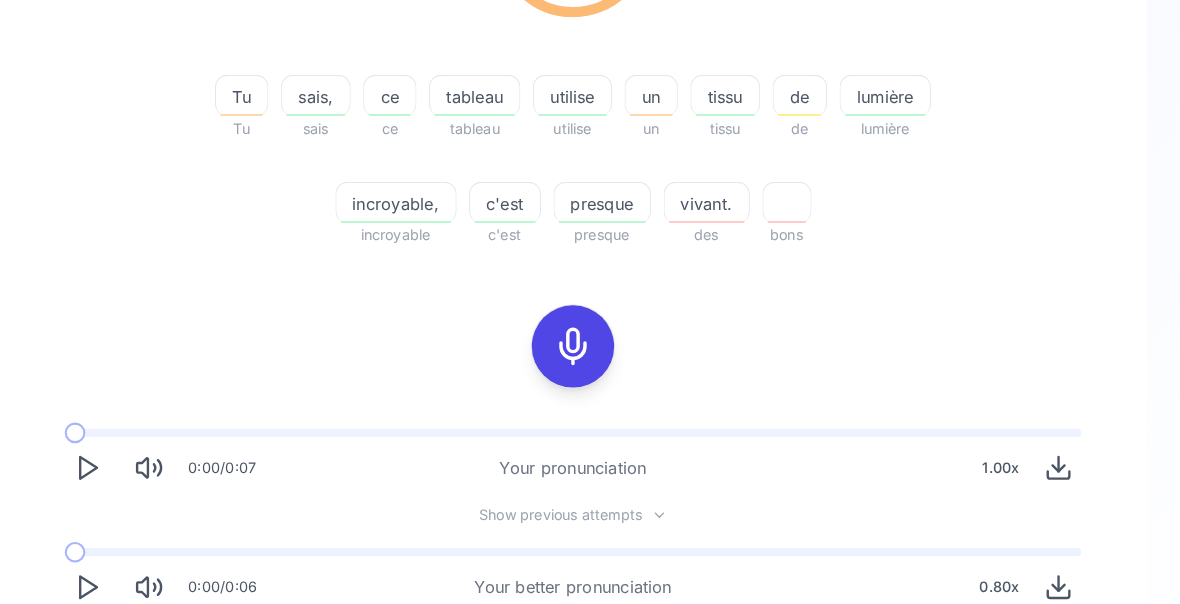 click on "Try another sentence" at bounding box center [590, 649] 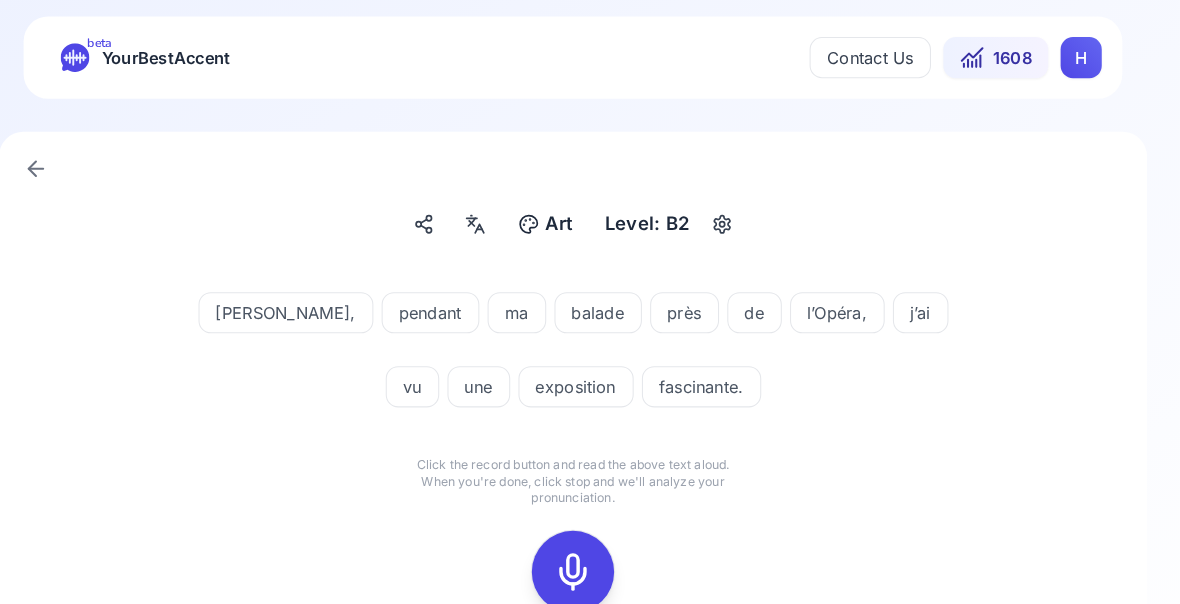 click 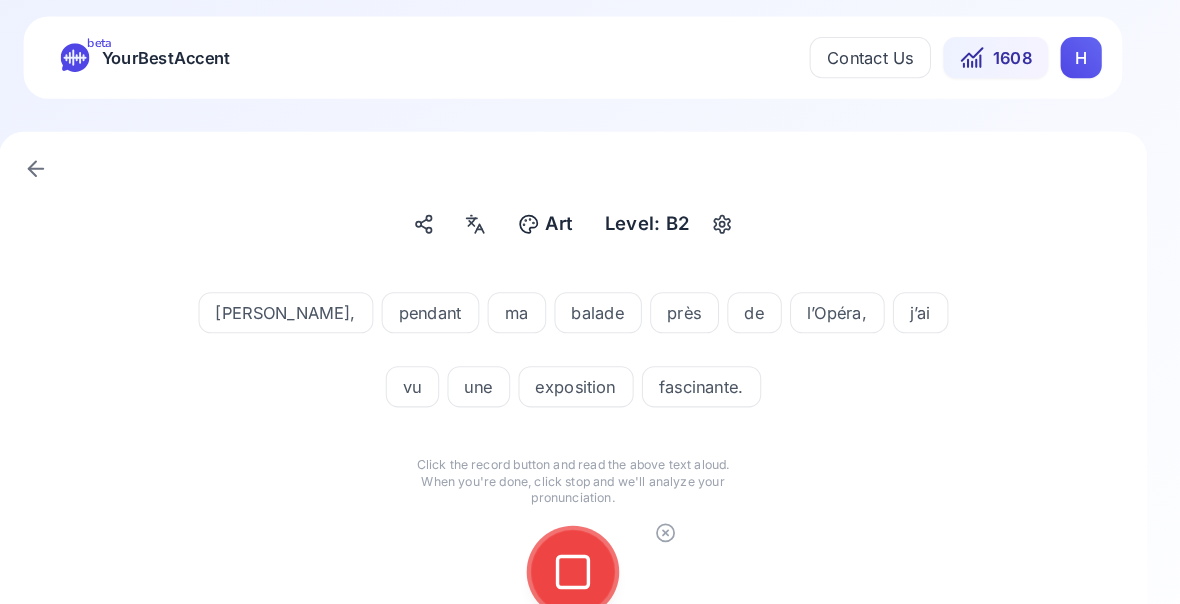 click 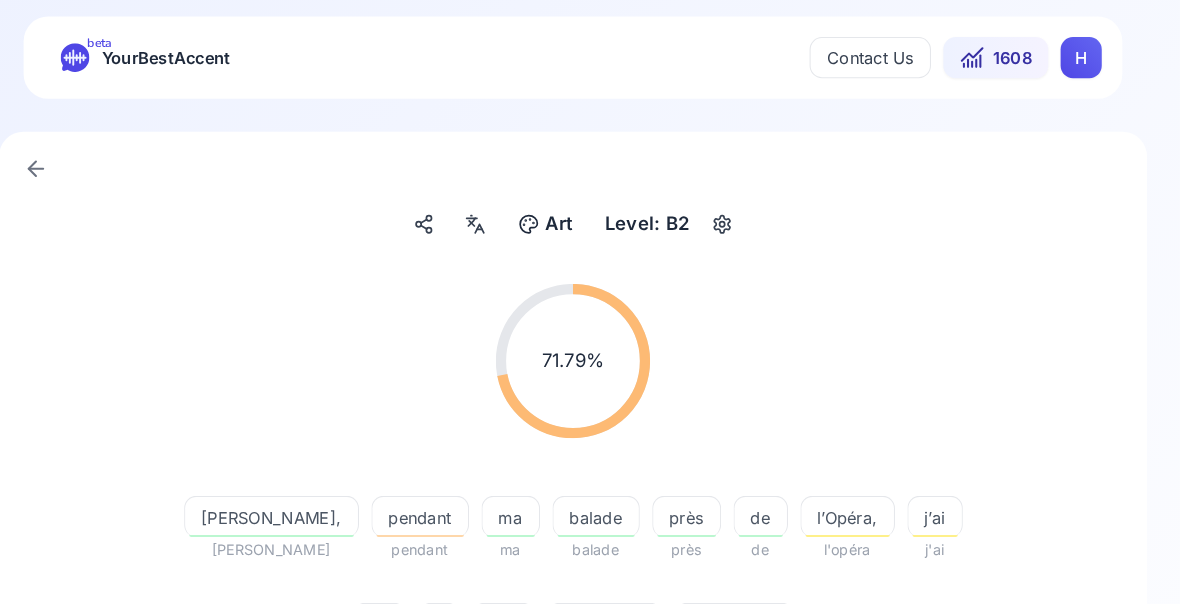 click on "pendant" at bounding box center [441, 503] 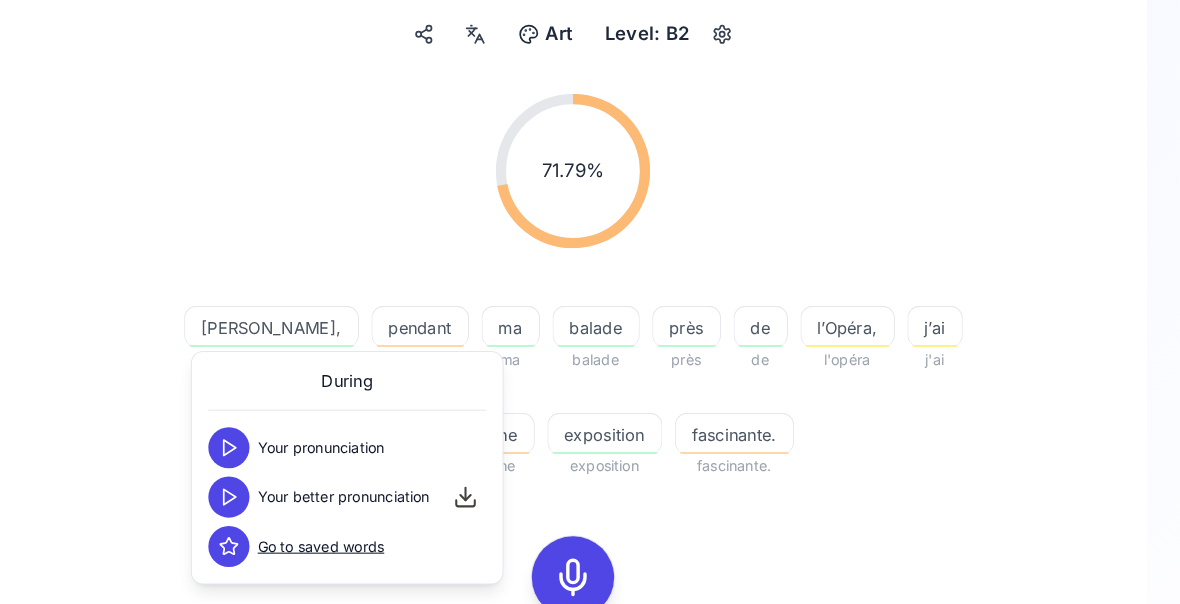 click on "71.79 % 71.79 % Juliette, Juliette pendant pendant ma ma balade balade près près de de l’Opéra, l'opéra j’ai j'ai vu vu une une une exposition exposition fascinante. fascinante. 0:00  /  0:08 Your pronunciation 1.00 x 0:00  /  0:06 Your better pronunciation 0.80 x" at bounding box center (590, 446) 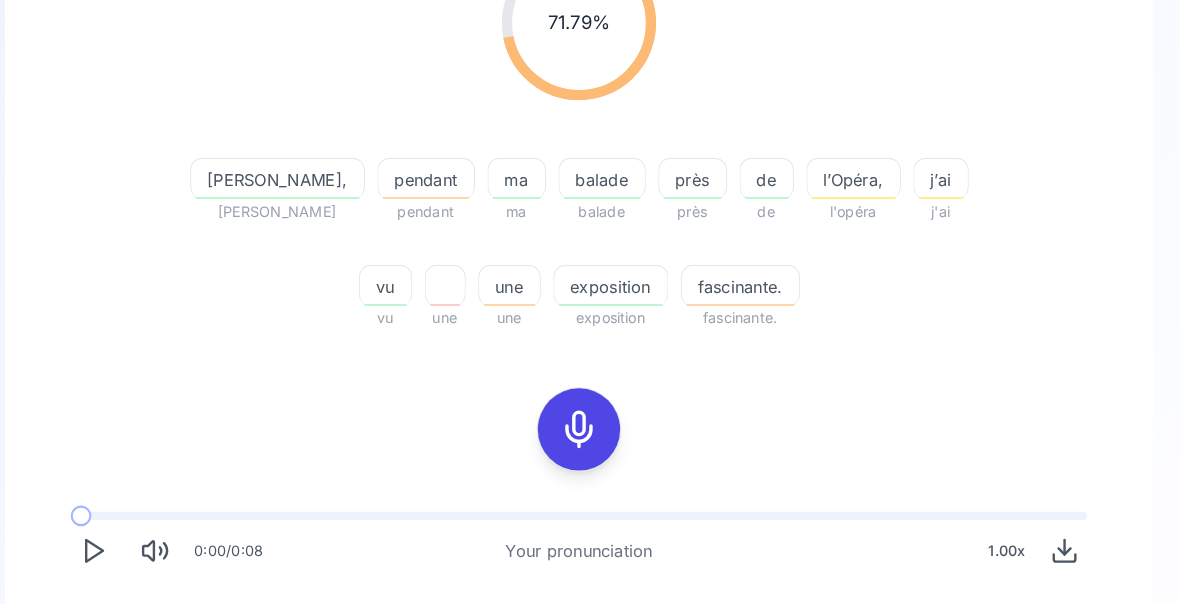 click at bounding box center (118, 635) 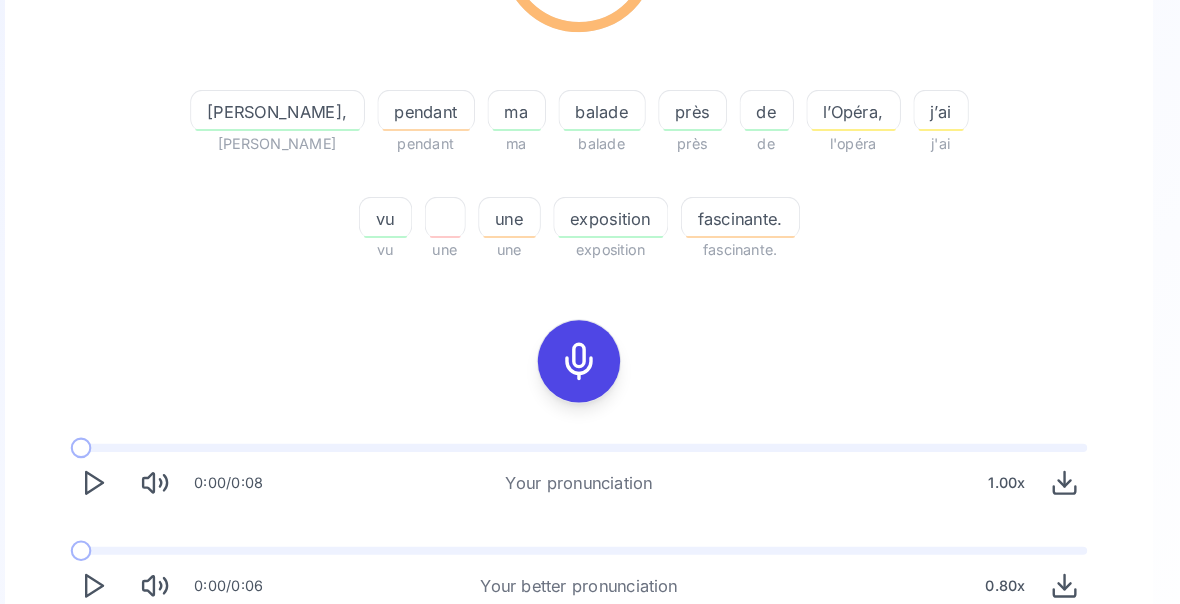 scroll, scrollTop: 393, scrollLeft: 0, axis: vertical 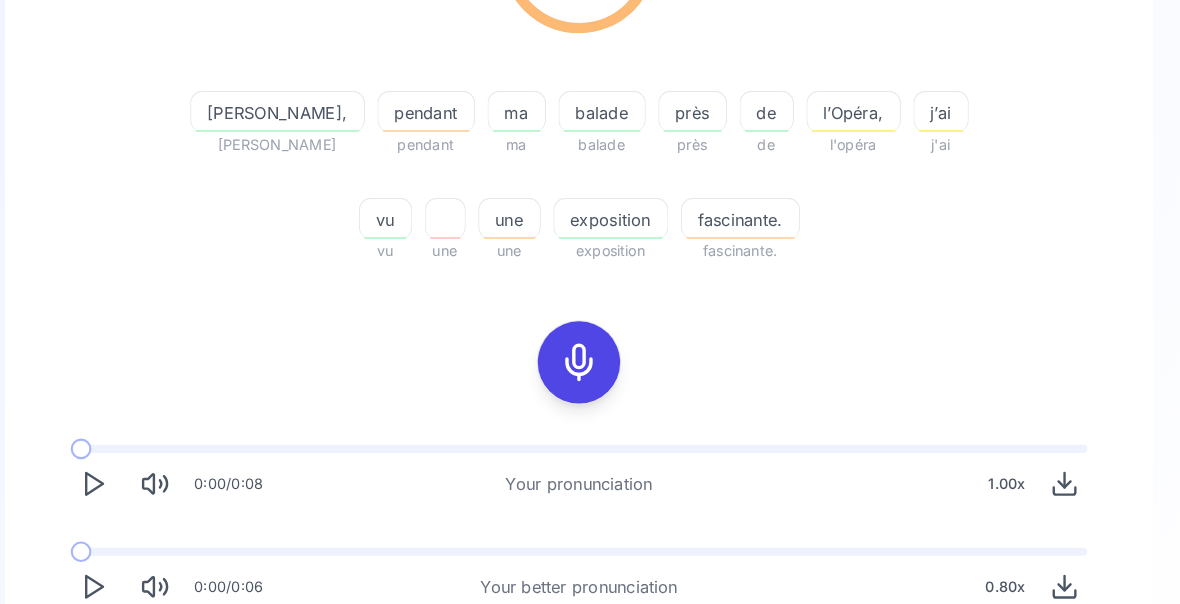click on "Try another sentence" at bounding box center [604, 649] 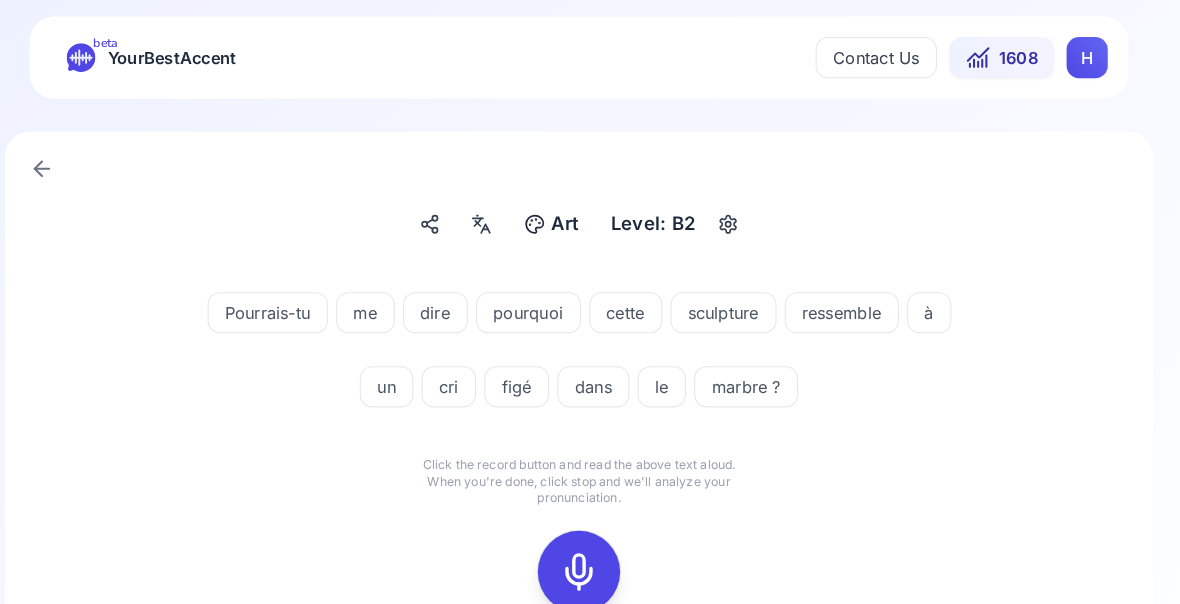 click 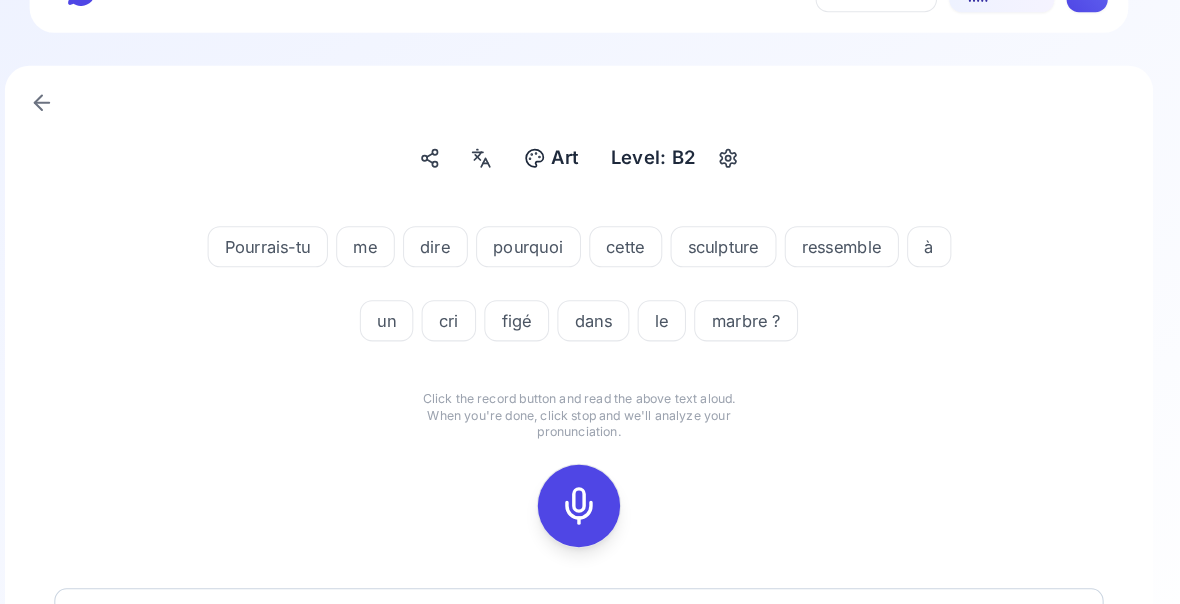 scroll, scrollTop: 65, scrollLeft: 0, axis: vertical 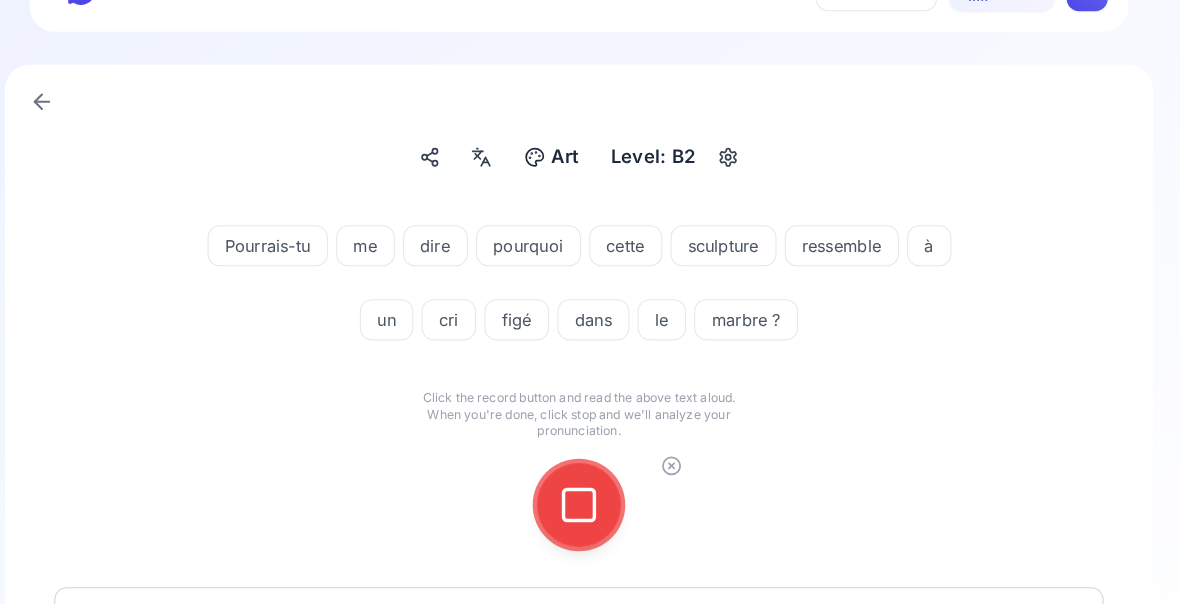 click 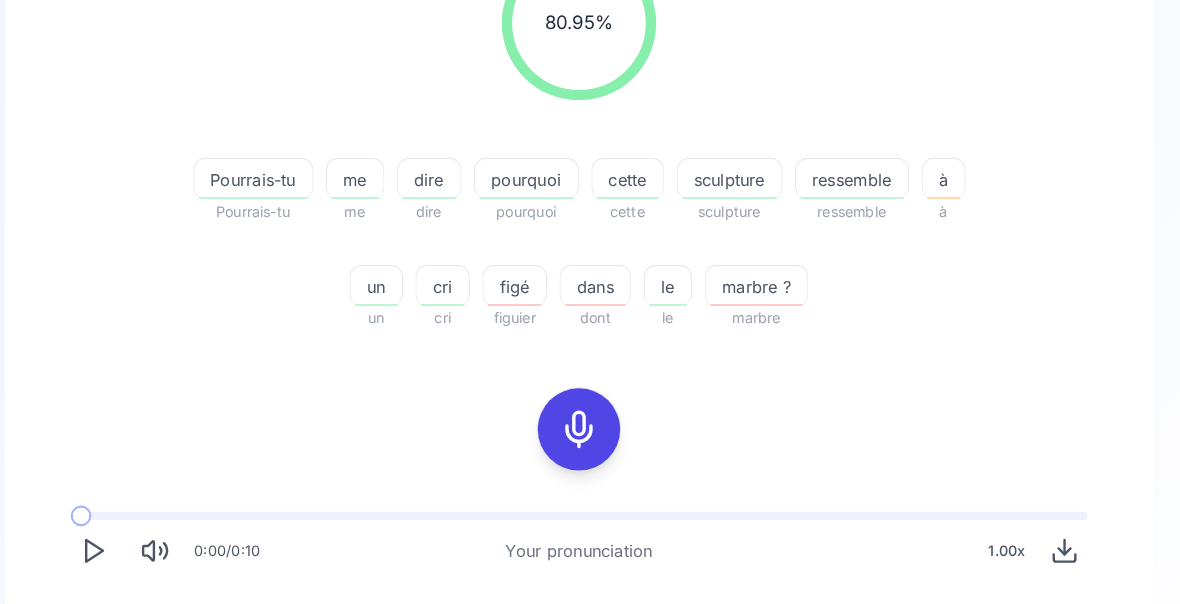 scroll, scrollTop: 332, scrollLeft: 0, axis: vertical 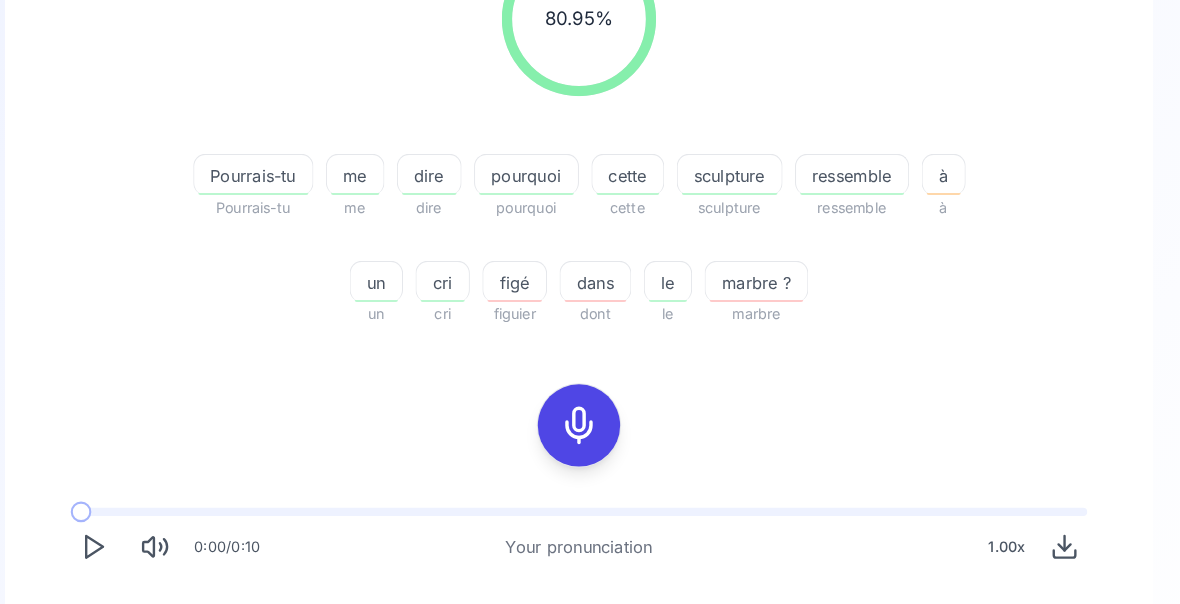 click on "figé" at bounding box center [527, 275] 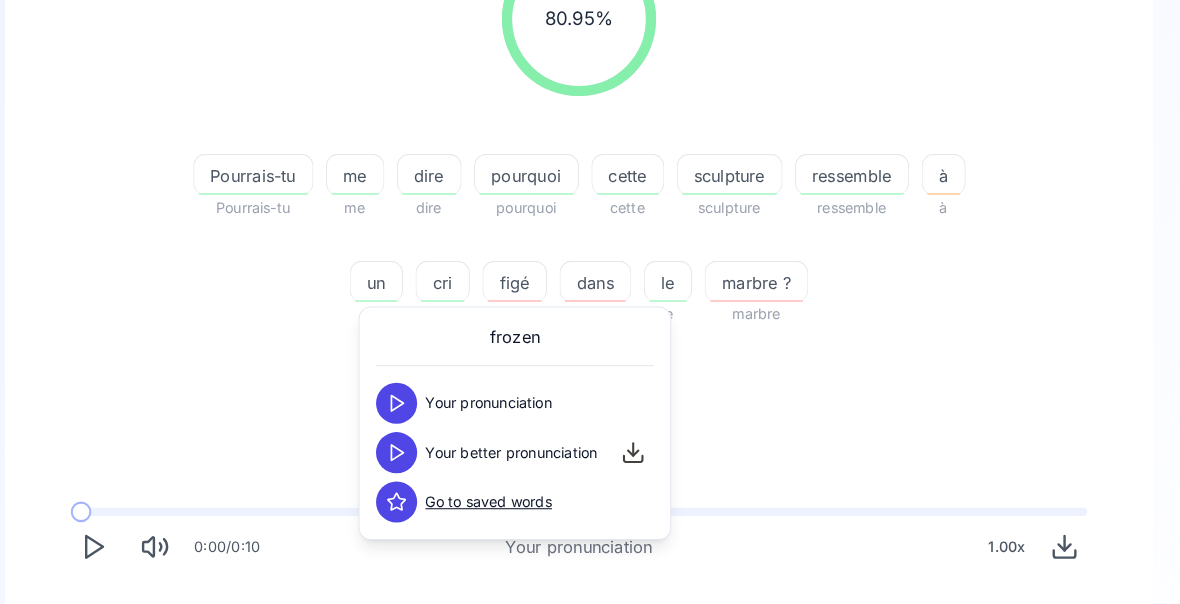 click at bounding box center (413, 440) 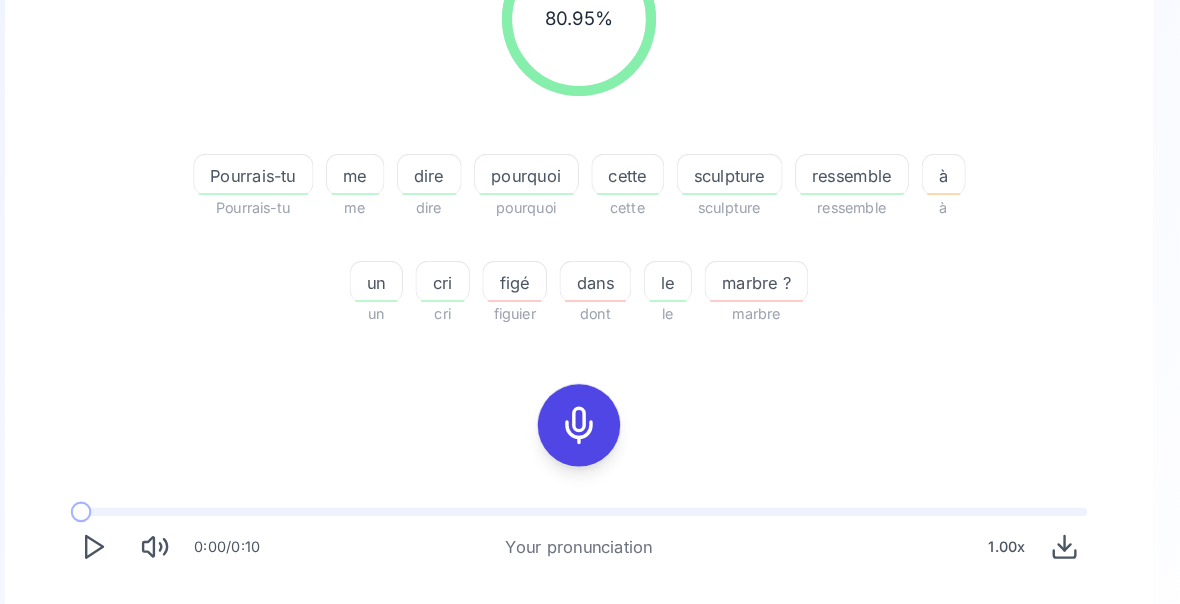 click 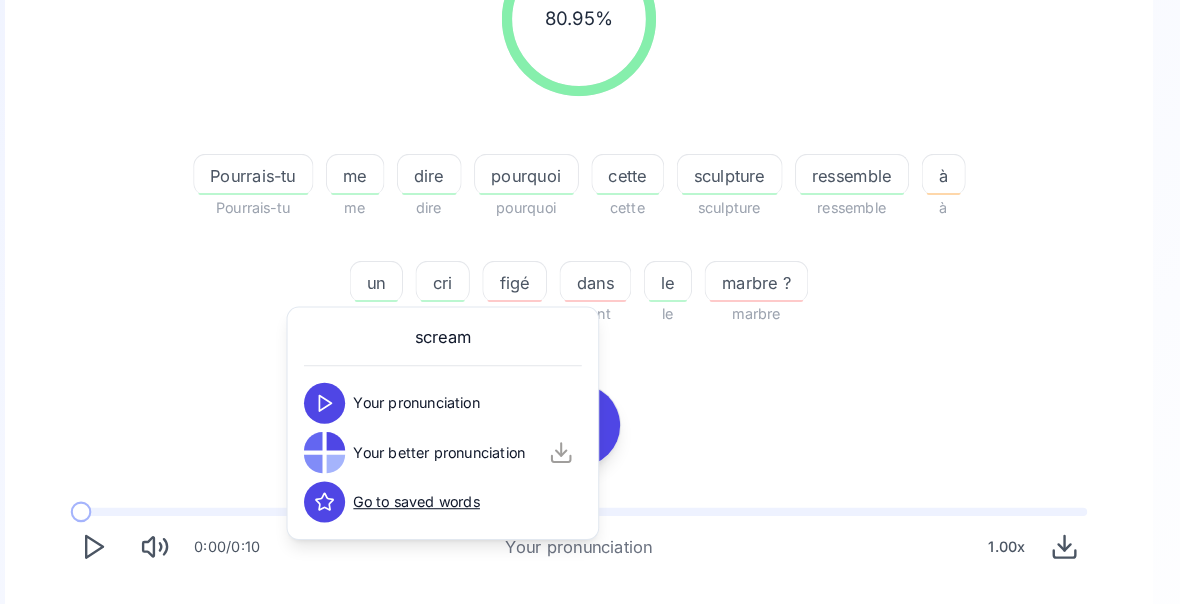 click on "80.95 % 80.95 % Pourrais-tu Pourrais-tu me me dire dire pourquoi pourquoi cette cette sculpture sculpture ressemble ressemble à à un un cri cri figé figuier dans dont le le marbre ? marbre 0:00  /  0:10 Your pronunciation 1.00 x 0:00  /  0:06 Your better pronunciation 0.80 x" at bounding box center [590, 299] 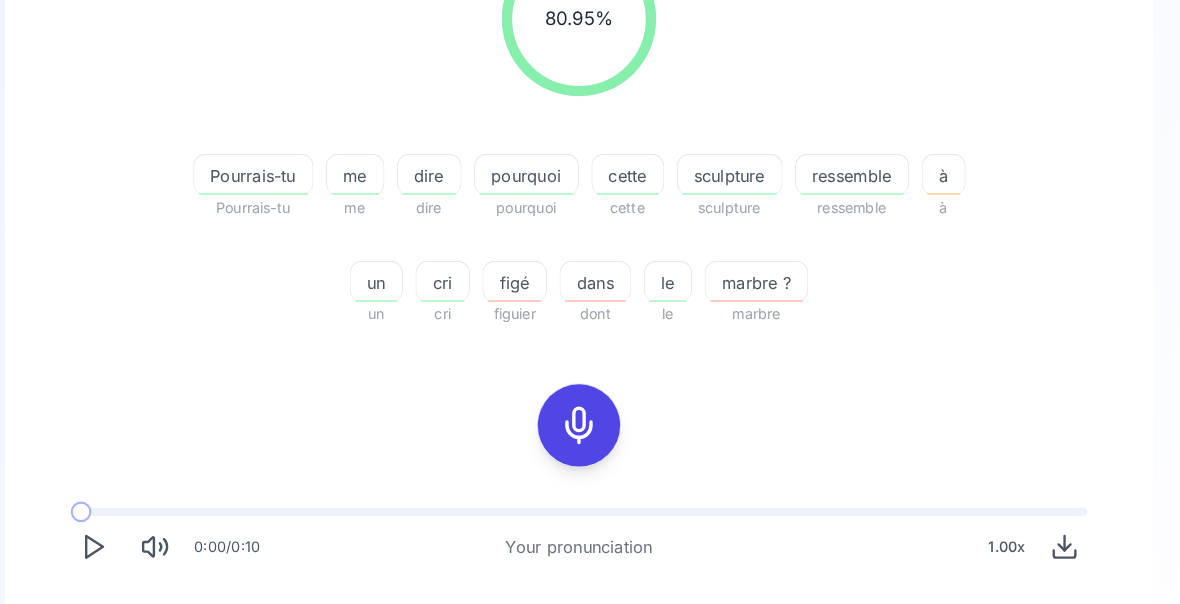 click 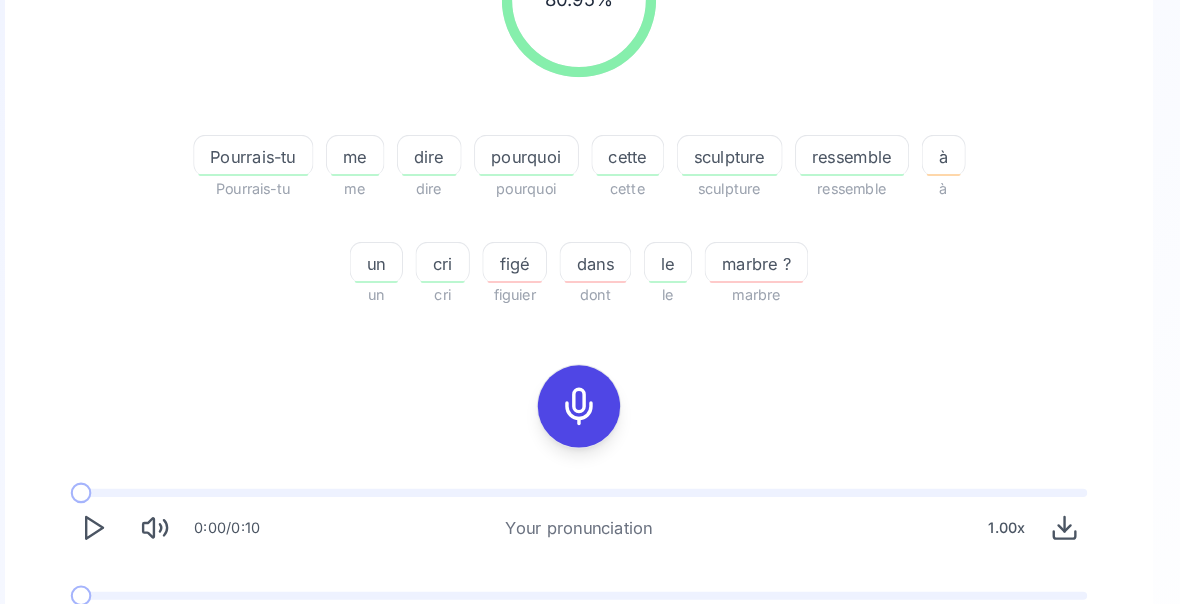 scroll, scrollTop: 352, scrollLeft: 0, axis: vertical 